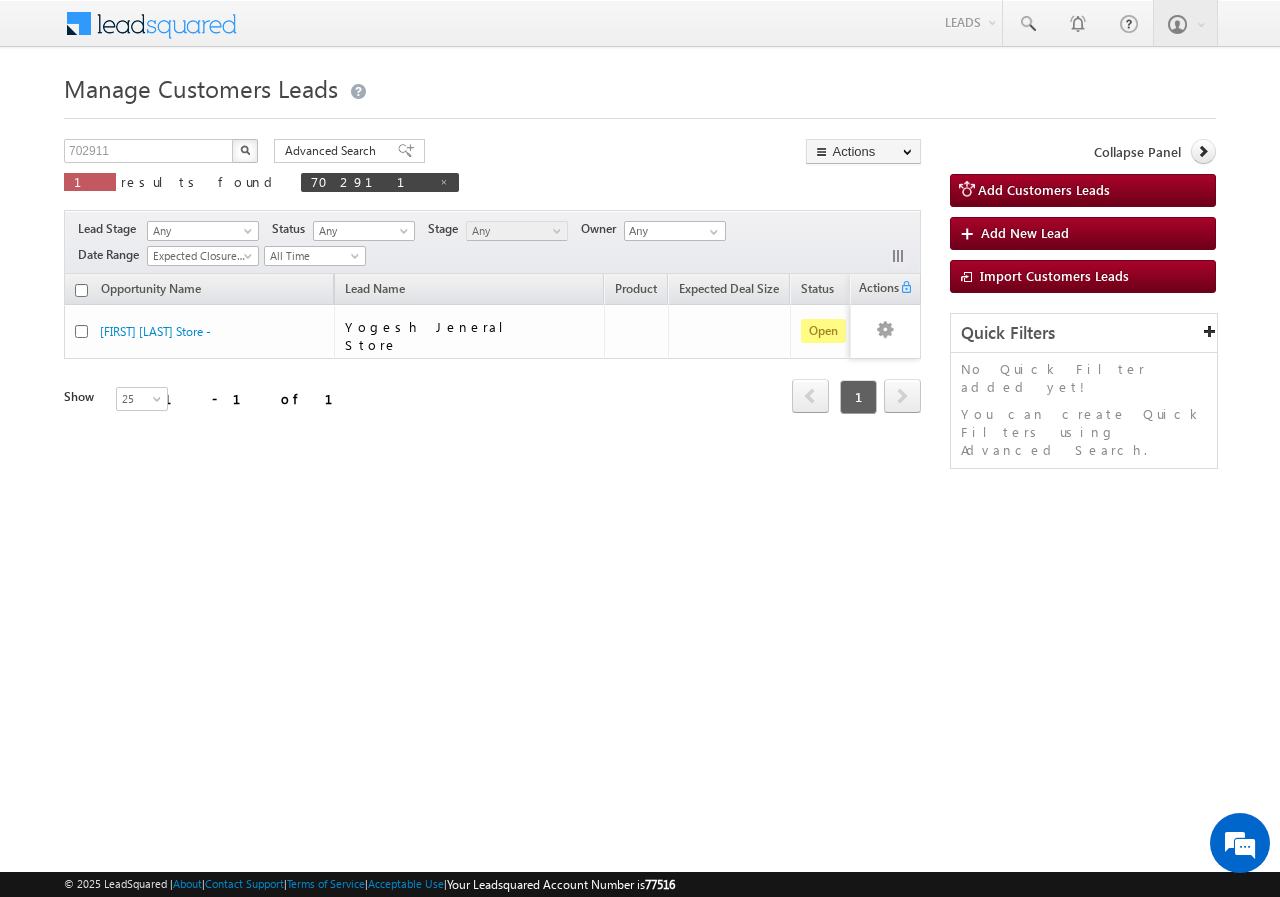 scroll, scrollTop: 0, scrollLeft: 0, axis: both 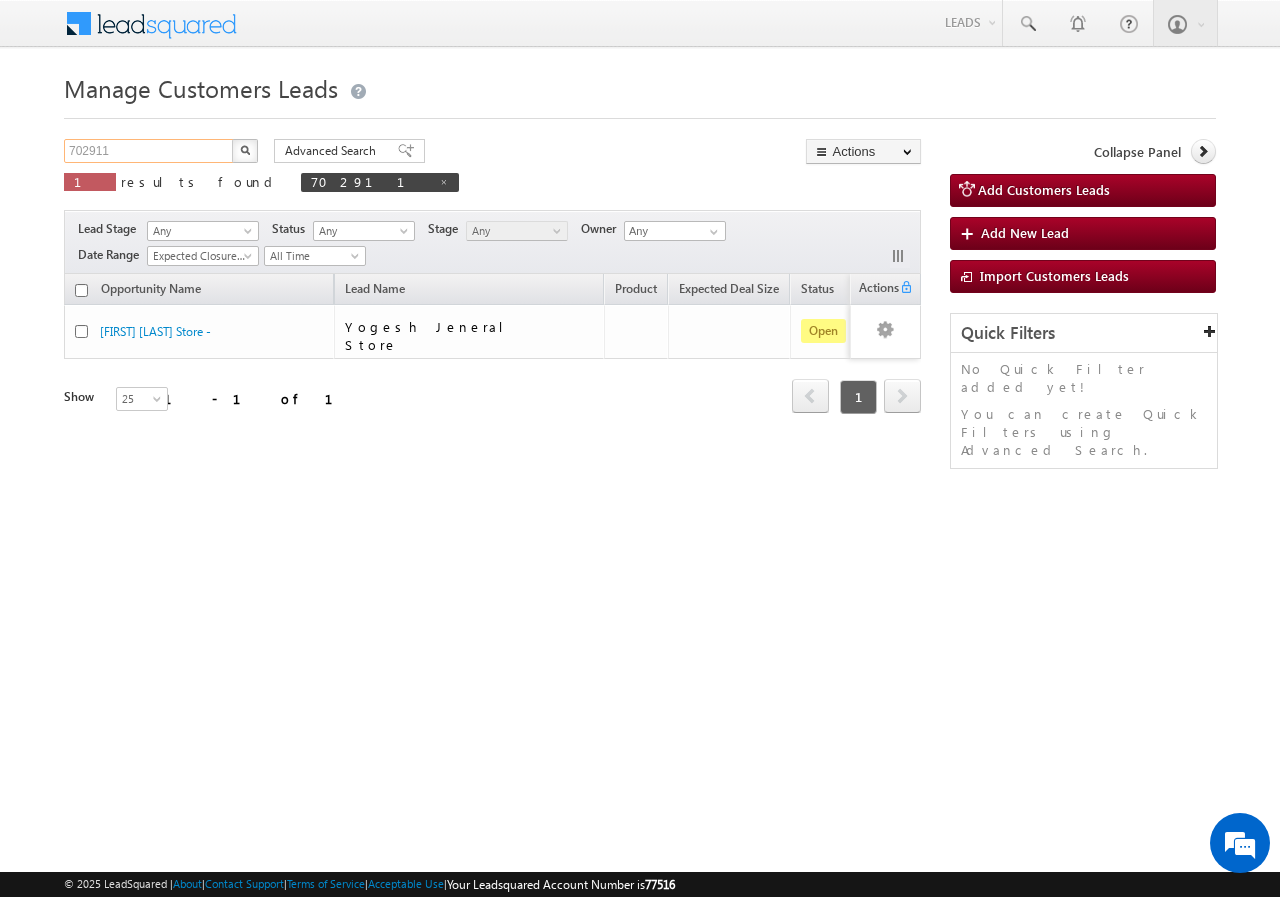 click on "702911" at bounding box center [149, 151] 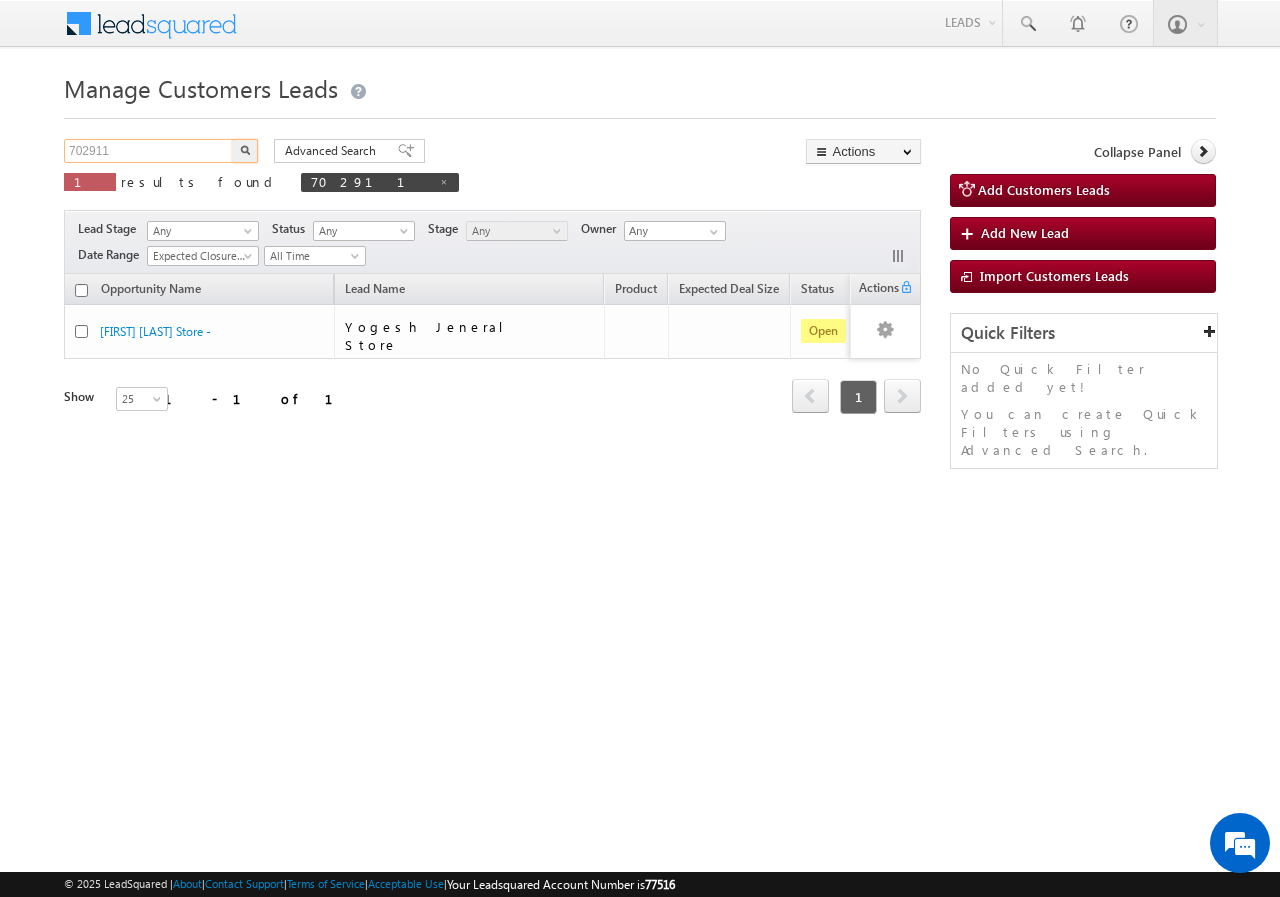 paste on "[ID]" 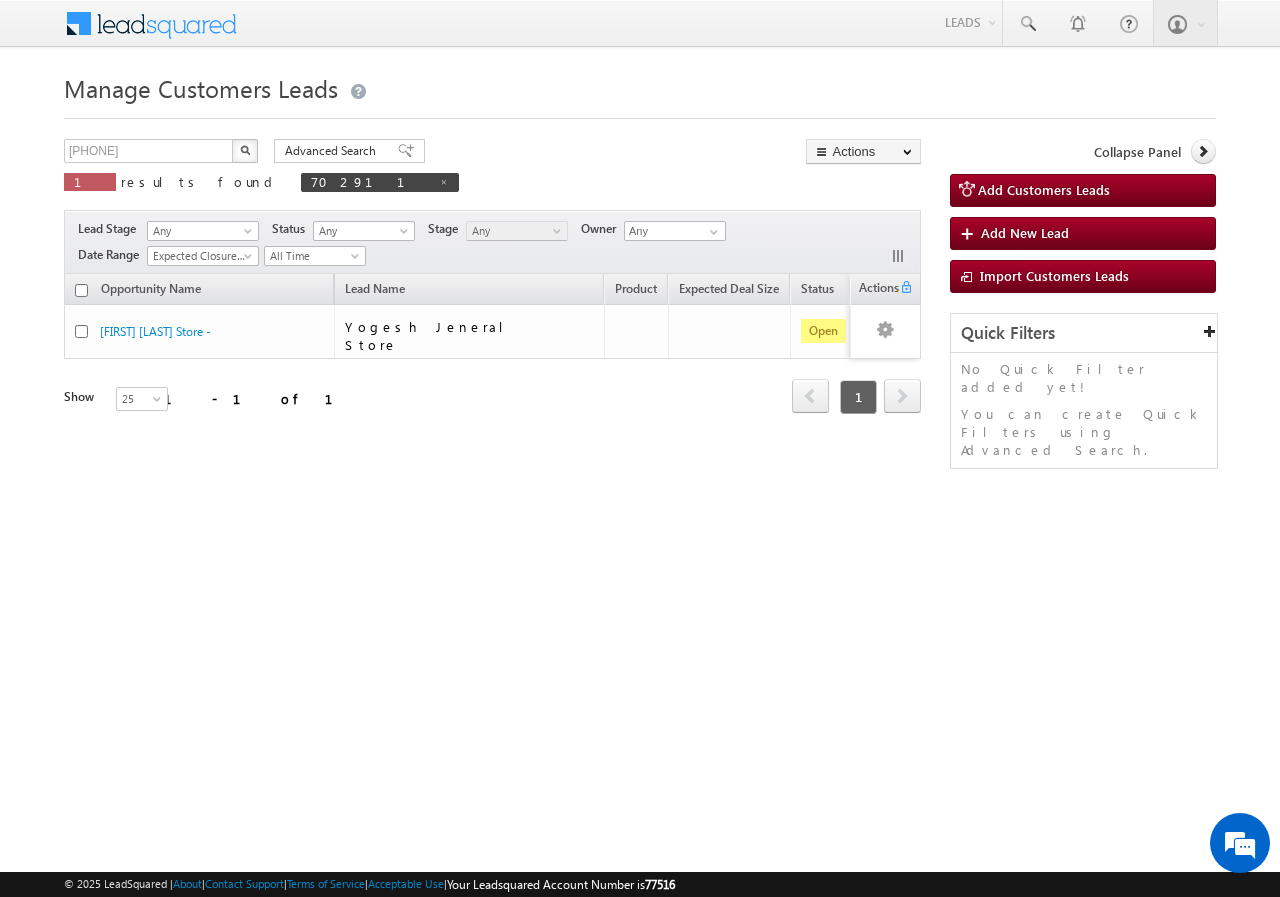 click at bounding box center [444, 182] 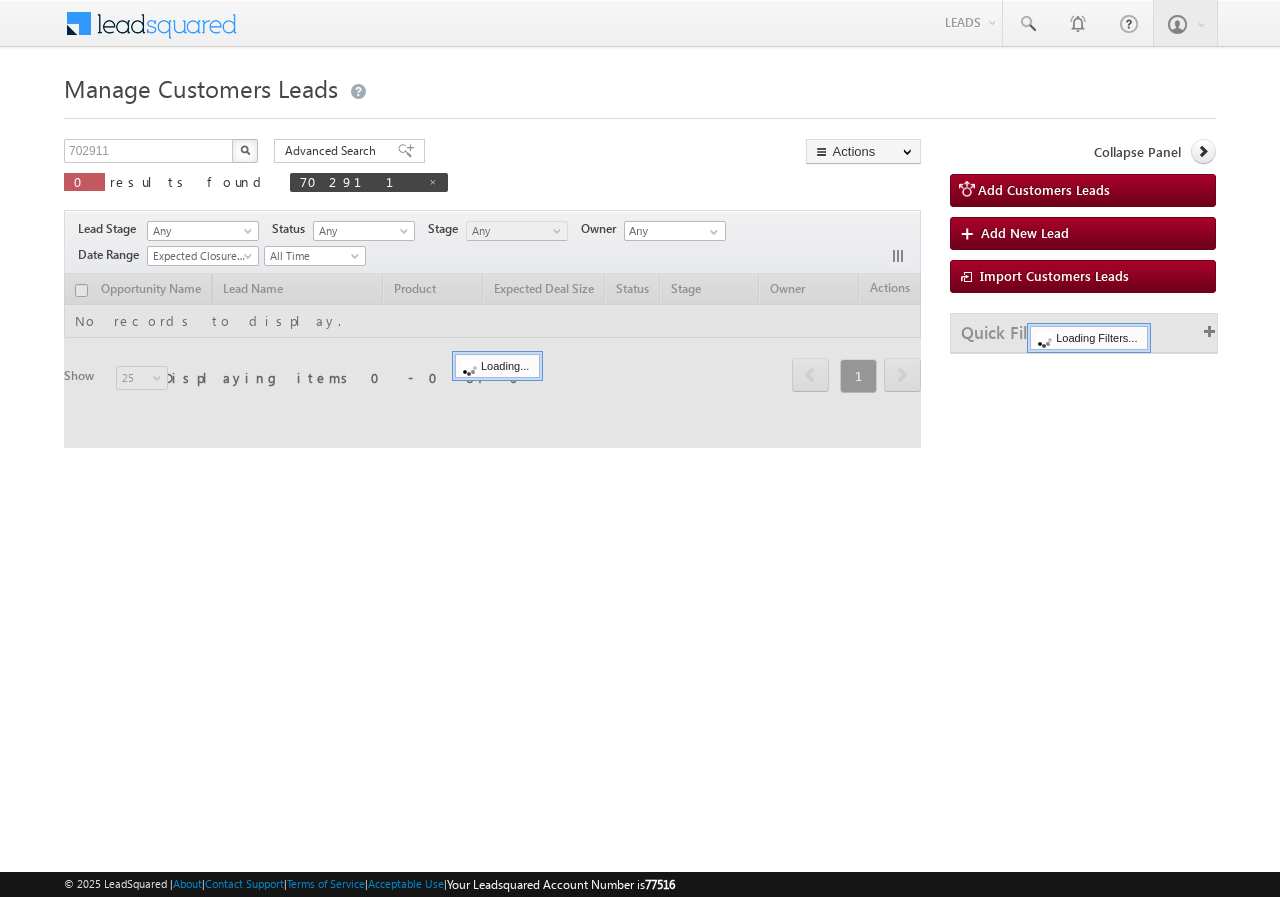 scroll, scrollTop: 0, scrollLeft: 0, axis: both 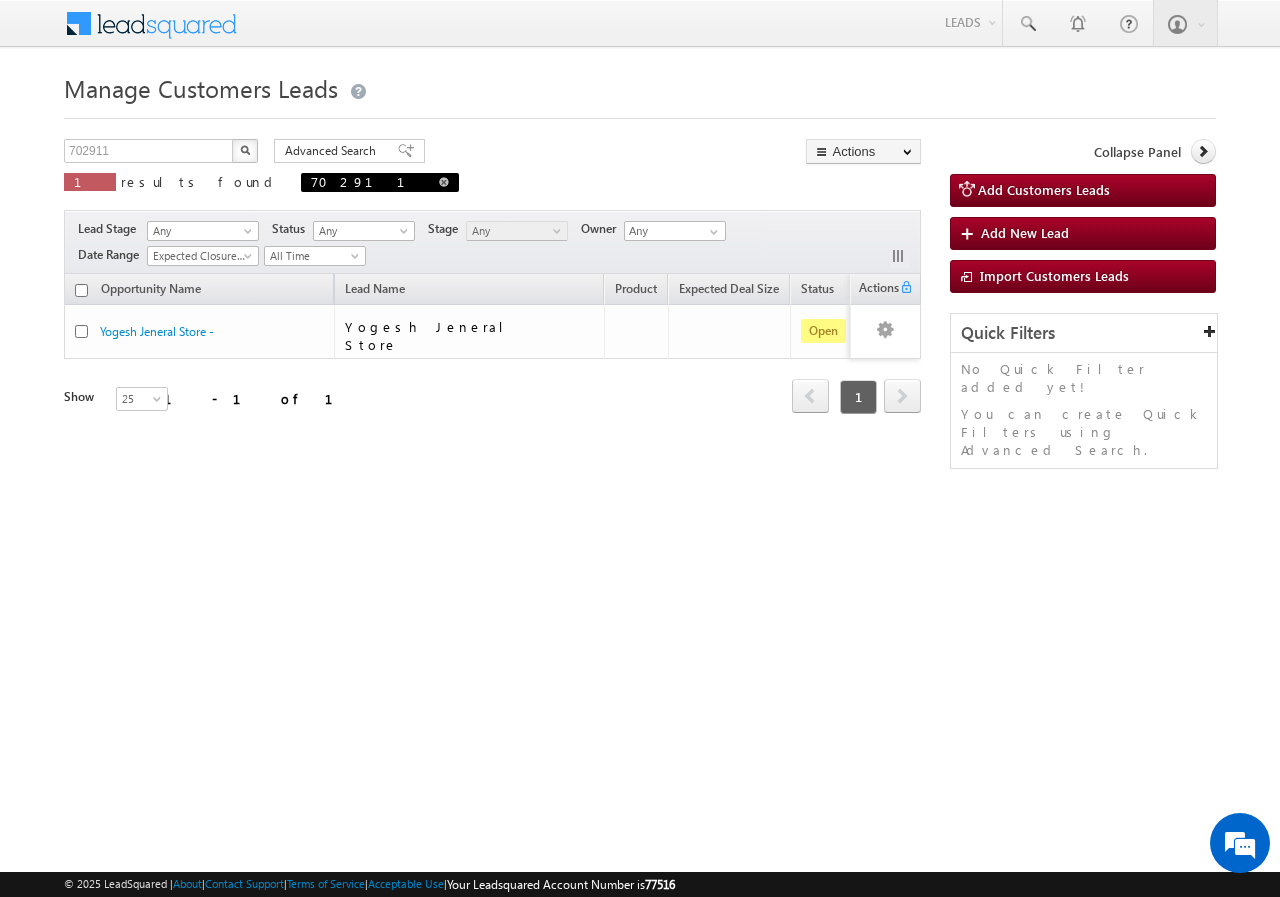 click at bounding box center [444, 182] 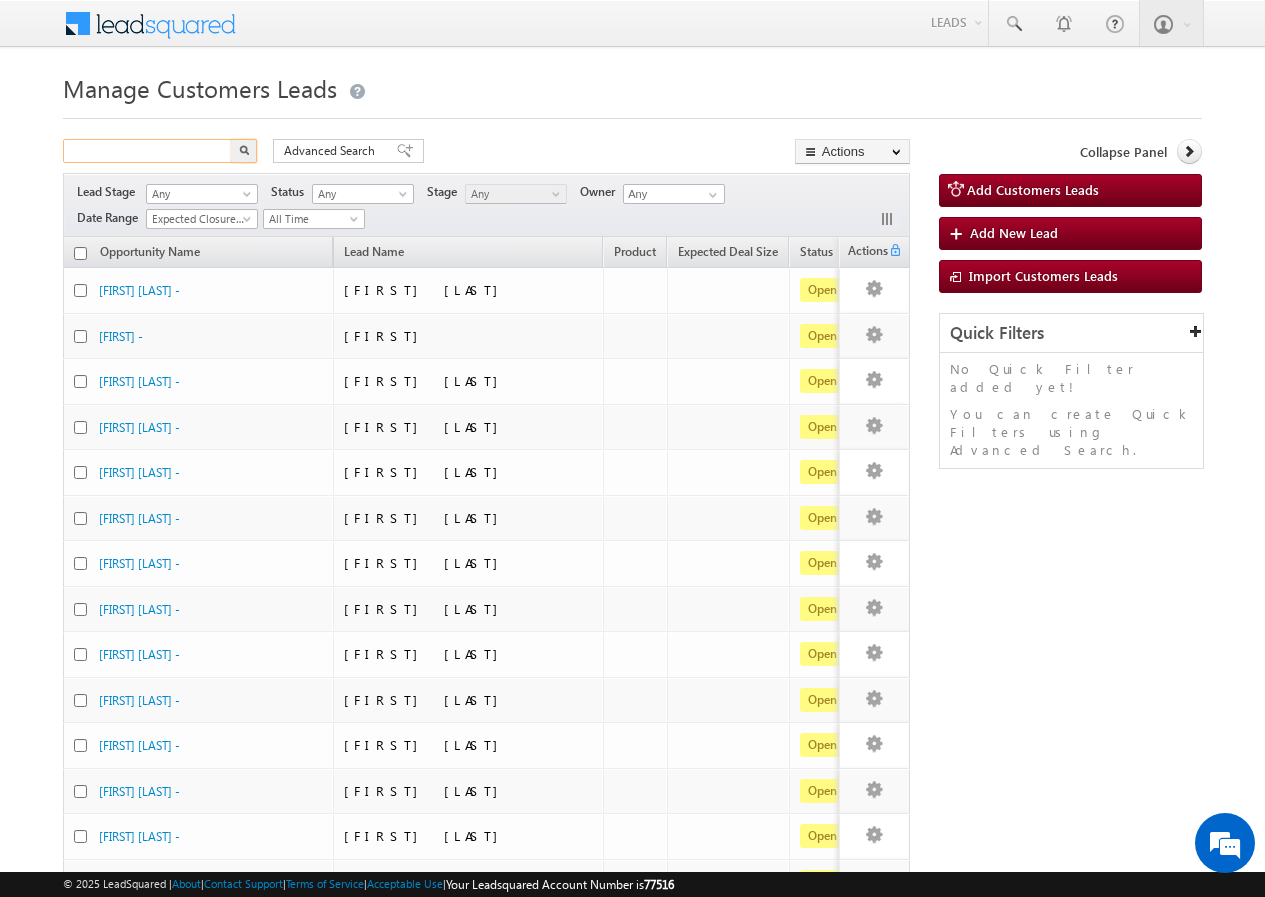 paste on "[ID]" 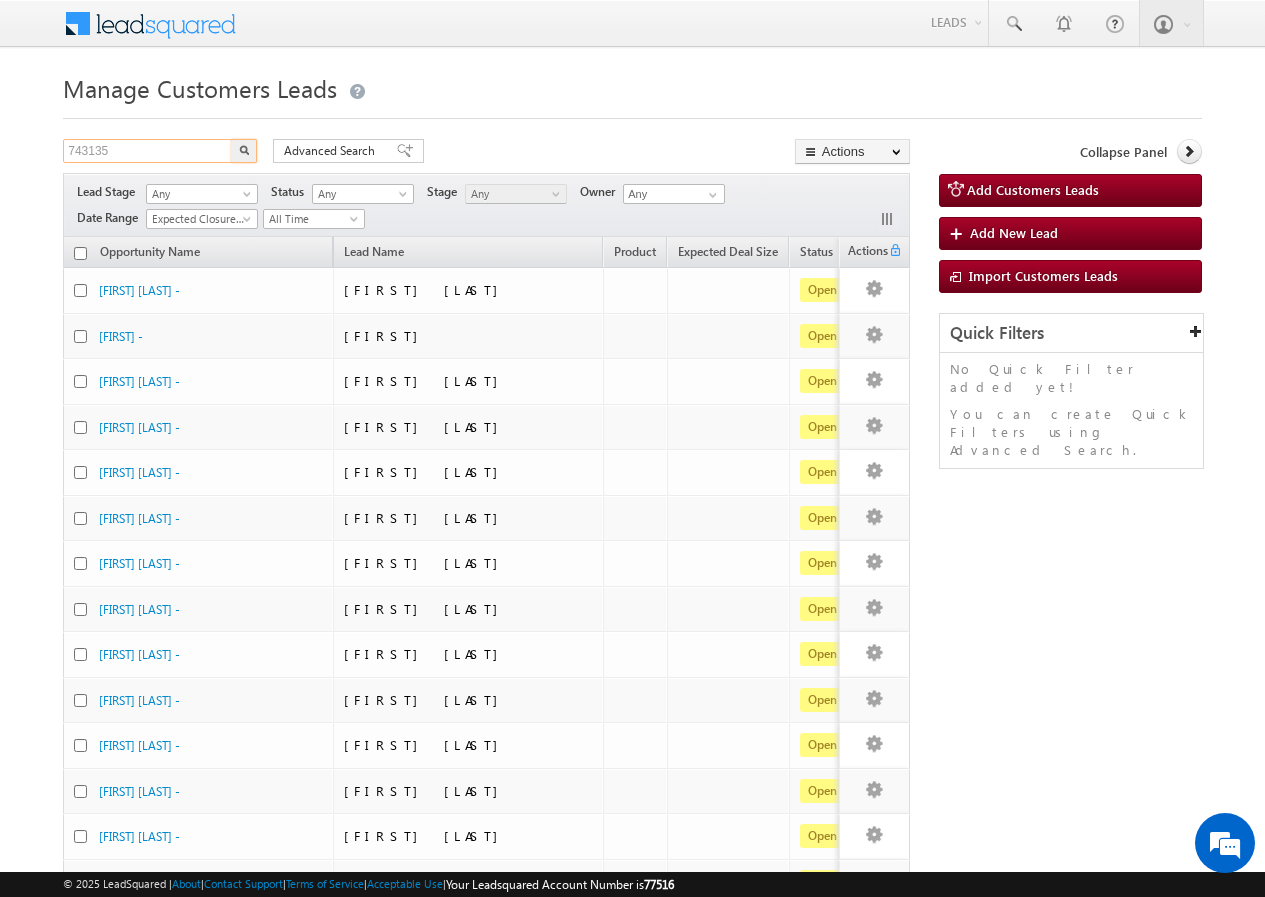 type on "[ID]" 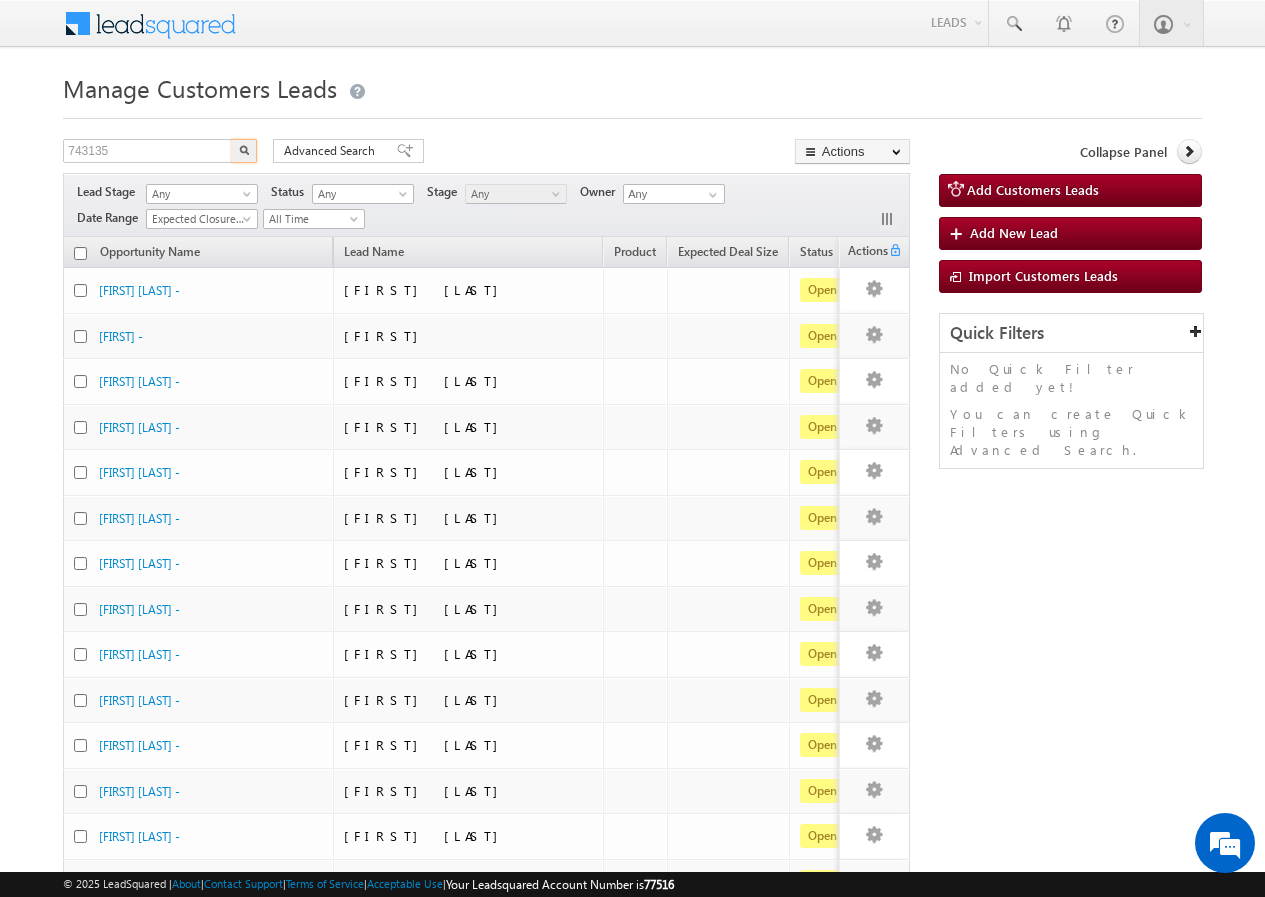 click at bounding box center [244, 150] 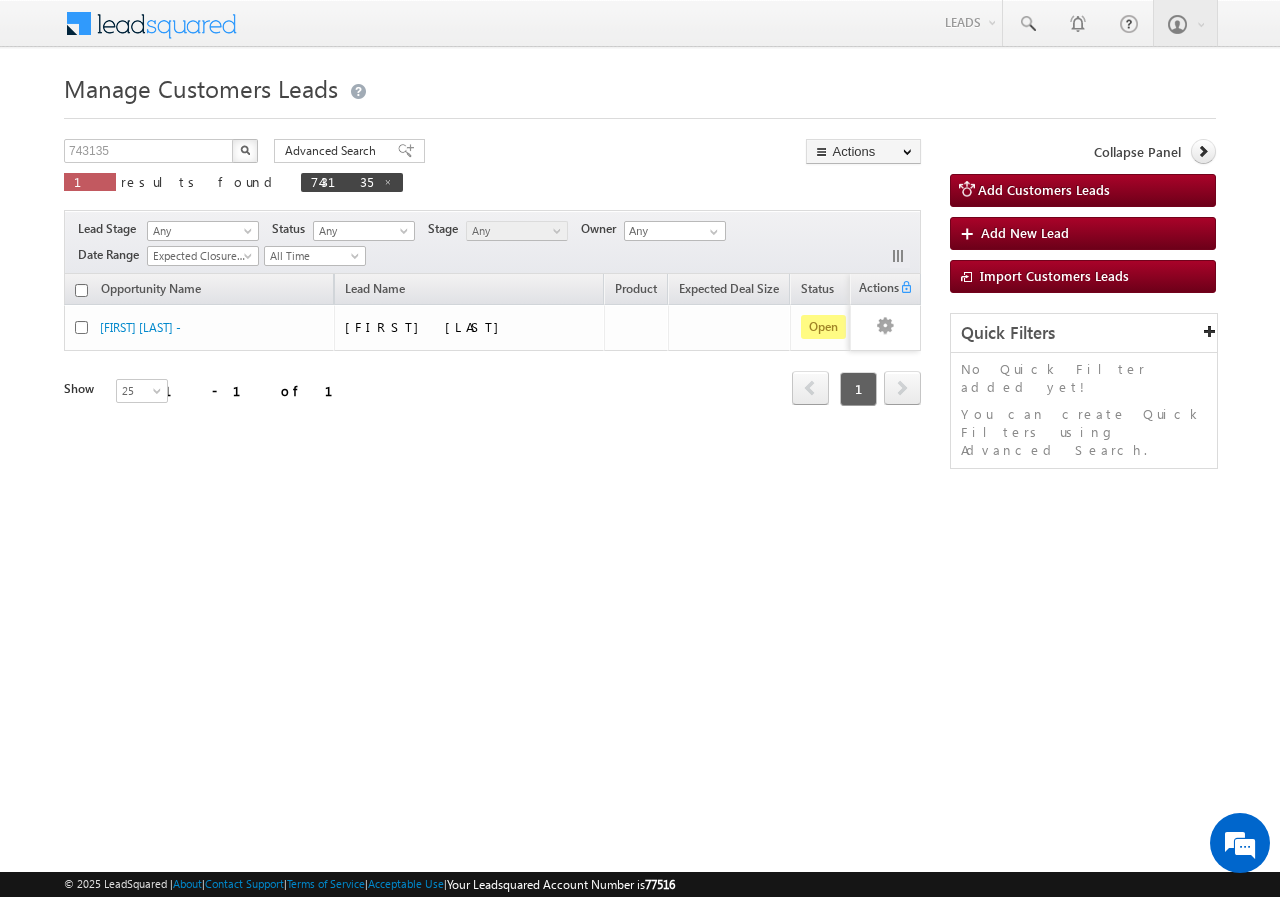scroll, scrollTop: 0, scrollLeft: 0, axis: both 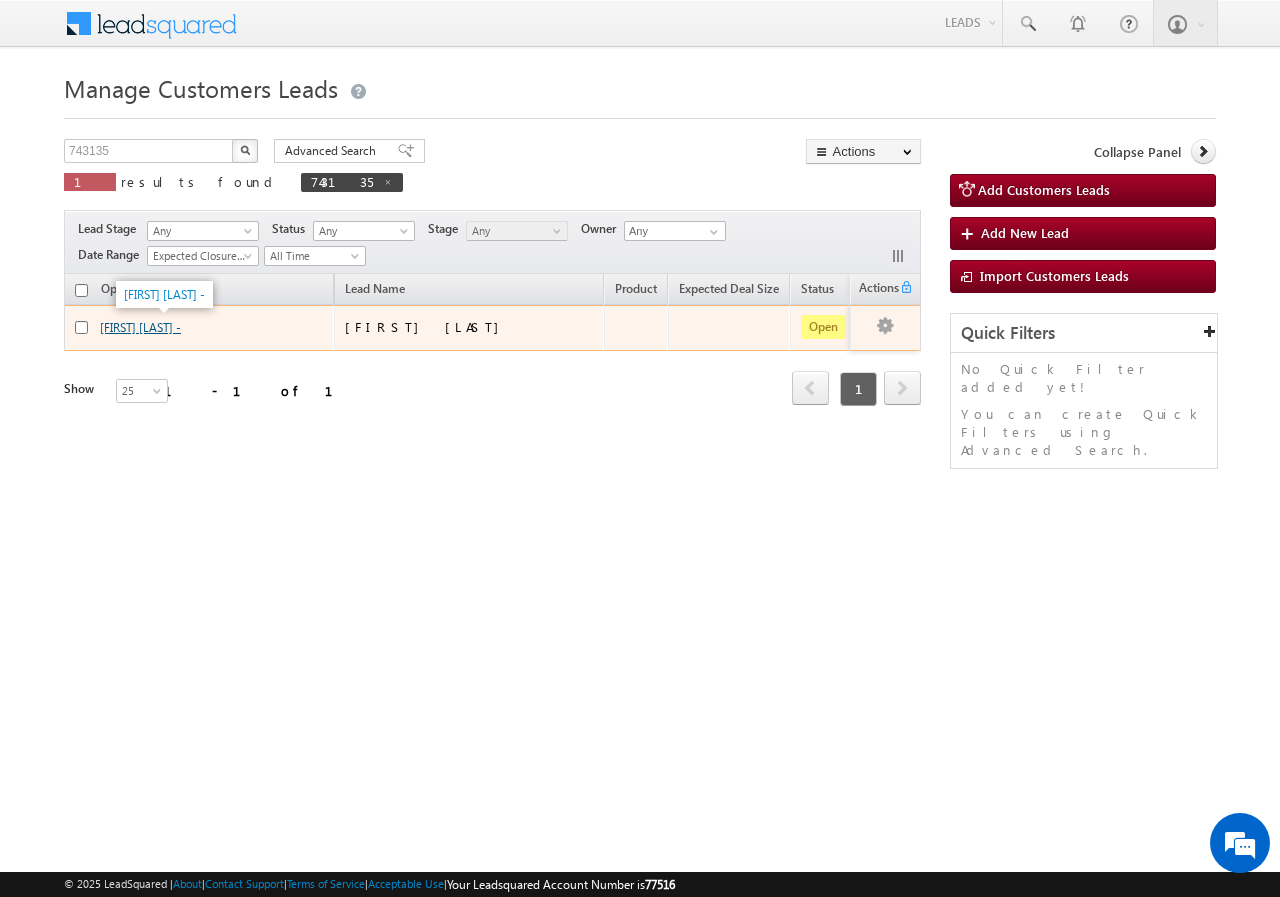 click on "[FIRST] [LAST] -" at bounding box center [140, 327] 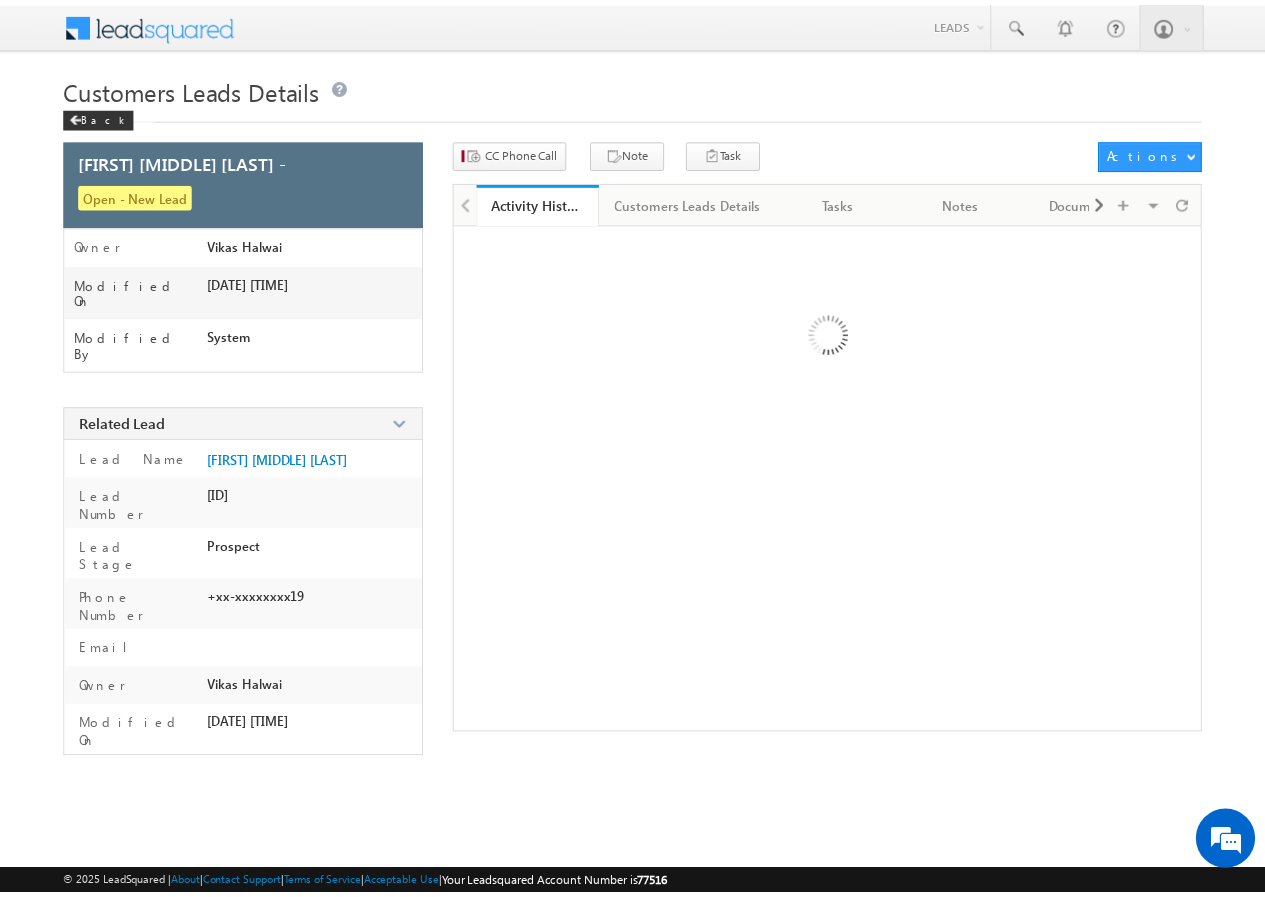 scroll, scrollTop: 0, scrollLeft: 0, axis: both 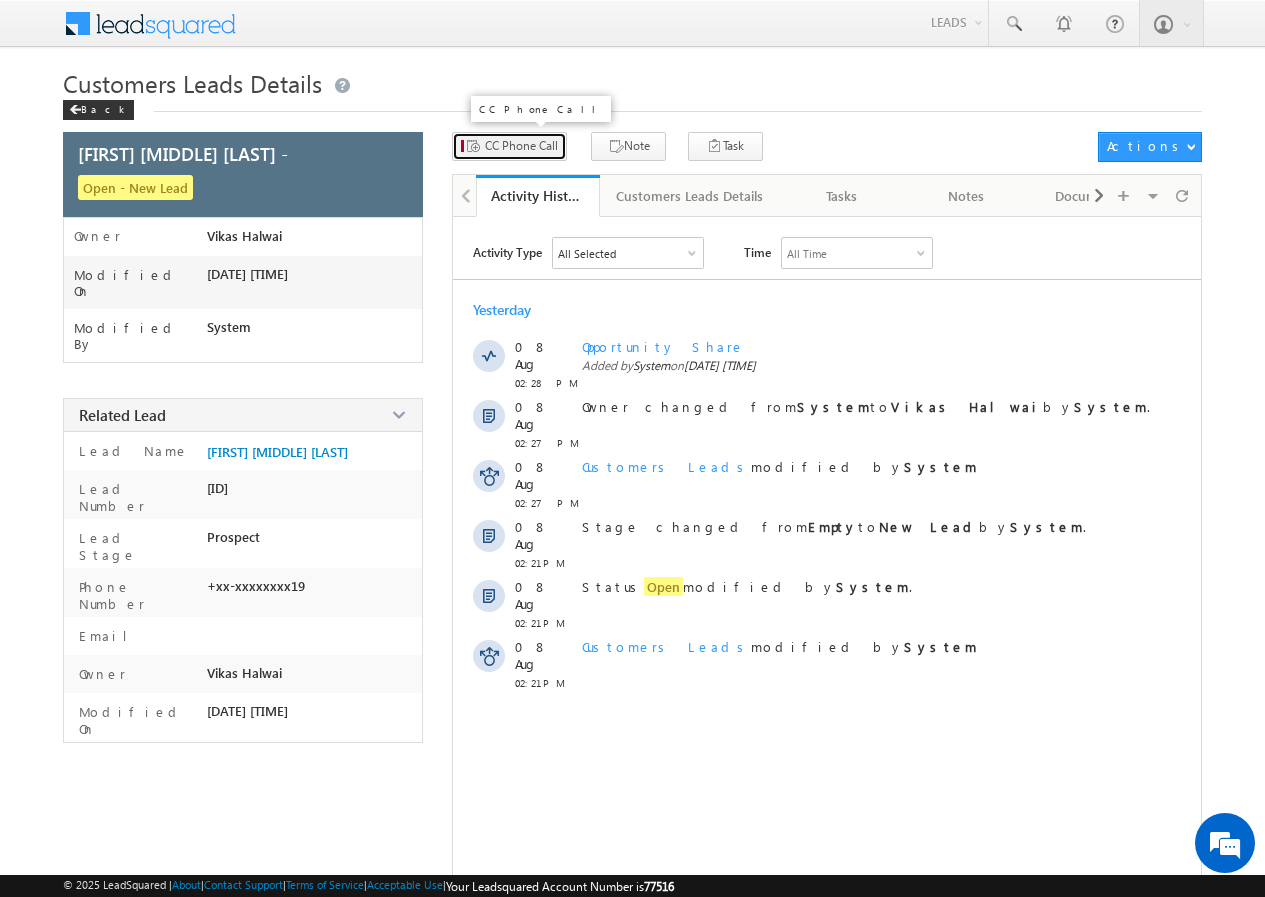 click on "CC Phone Call" at bounding box center [521, 146] 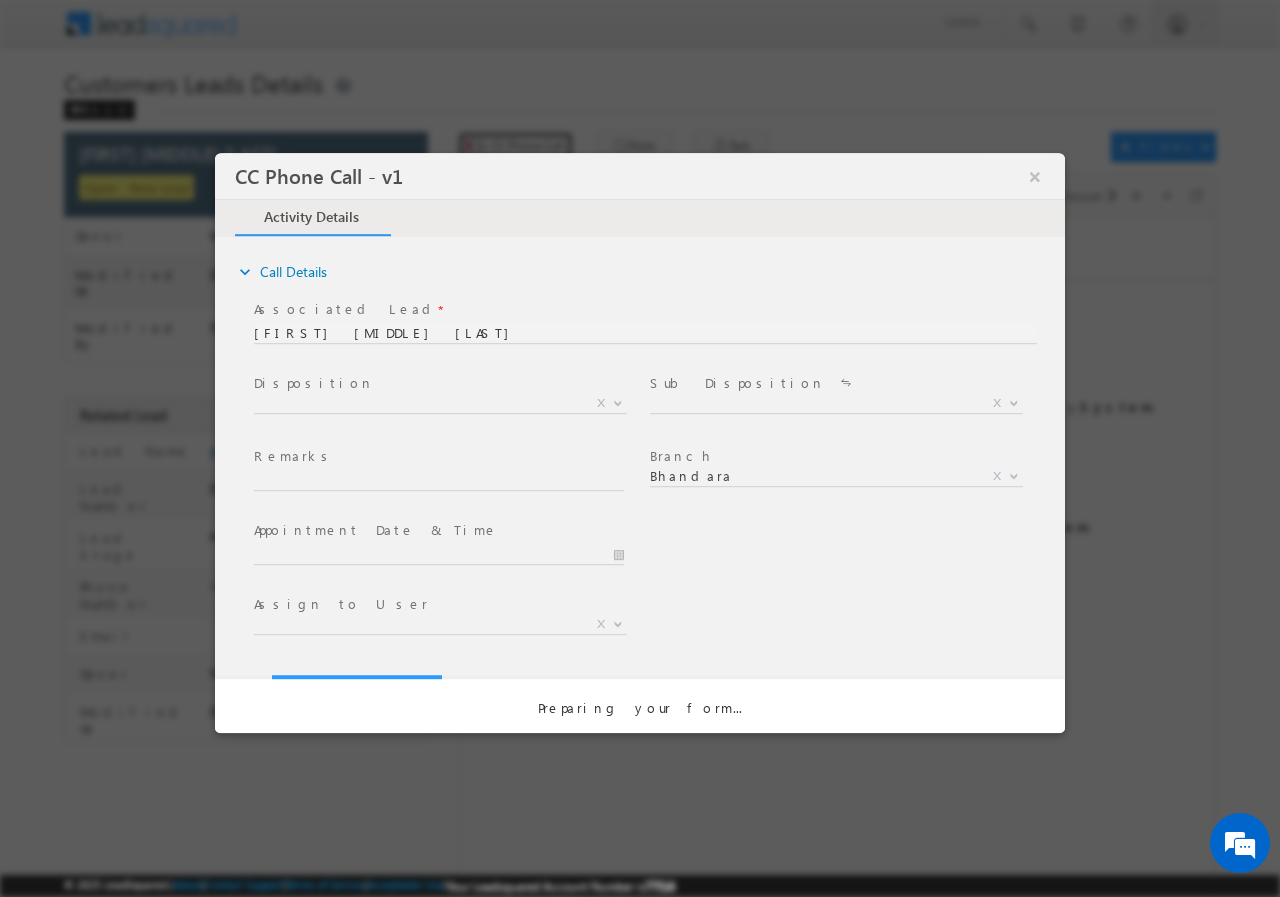 scroll, scrollTop: 0, scrollLeft: 0, axis: both 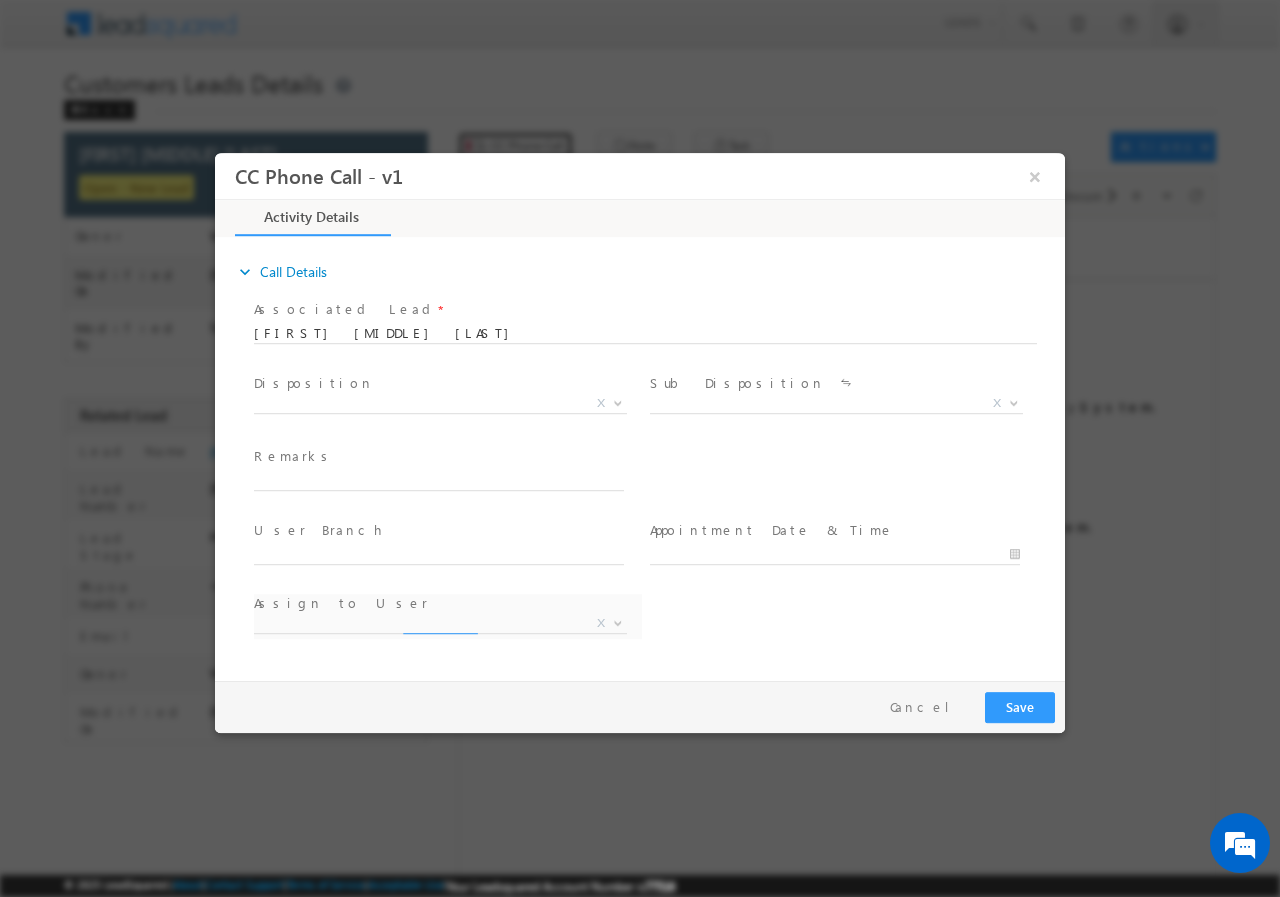 select on "kamlesh.dhakate@sgrlimited.in" 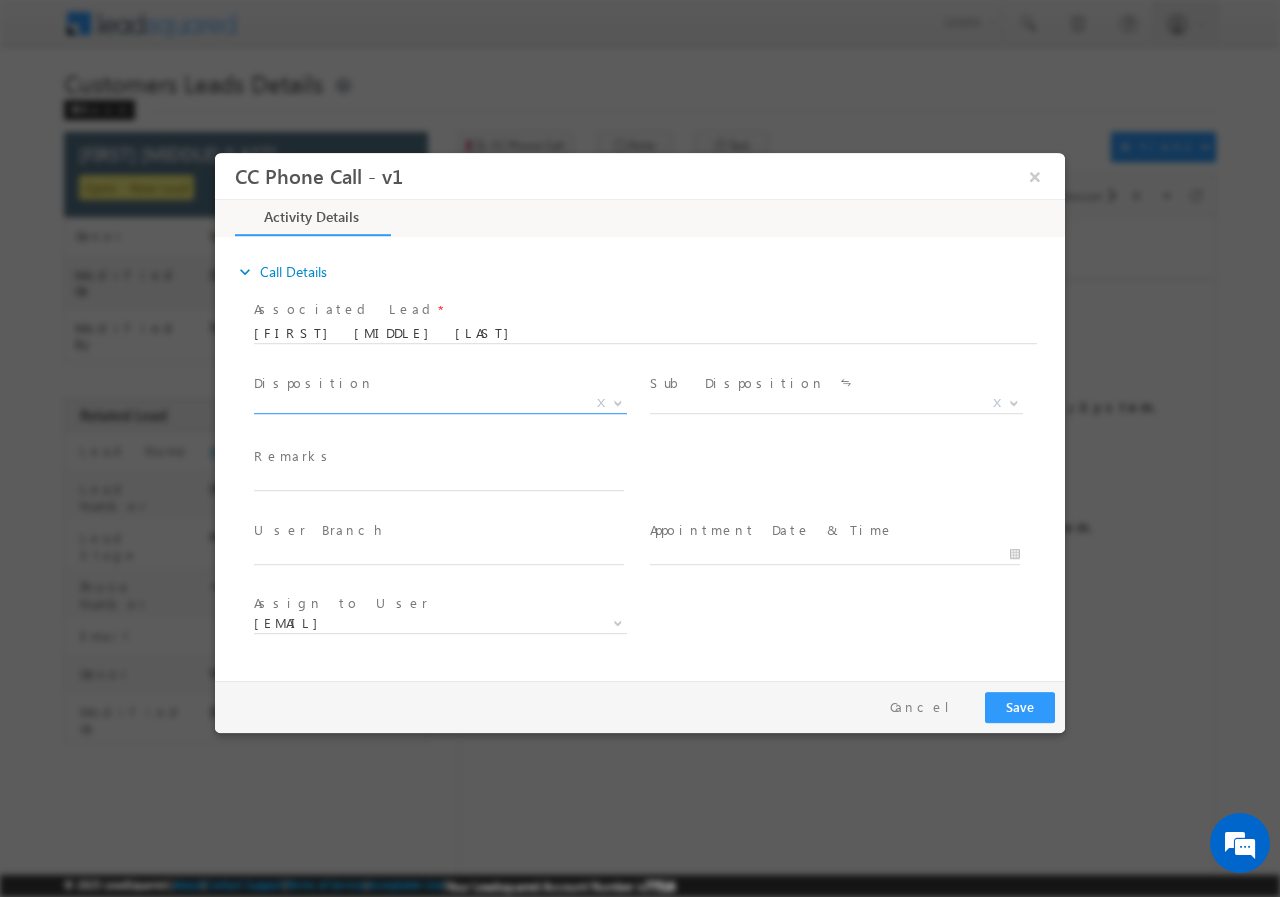 click at bounding box center [618, 401] 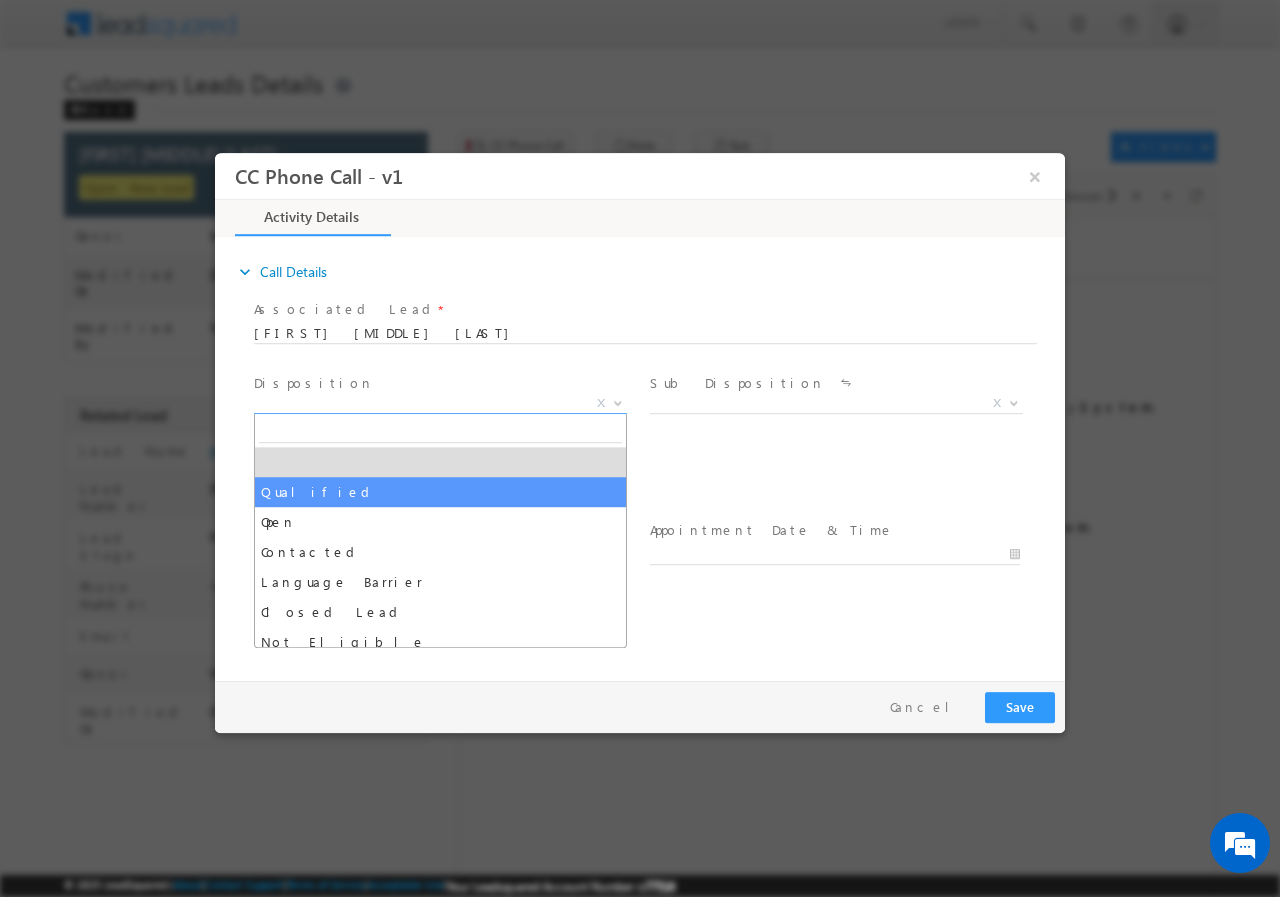 drag, startPoint x: 303, startPoint y: 492, endPoint x: 517, endPoint y: 426, distance: 223.94643 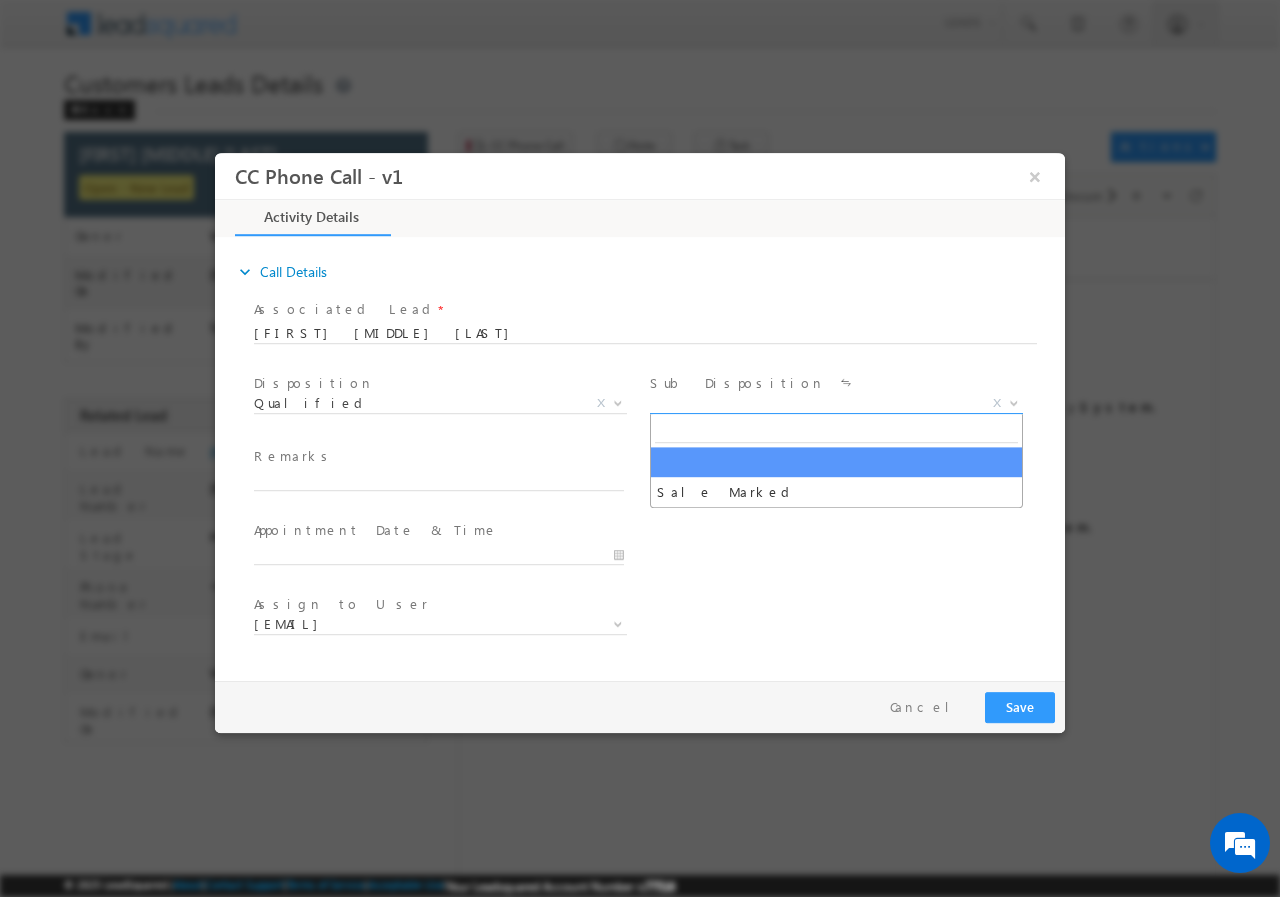 drag, startPoint x: 1016, startPoint y: 402, endPoint x: 1005, endPoint y: 402, distance: 11 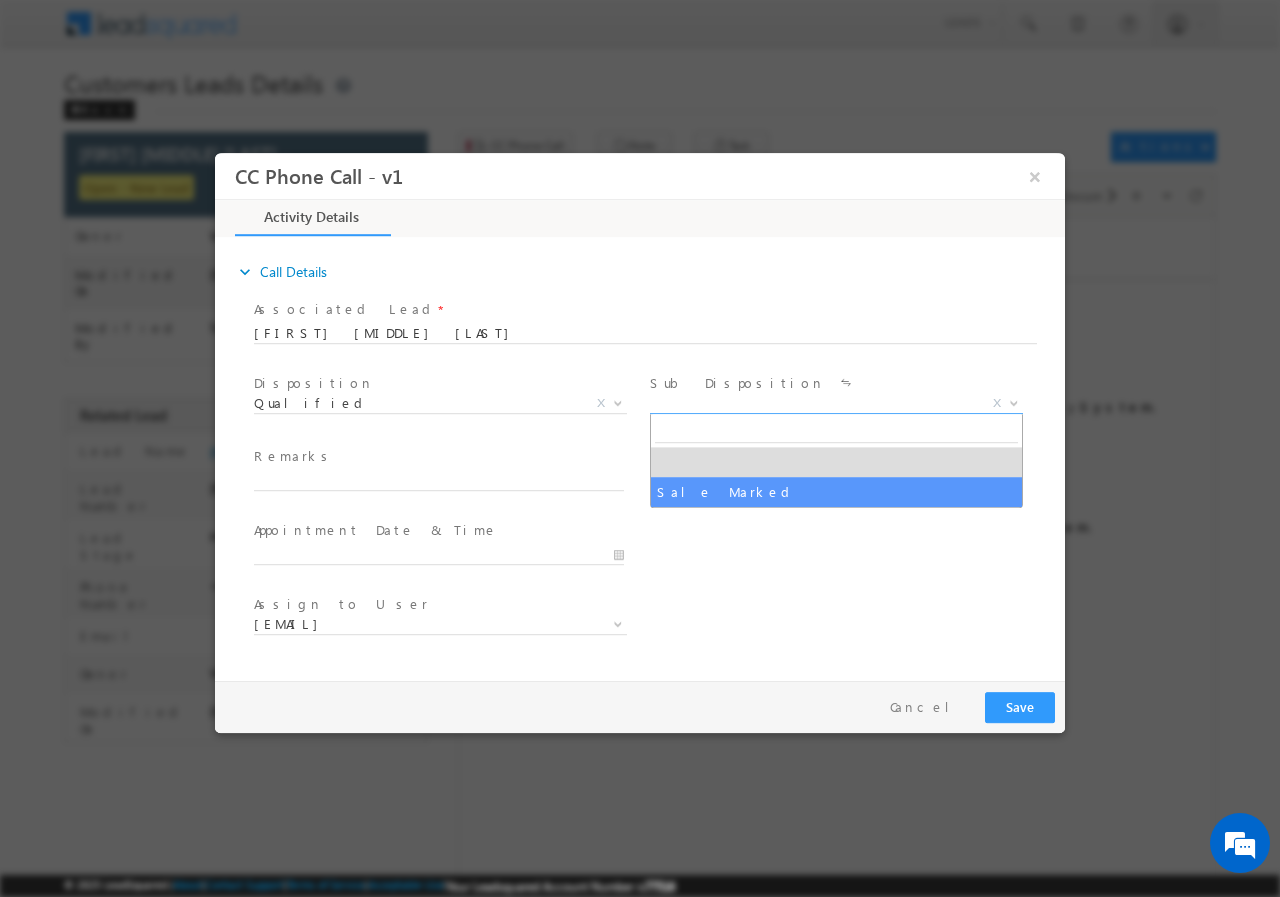drag, startPoint x: 704, startPoint y: 489, endPoint x: 541, endPoint y: 444, distance: 169.09761 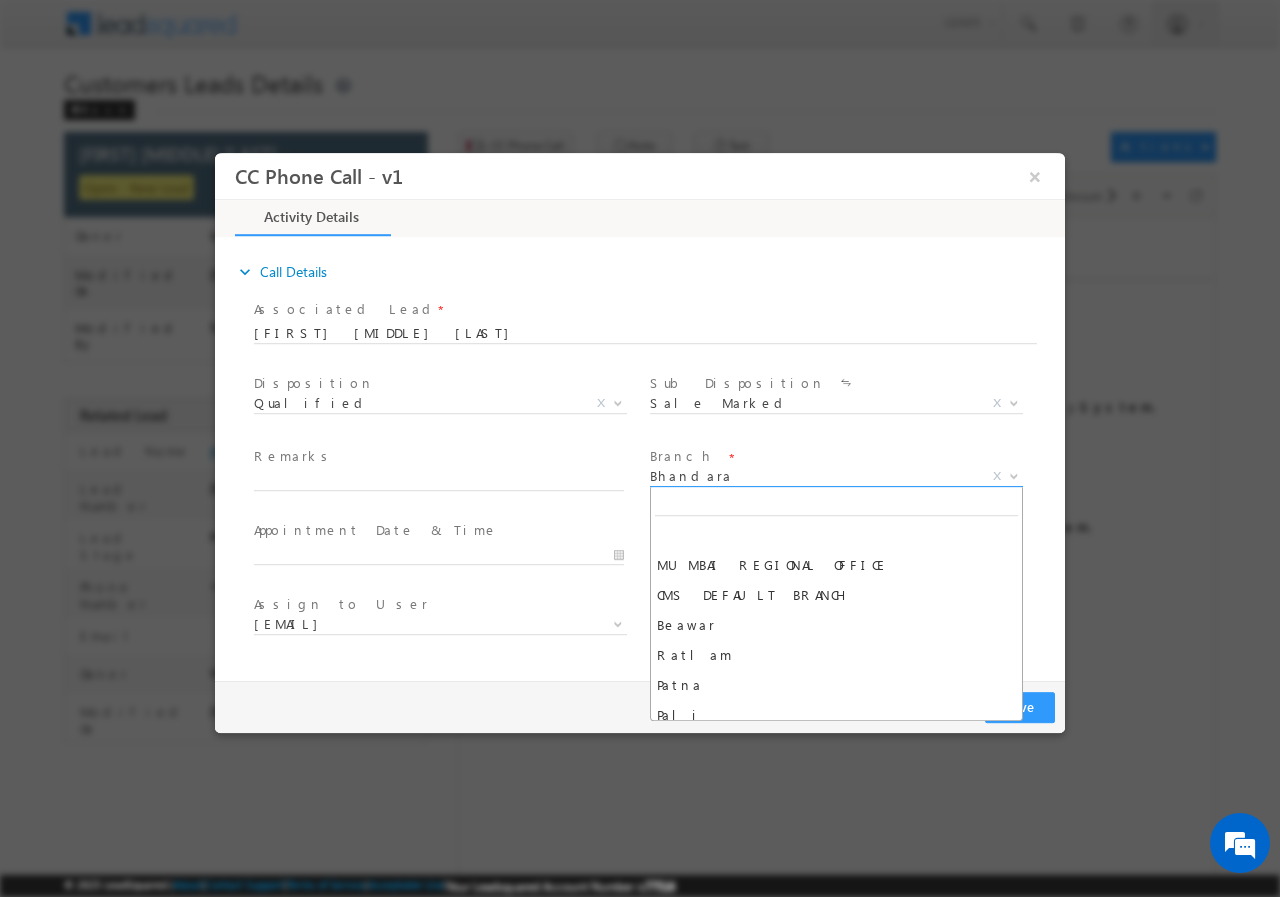 click at bounding box center (1014, 474) 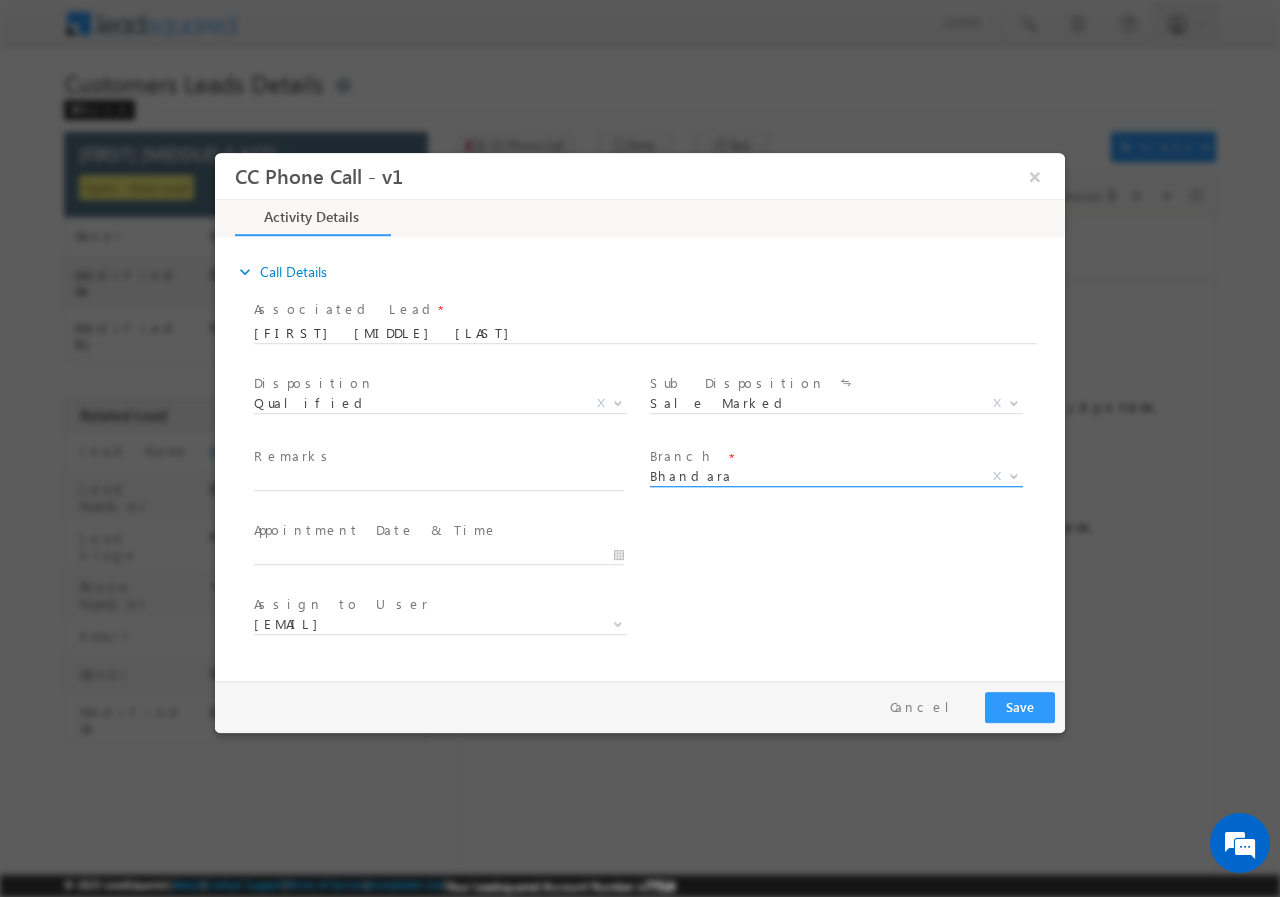 click on "Bhandara" at bounding box center (812, 475) 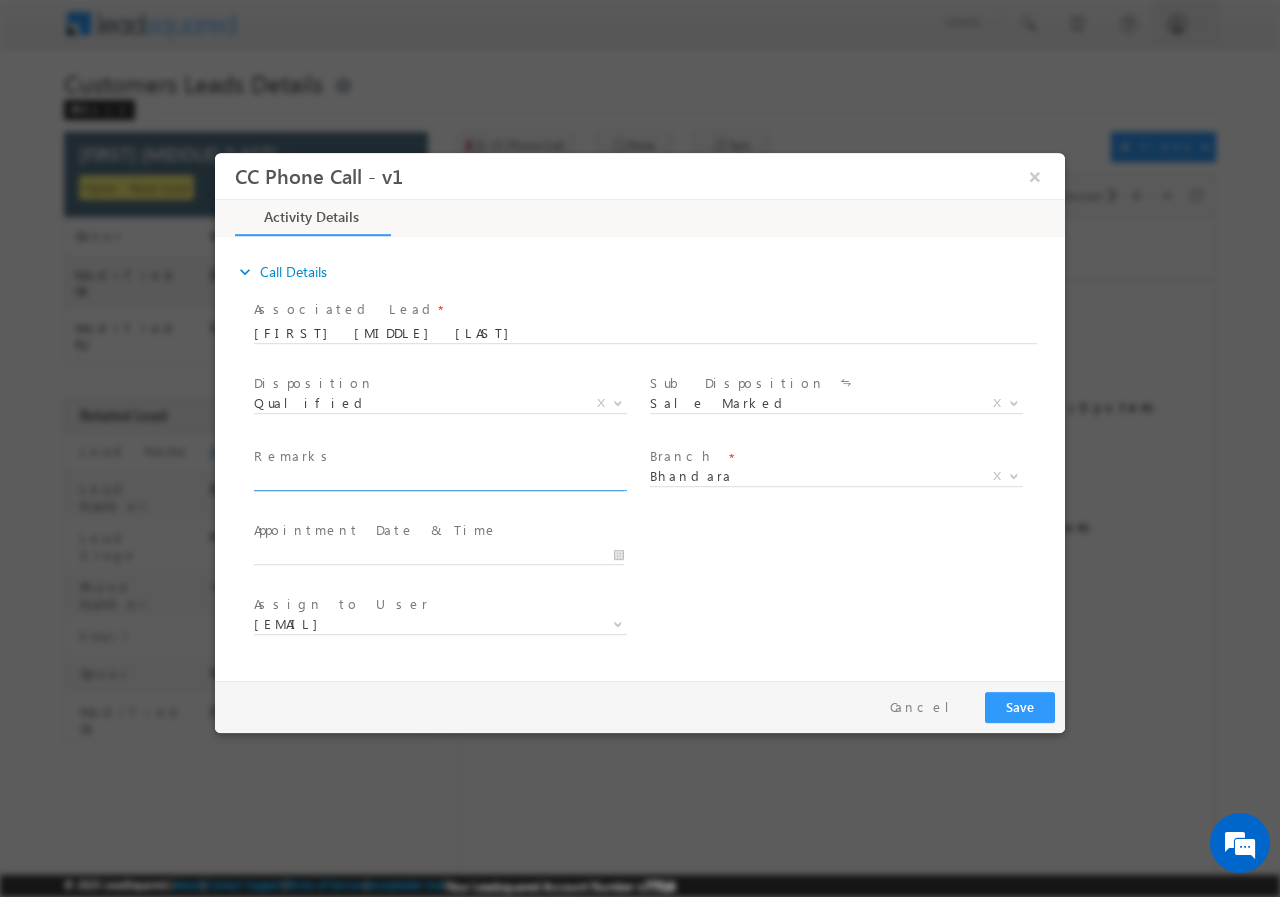 click at bounding box center (439, 480) 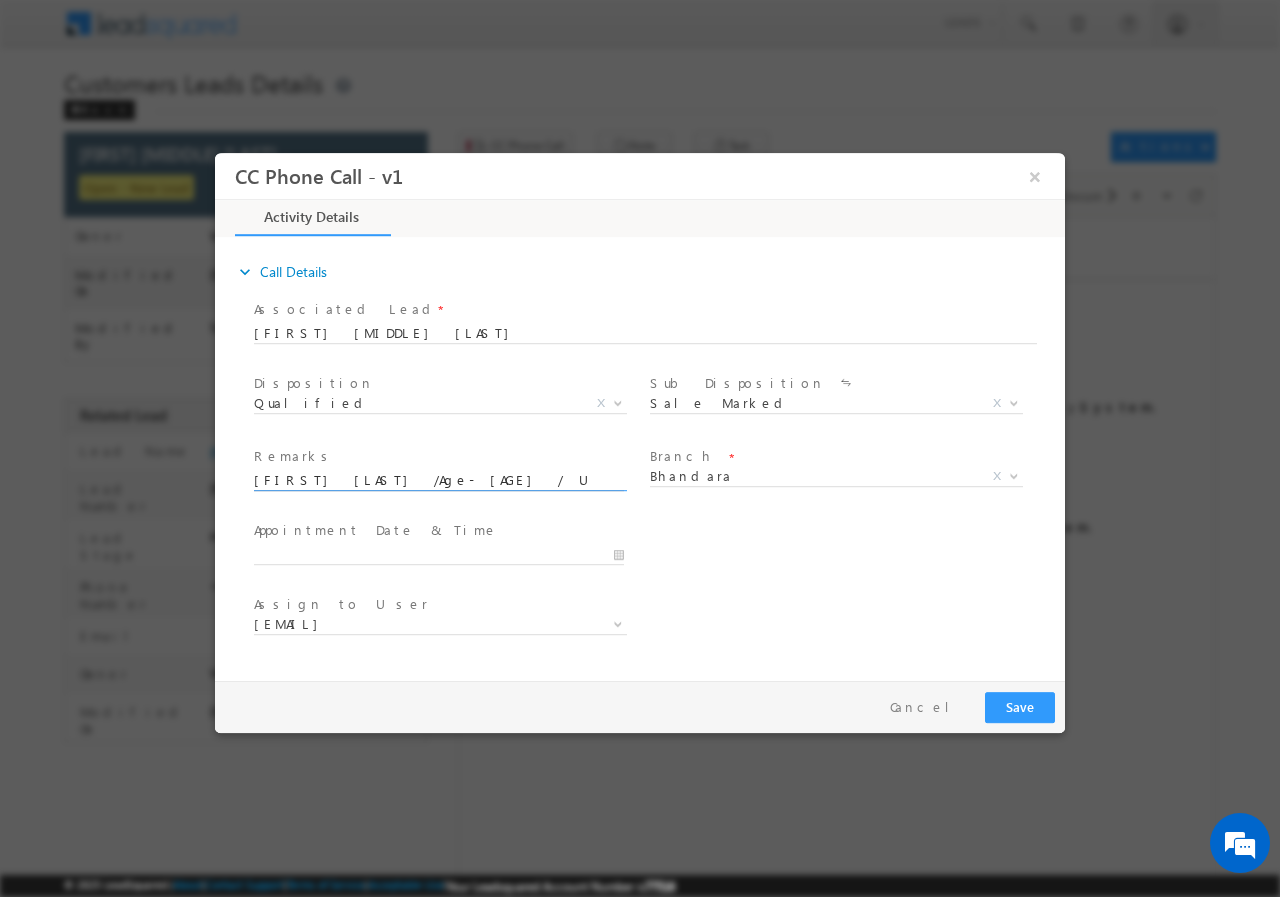 scroll, scrollTop: 0, scrollLeft: 830, axis: horizontal 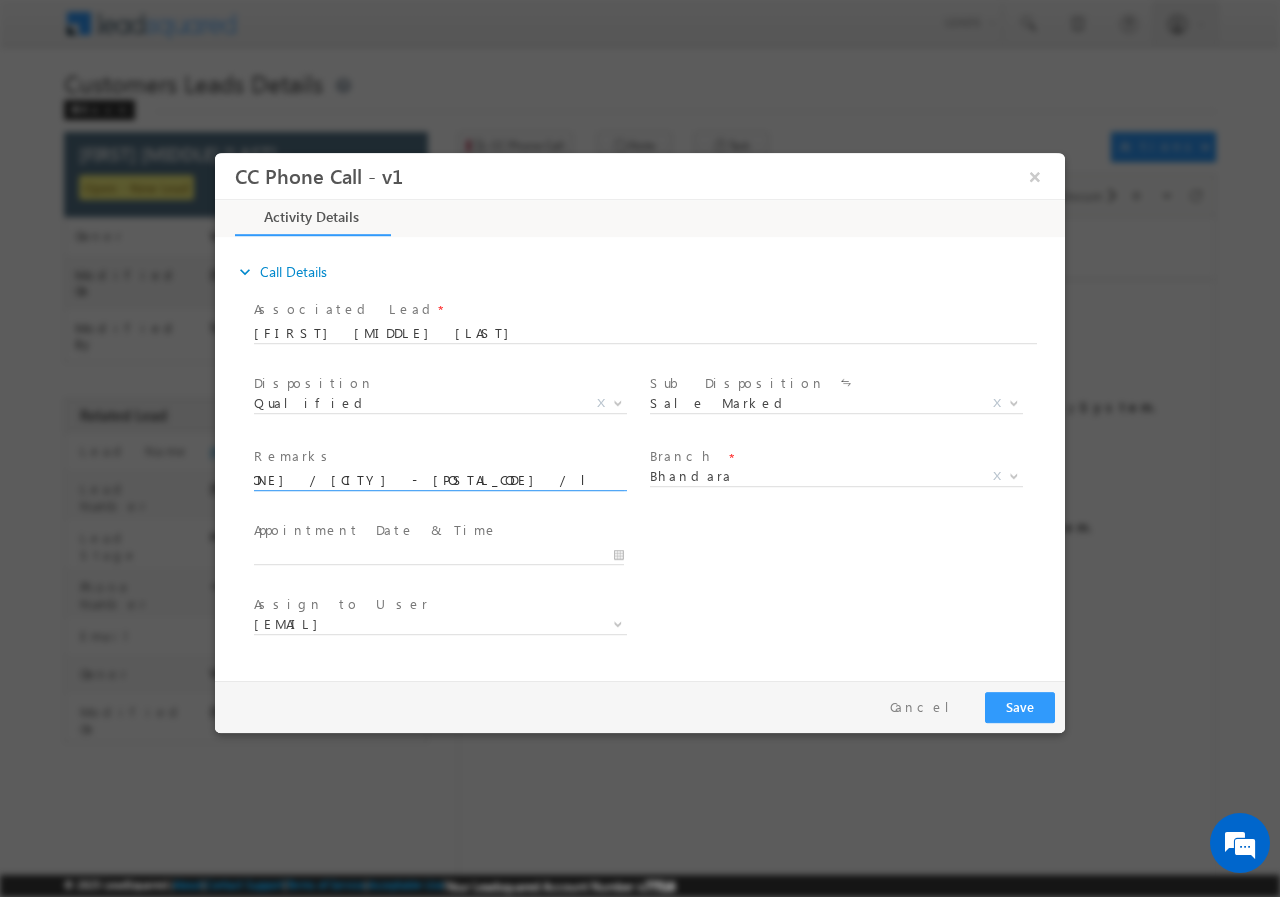 type on "Dhanraj Chaware /Age- 48 / Unique ID-743135 / Campaign - VB_Interested /Mob -9420616619 / Bhandara- 441924 / loan req - 10 L / Extentions / M income -30 k self biss /P-REGISTY / GP / PV - 70 L / Visit" 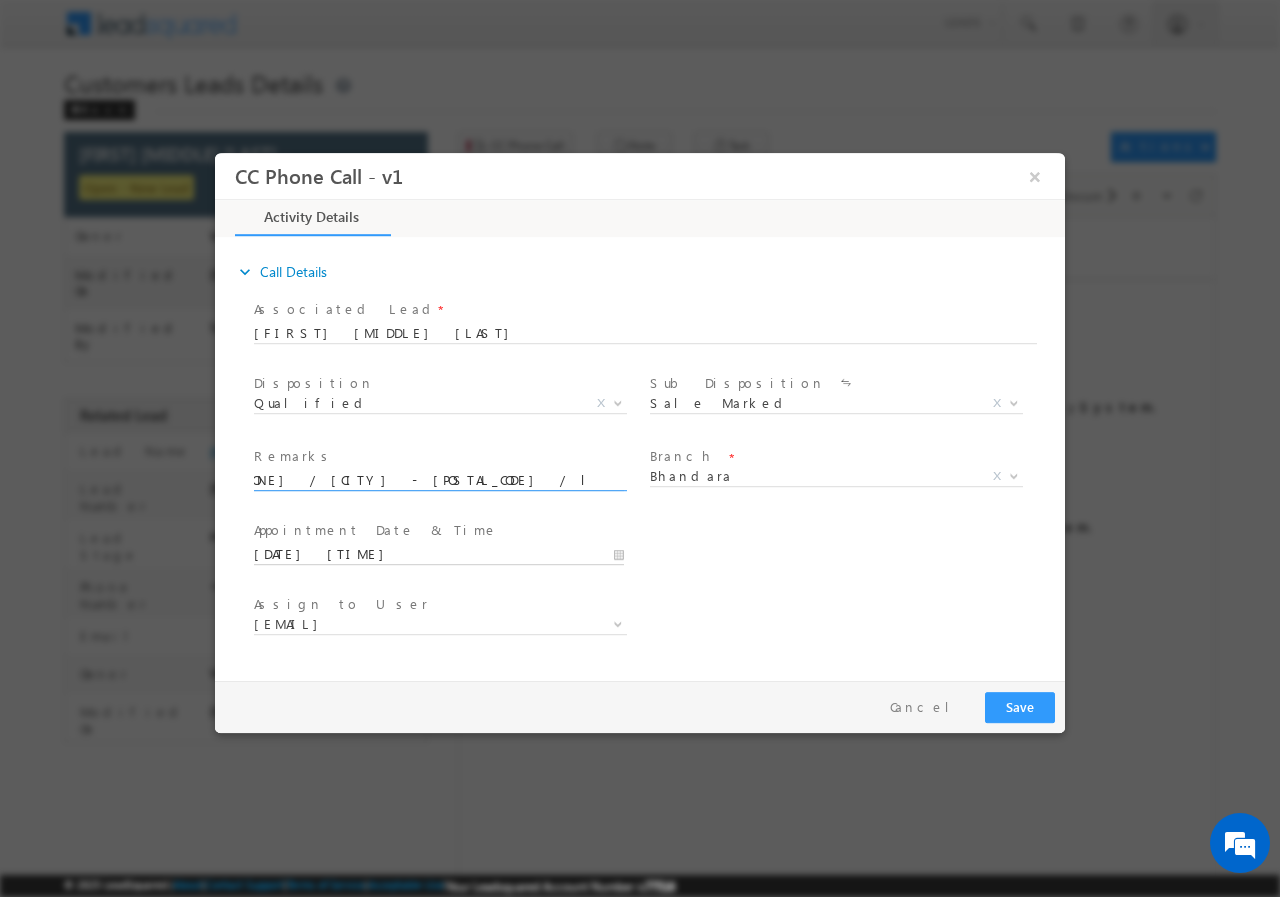 drag, startPoint x: 431, startPoint y: 547, endPoint x: 569, endPoint y: 545, distance: 138.0145 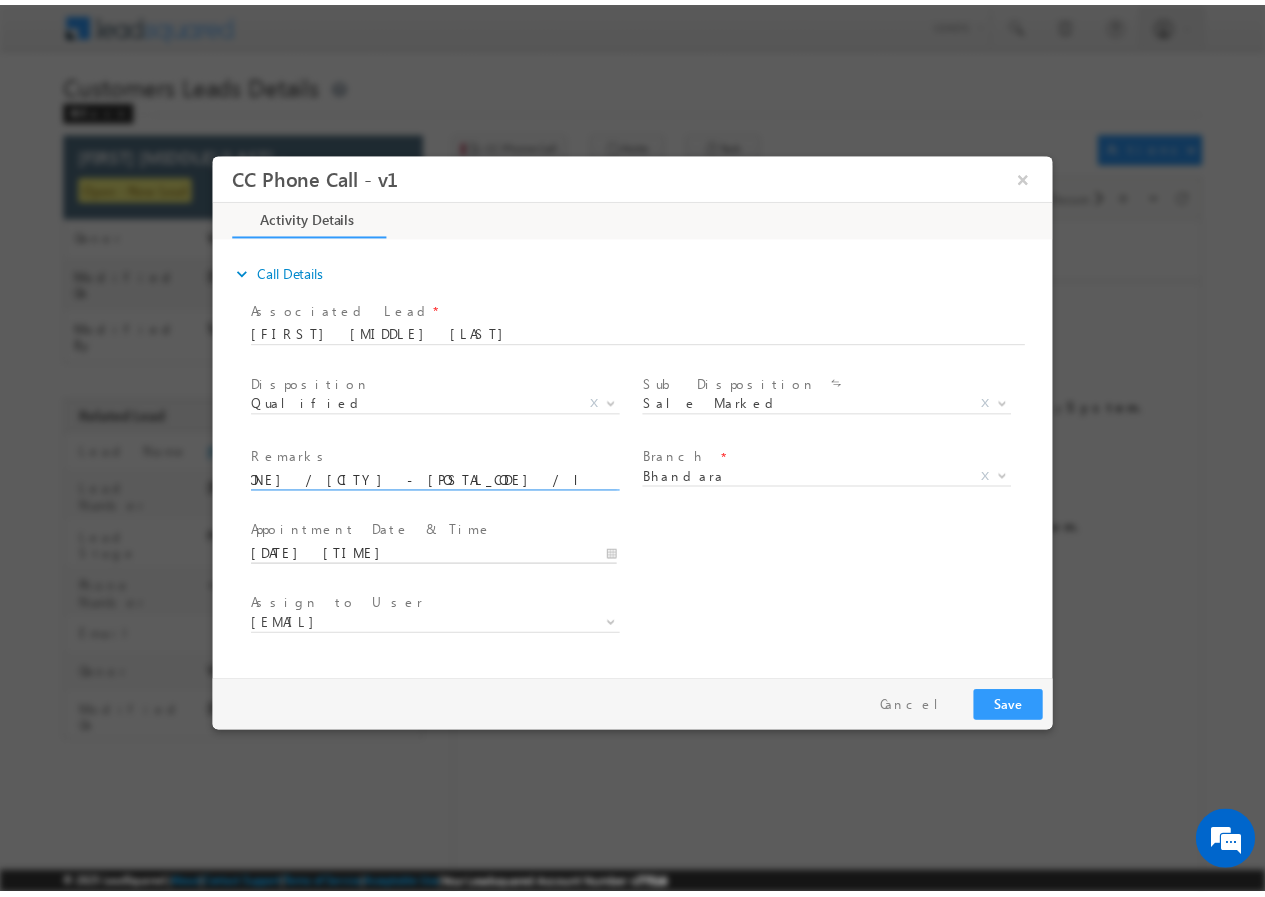 scroll, scrollTop: 0, scrollLeft: 0, axis: both 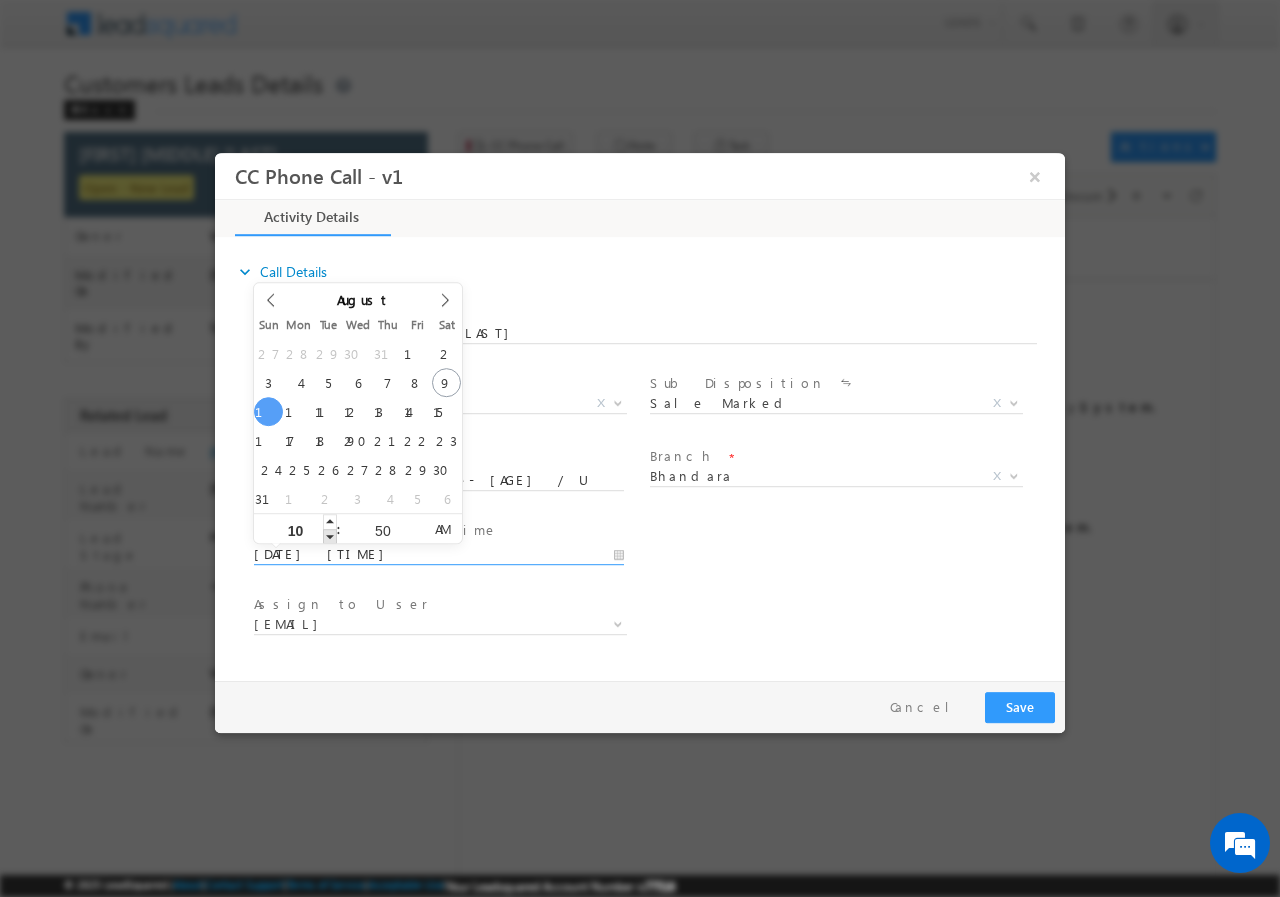 type on "08/10/2025 9:50 AM" 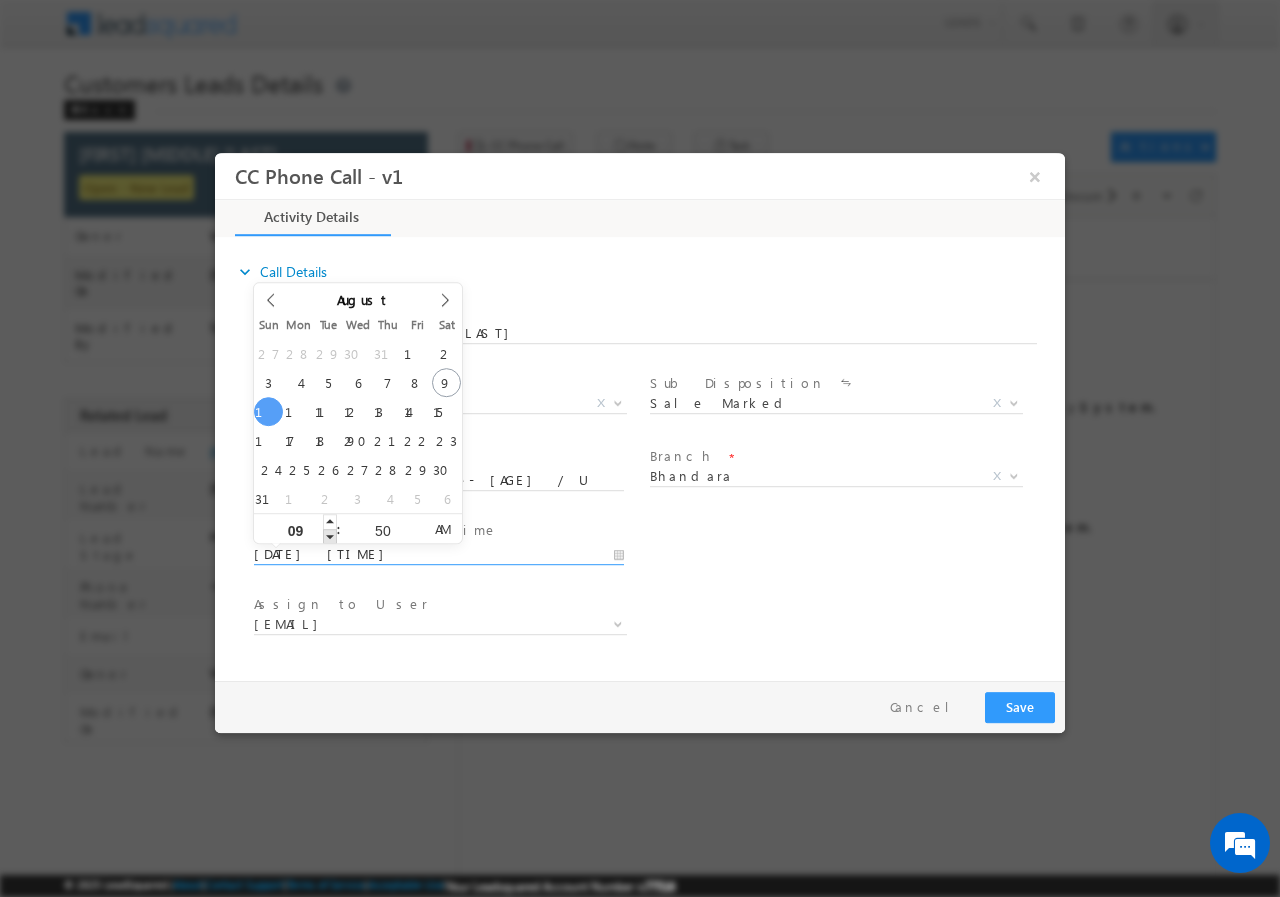 click at bounding box center (330, 535) 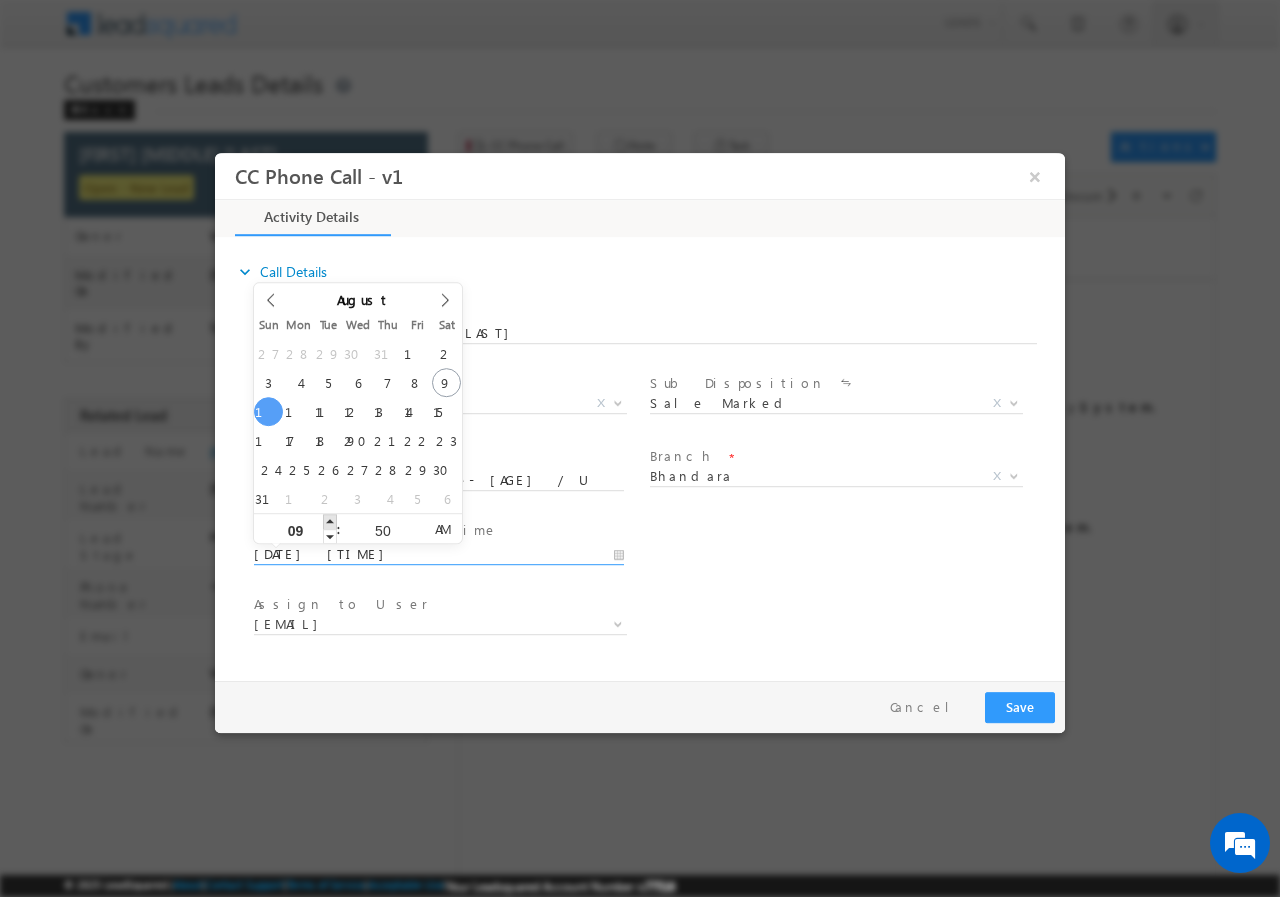 type on "08/10/2025 10:50 AM" 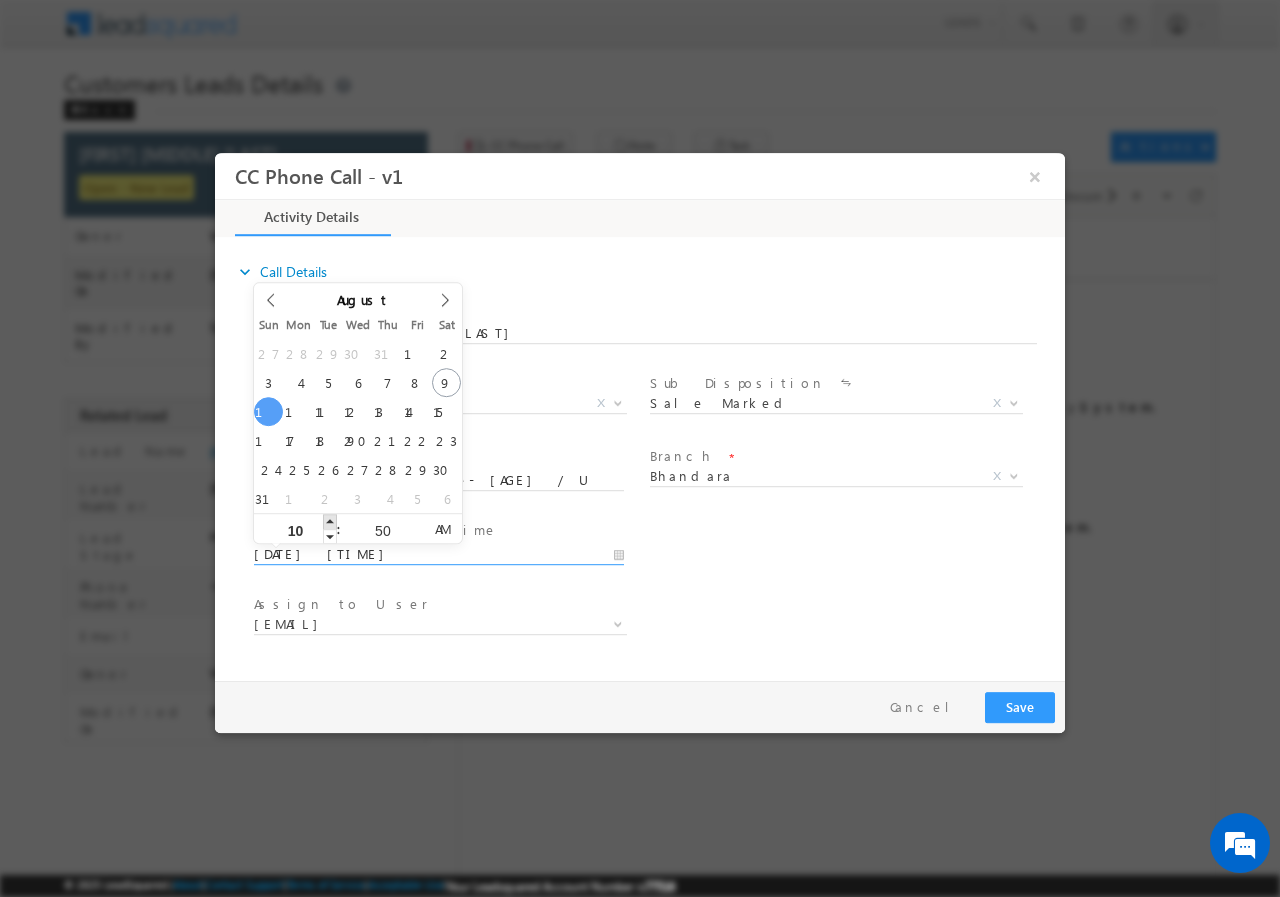 click at bounding box center (330, 520) 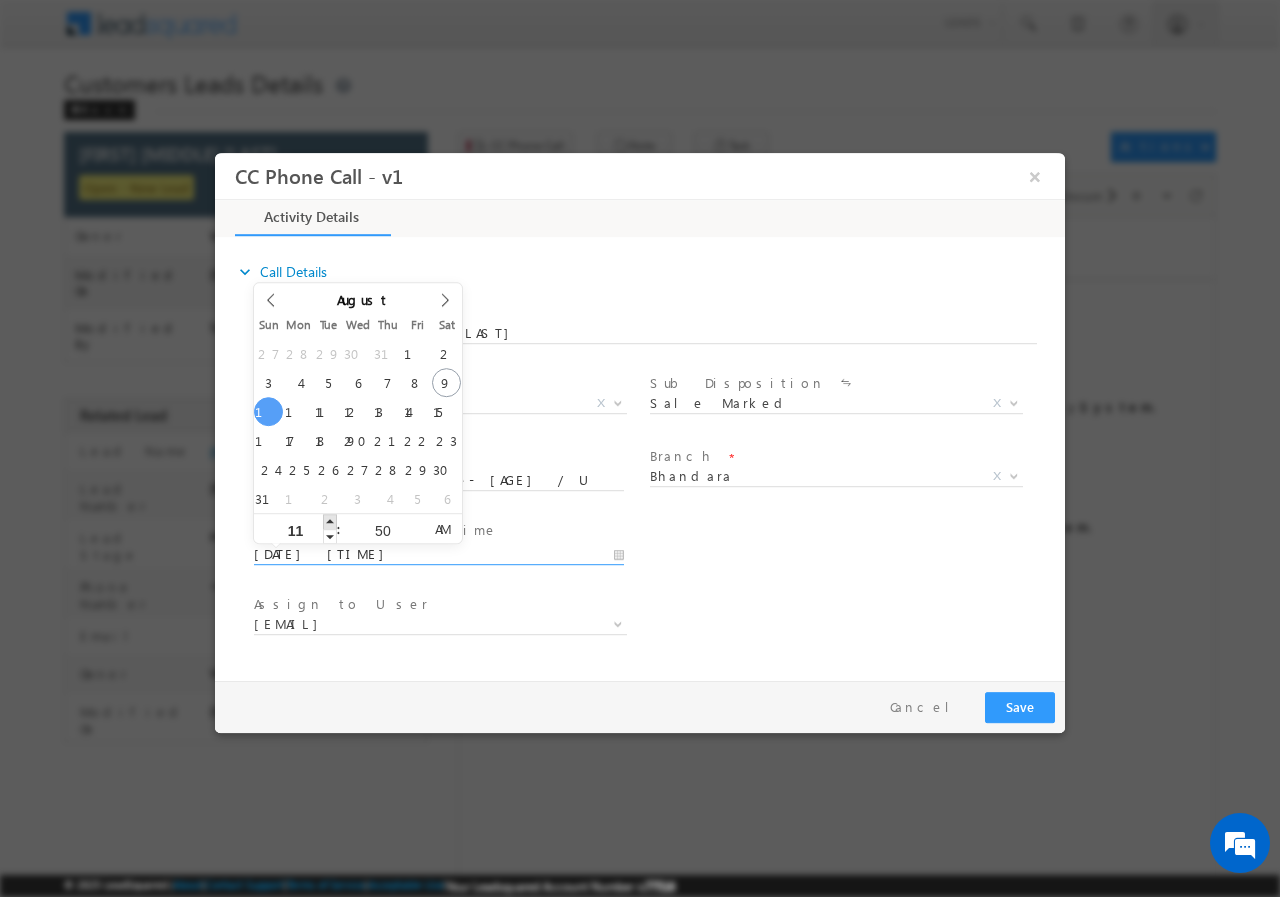 click at bounding box center [330, 520] 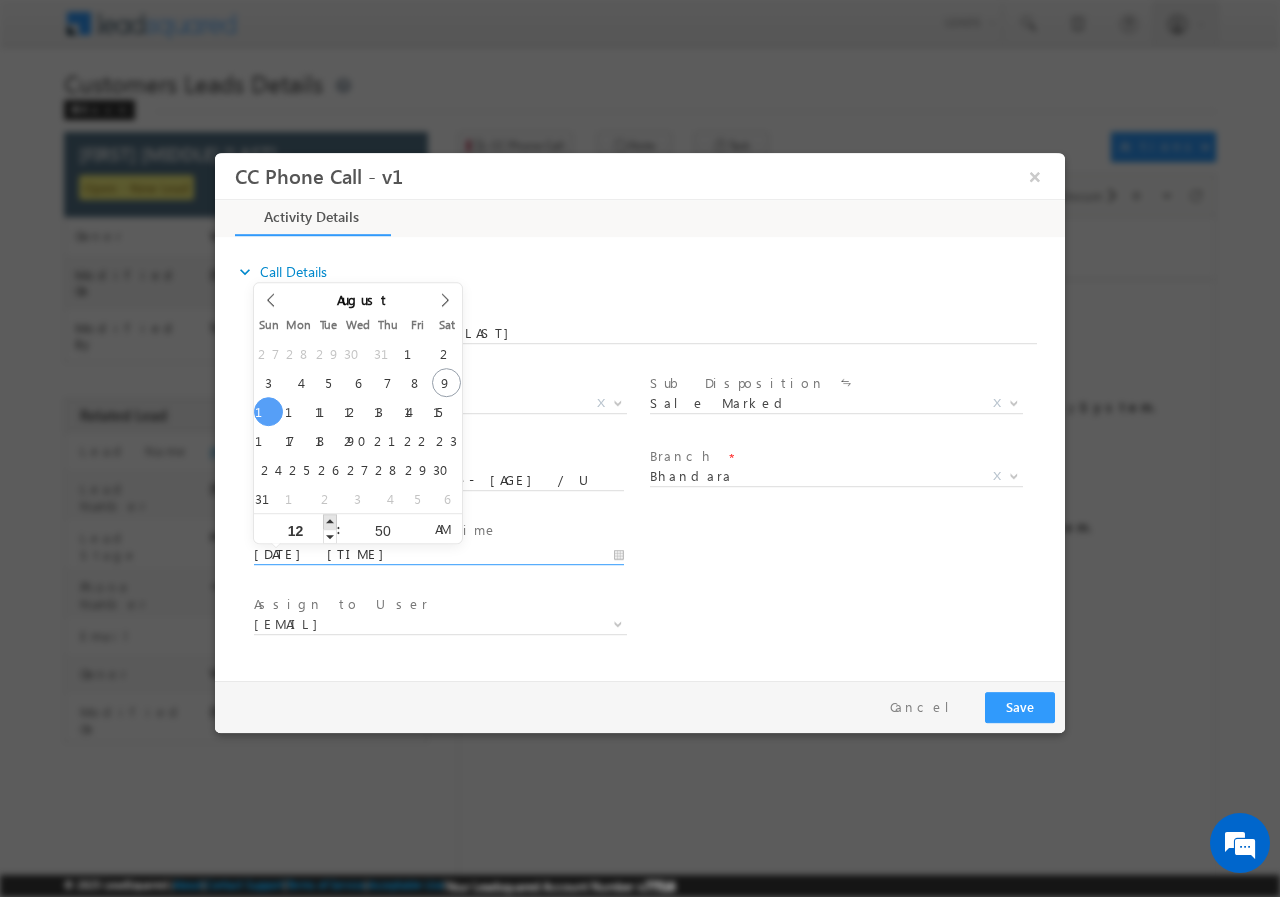 click at bounding box center (330, 520) 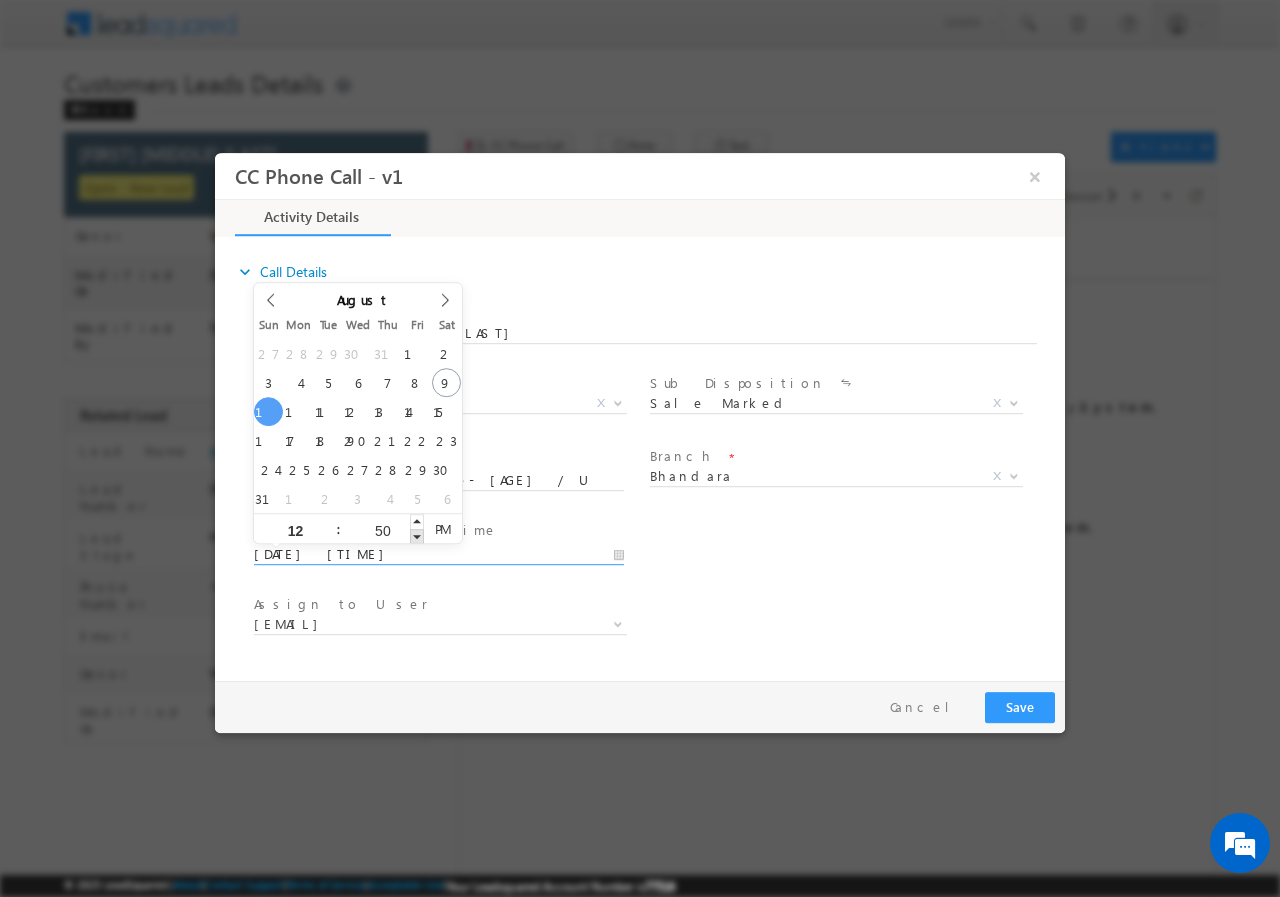 type on "08/10/2025 12:49 PM" 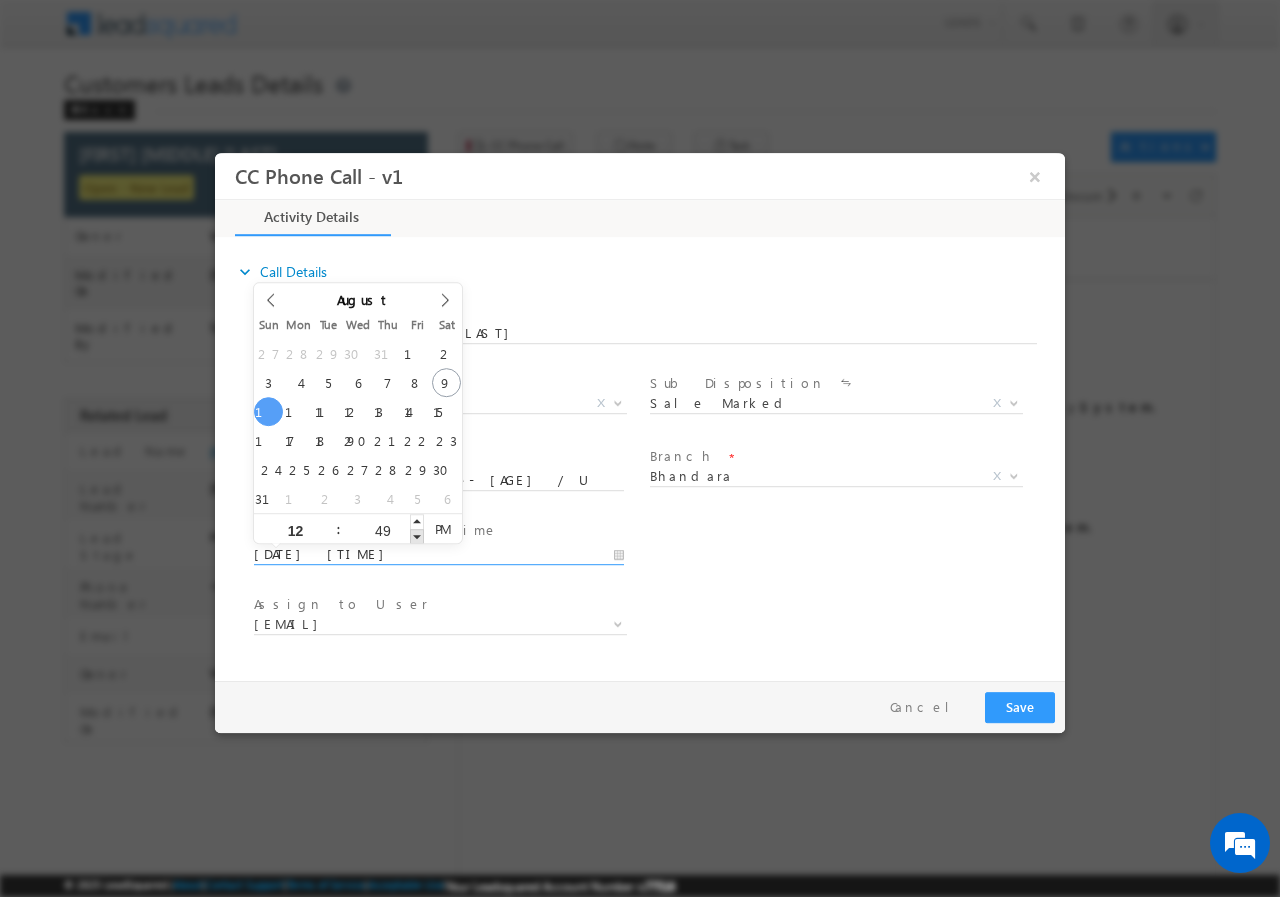 click at bounding box center [417, 535] 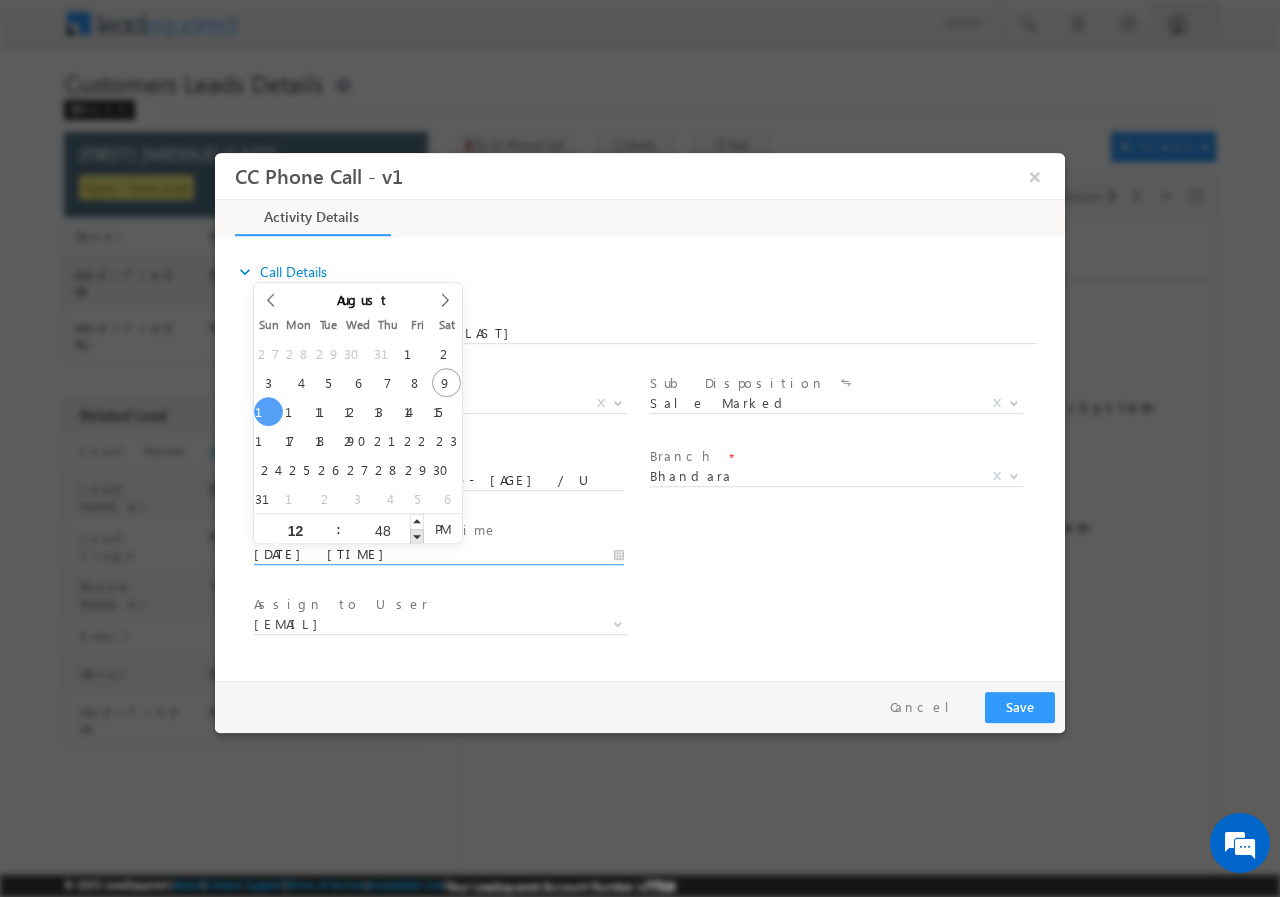 click at bounding box center (417, 535) 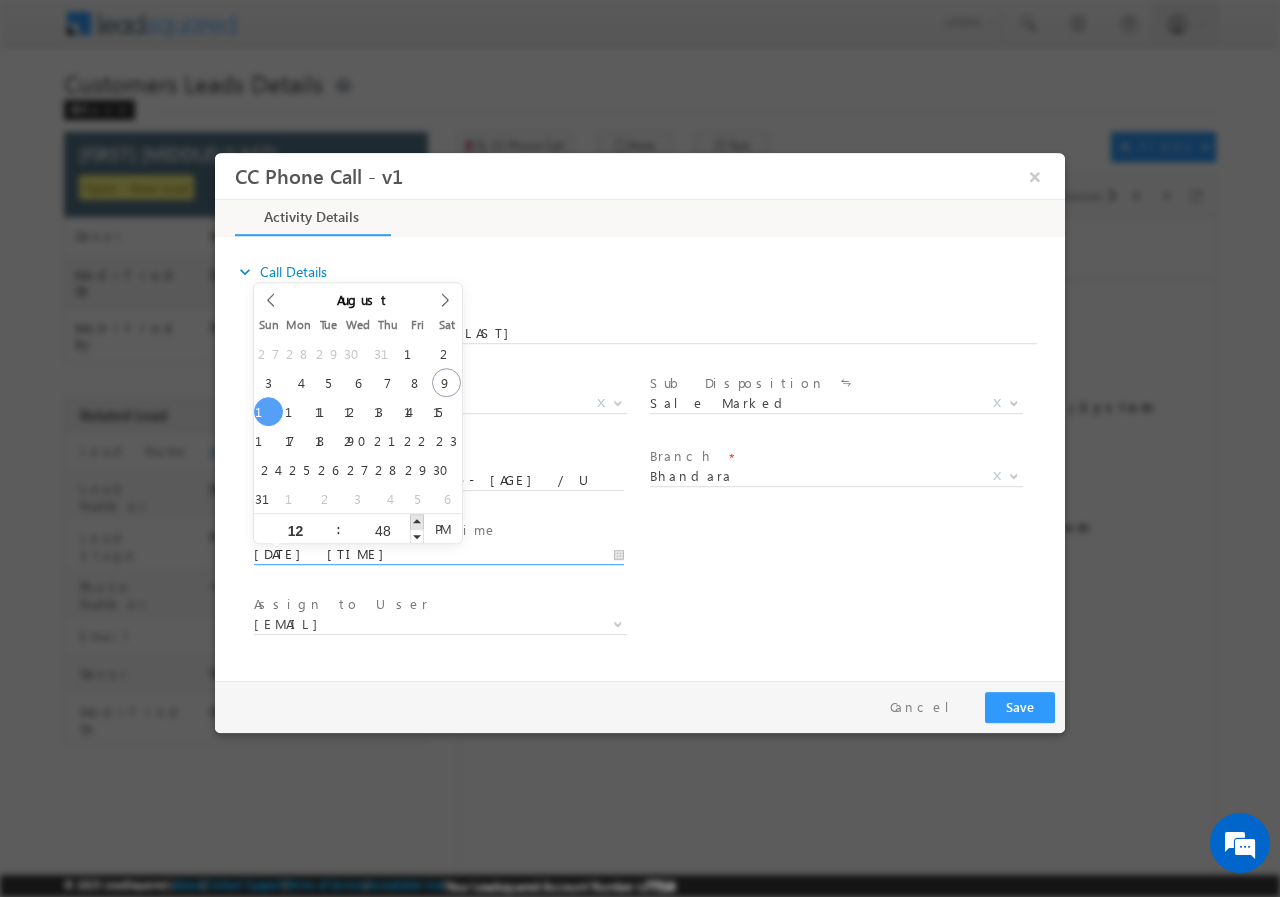 type on "08/10/2025 12:49 PM" 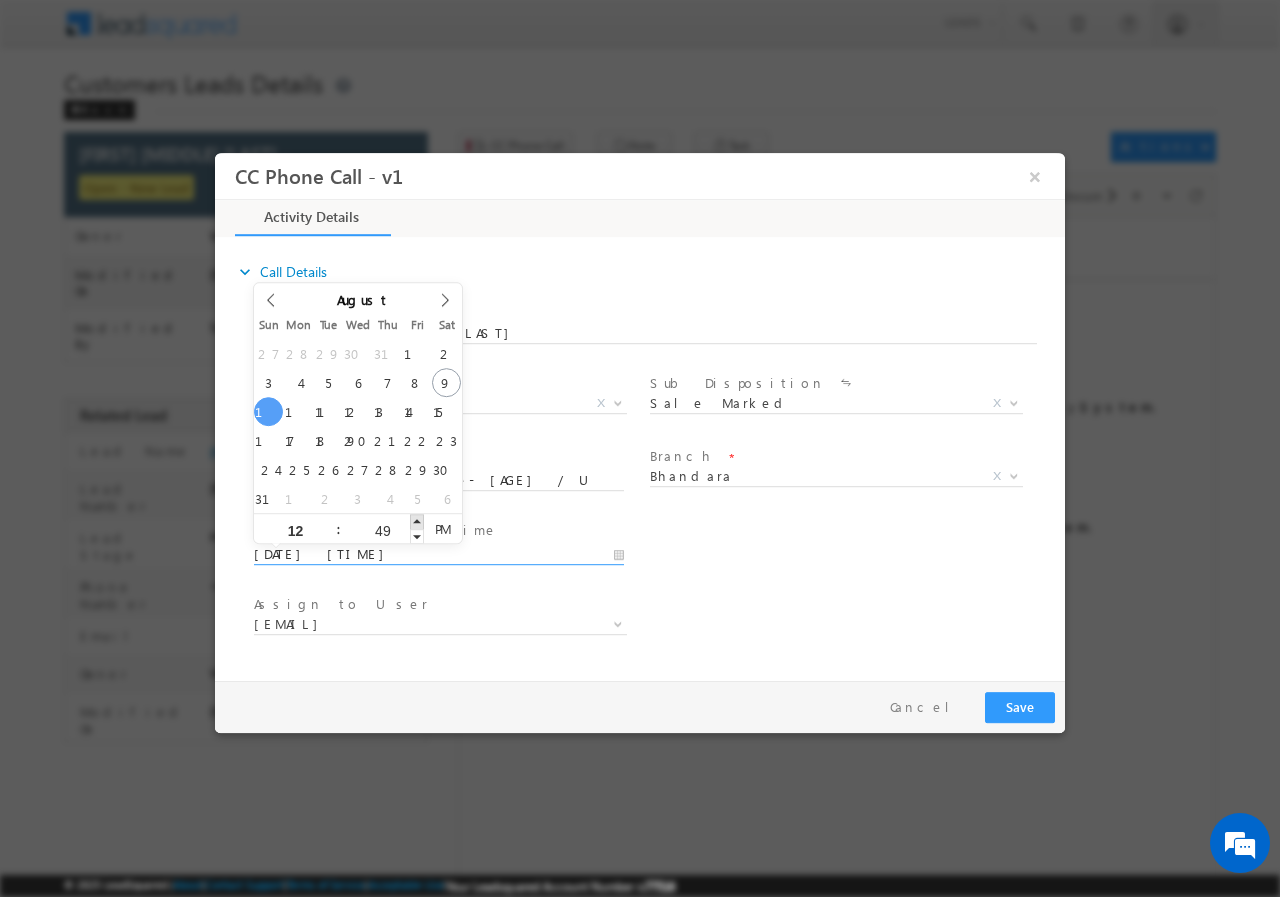 click at bounding box center [417, 520] 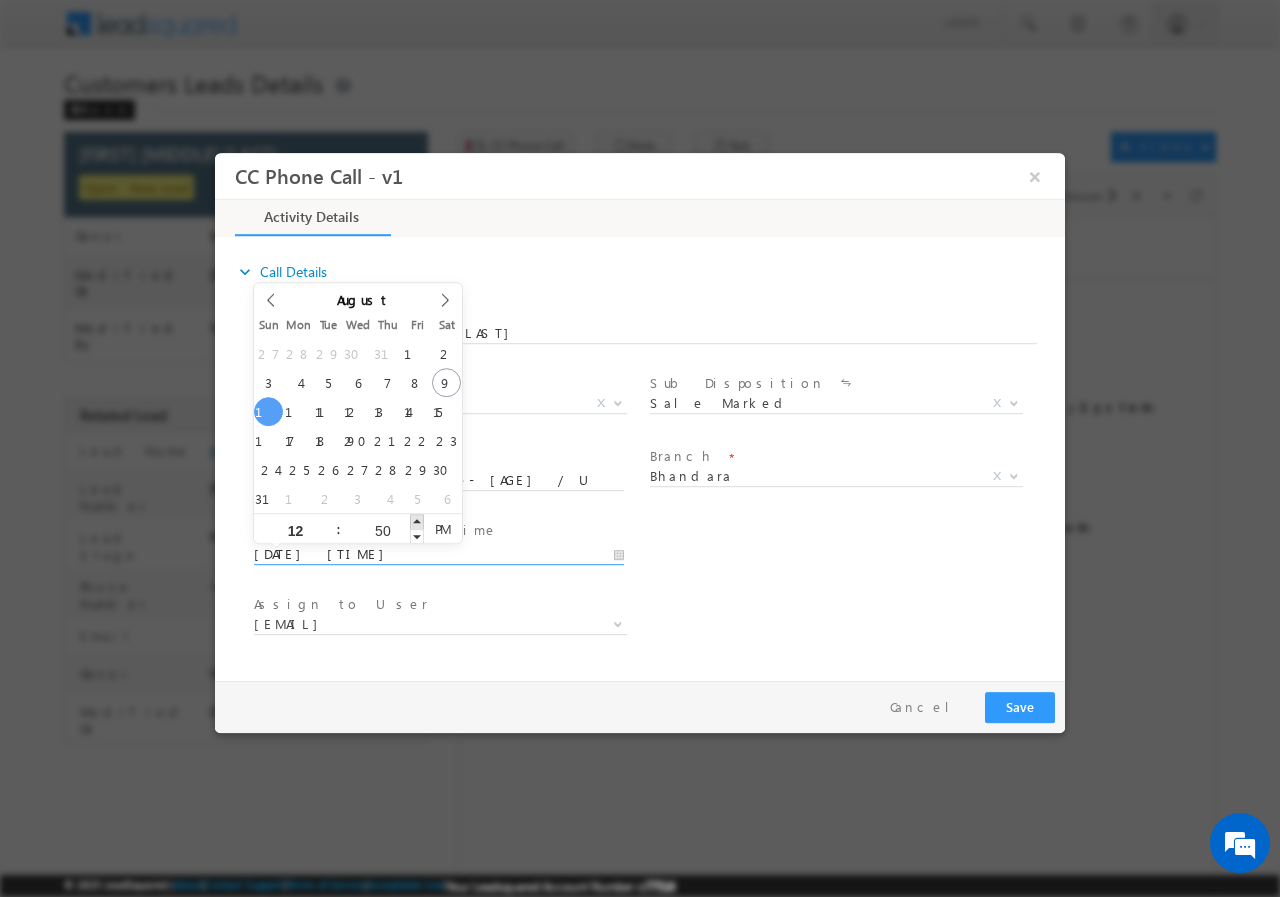 click at bounding box center (417, 520) 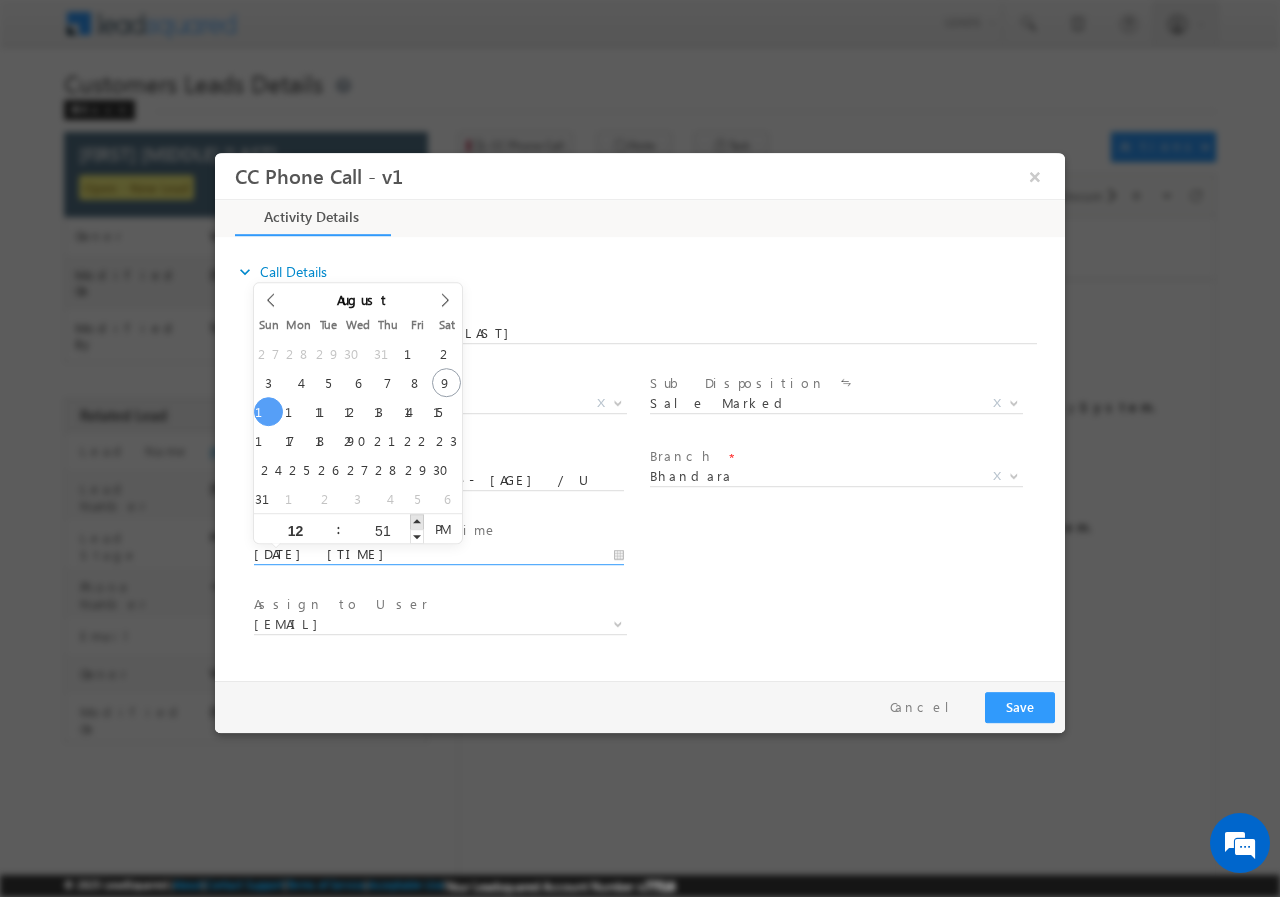 click at bounding box center (417, 520) 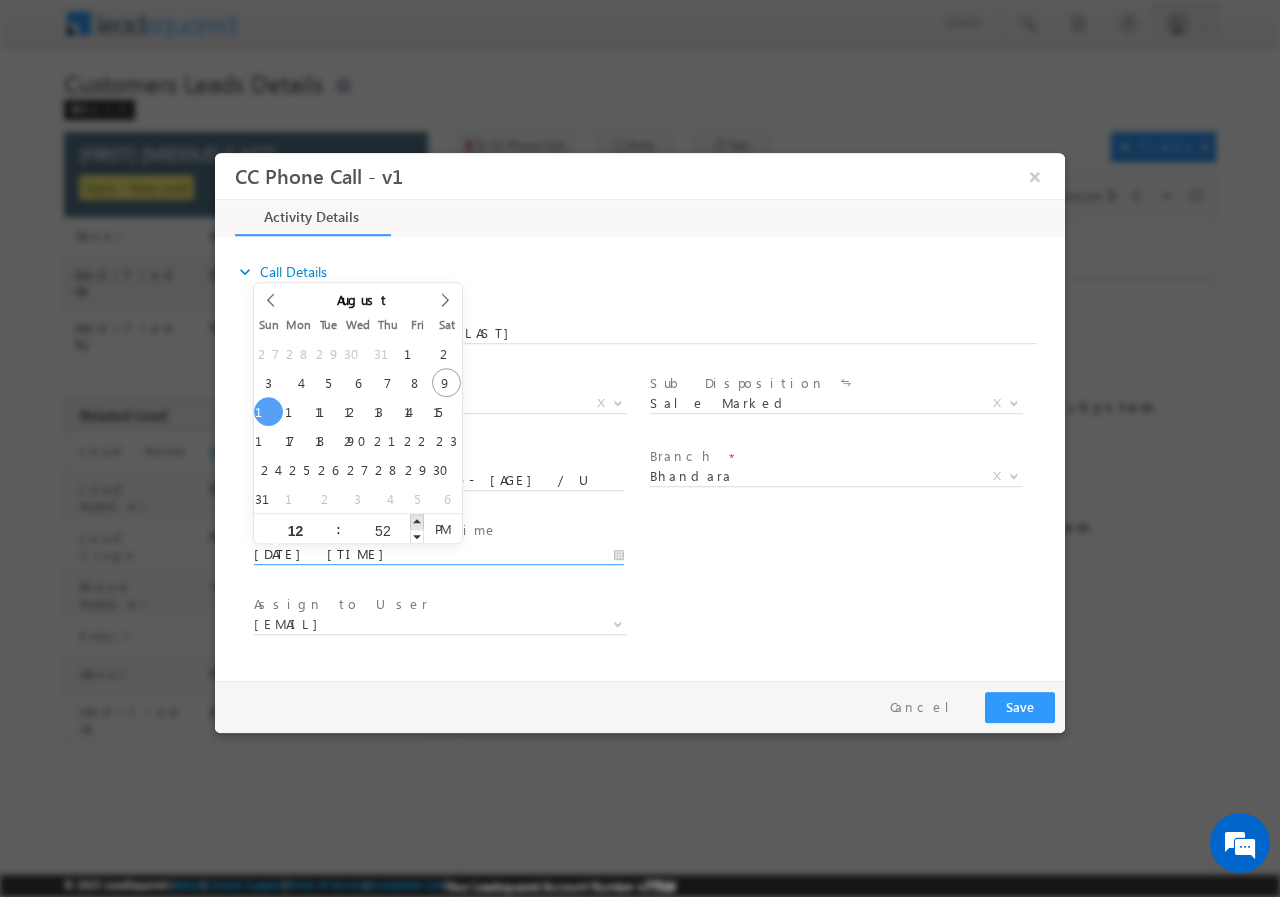 click at bounding box center [417, 520] 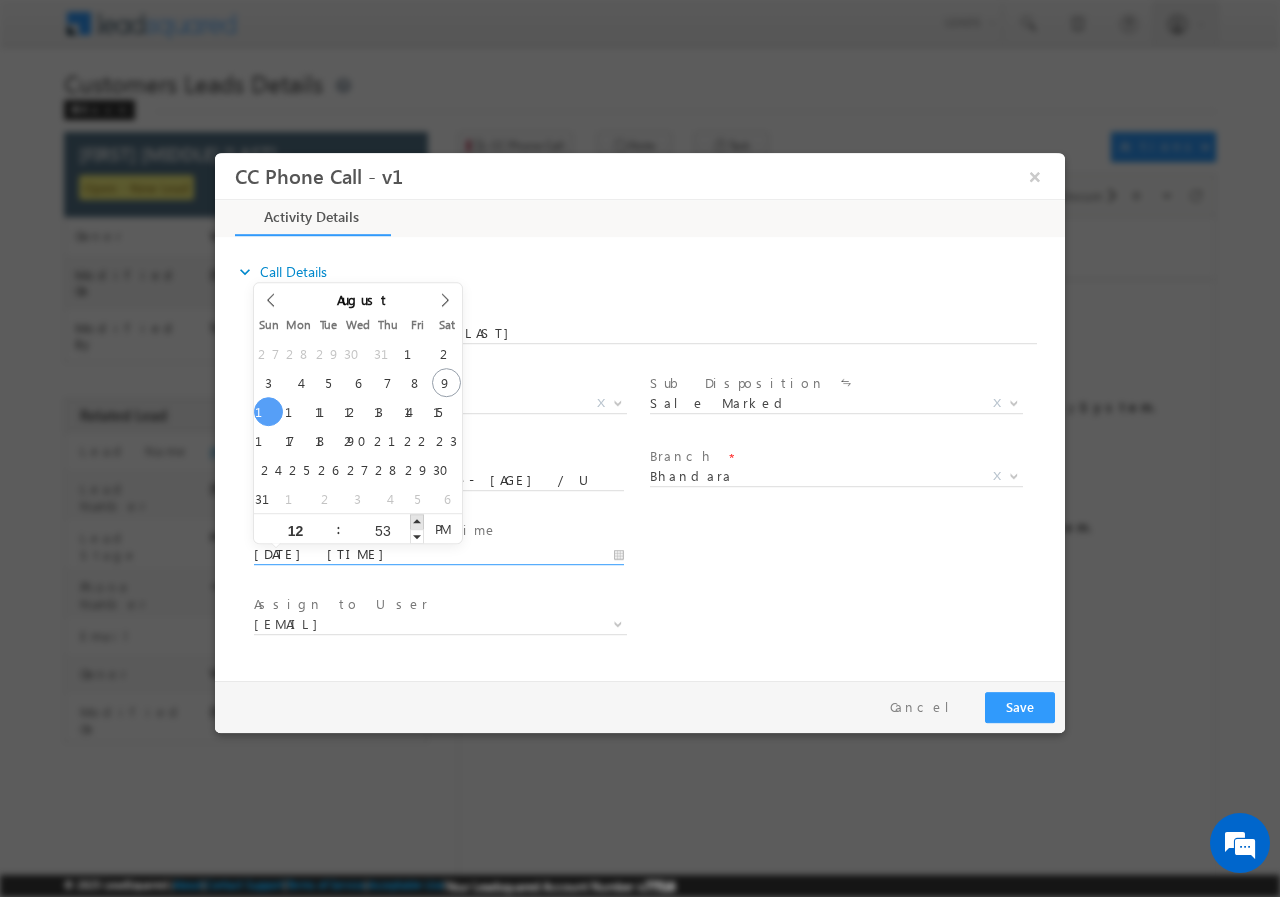 click at bounding box center [417, 520] 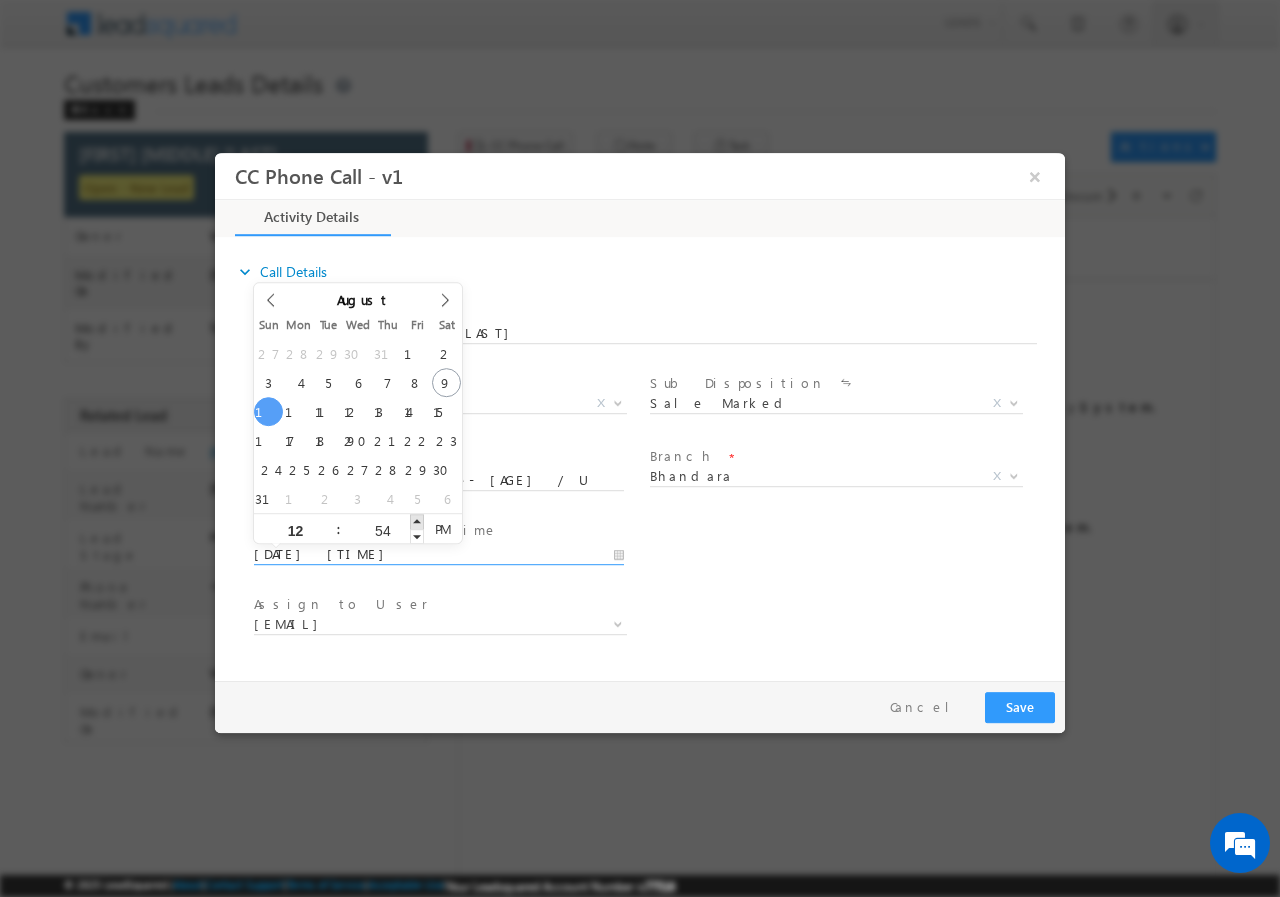 click at bounding box center (417, 520) 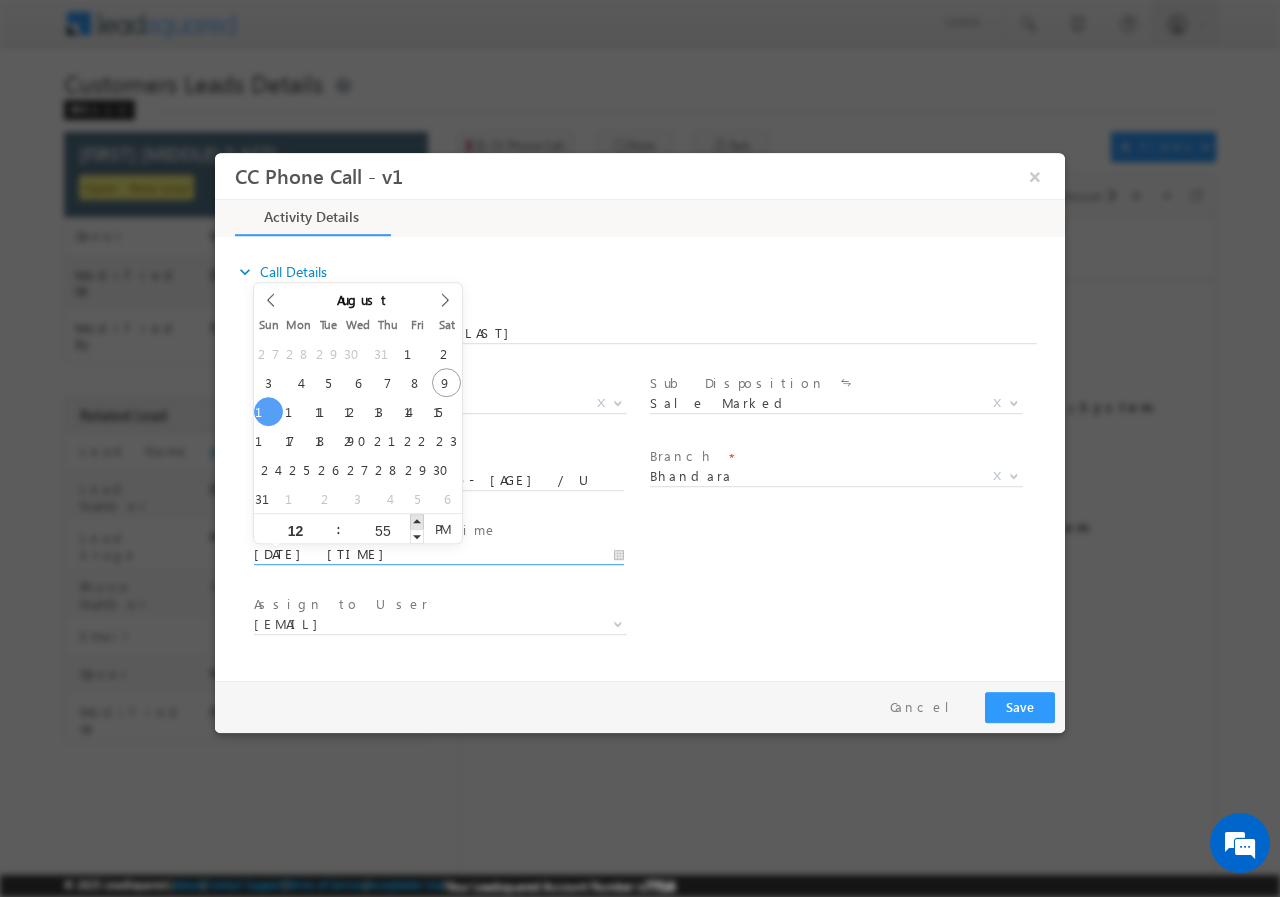 click at bounding box center [417, 520] 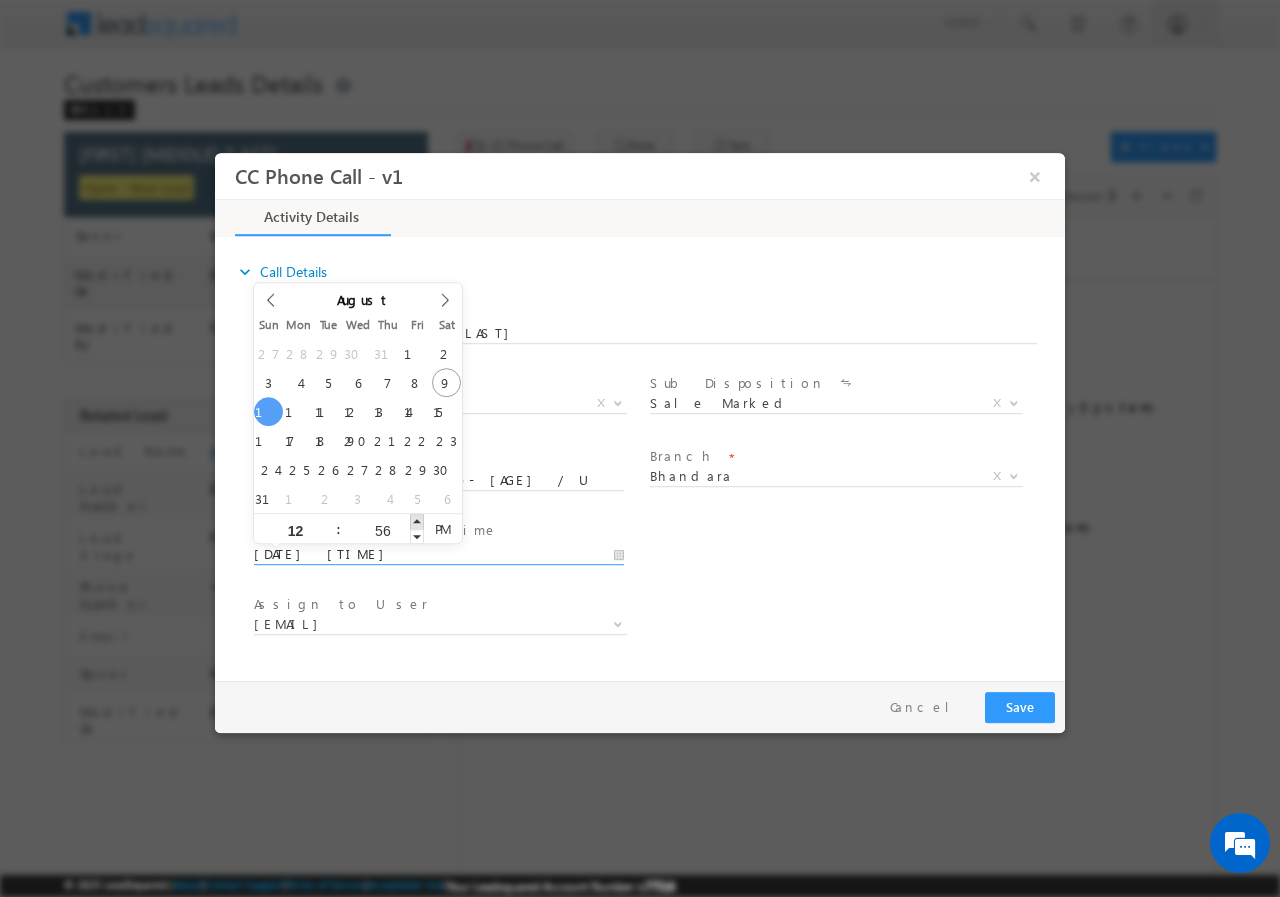 click at bounding box center (417, 520) 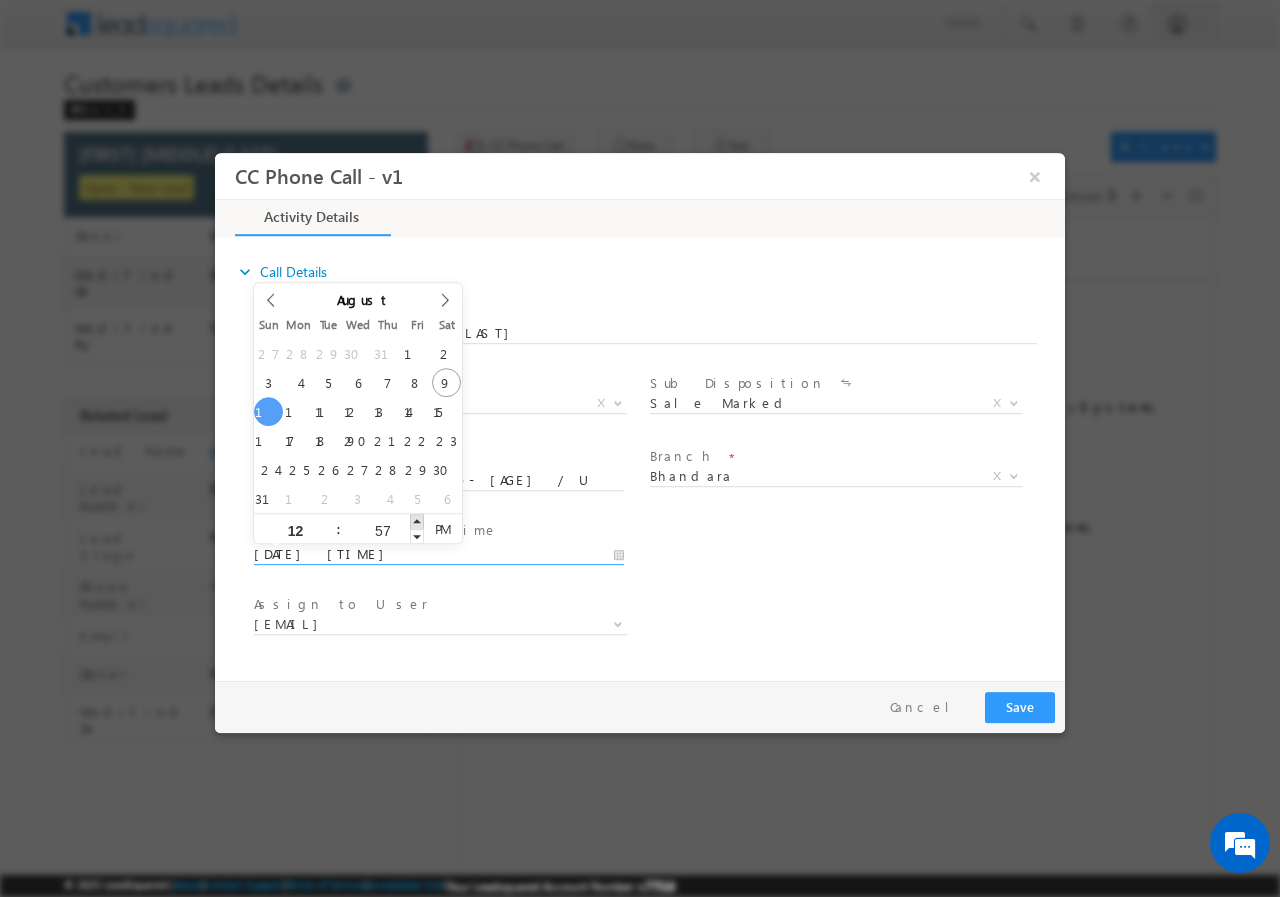 click at bounding box center [417, 520] 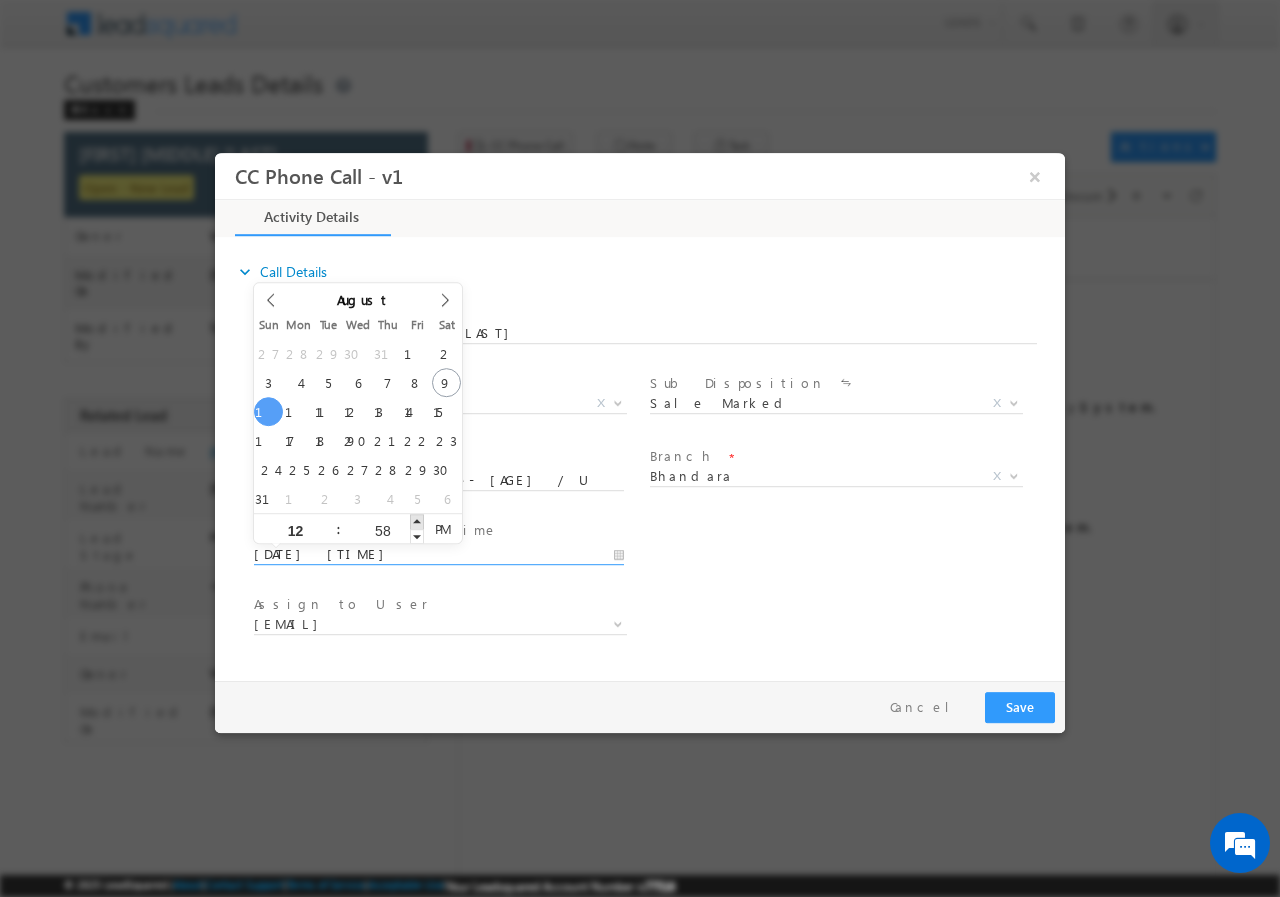 click at bounding box center [417, 520] 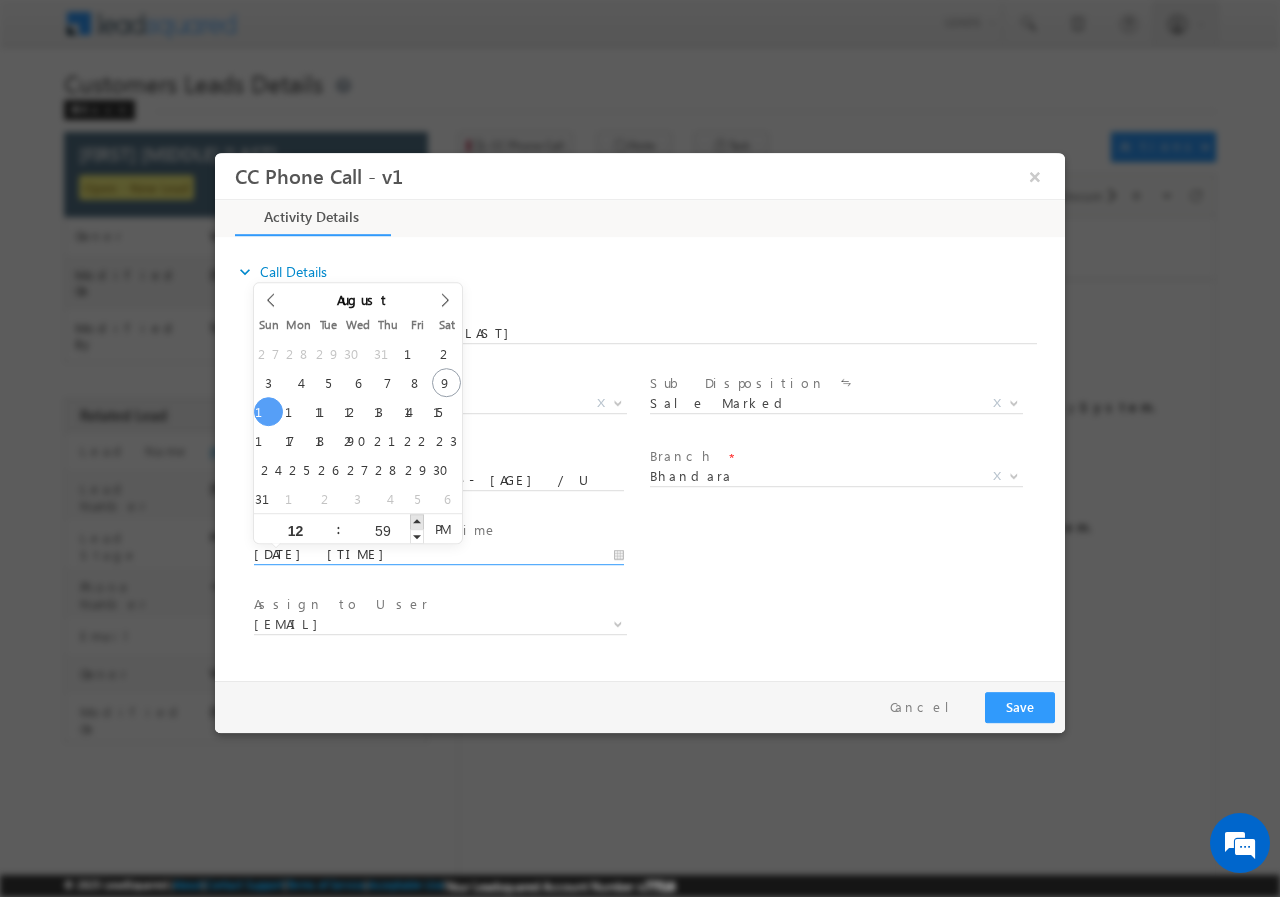 click at bounding box center [417, 520] 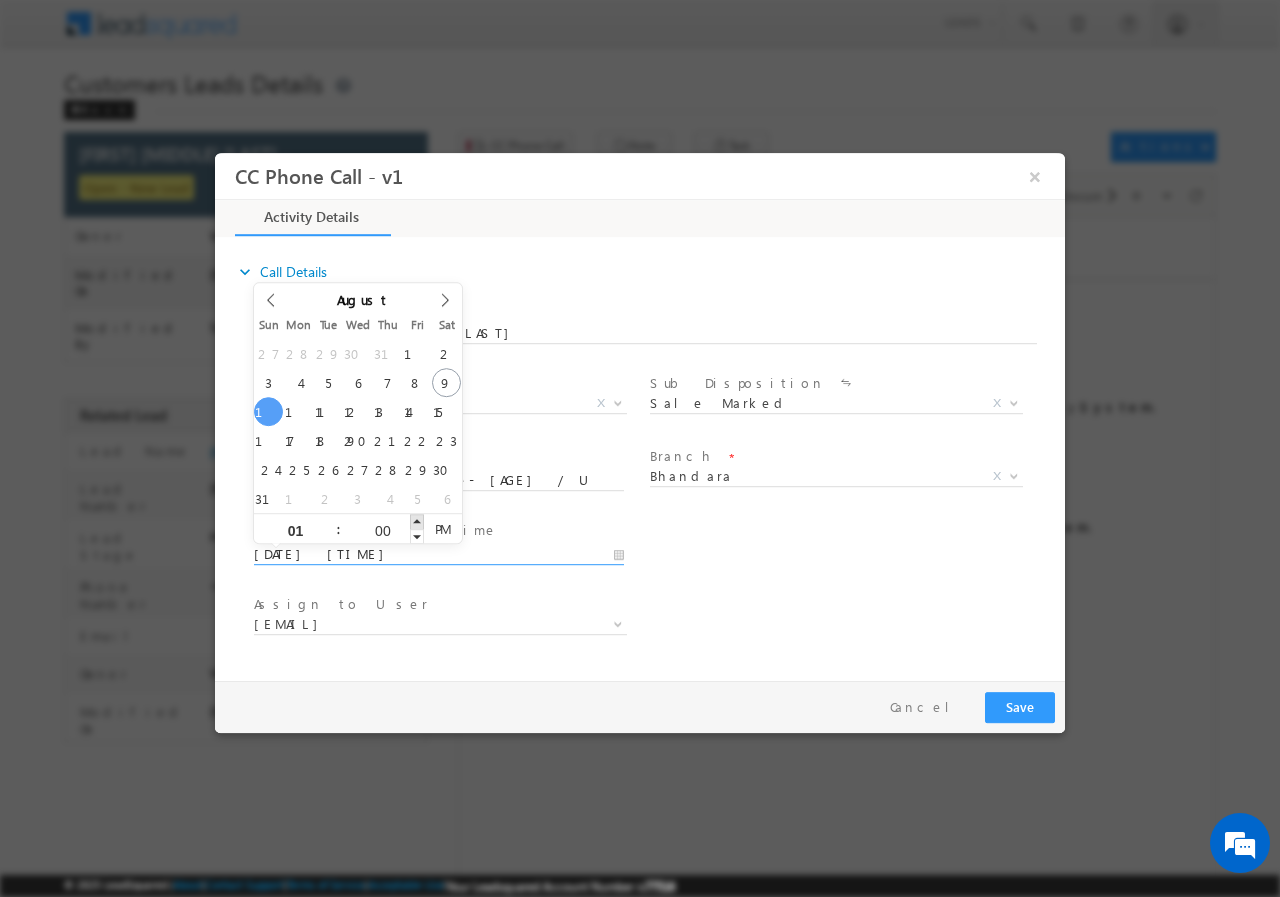 click at bounding box center (417, 520) 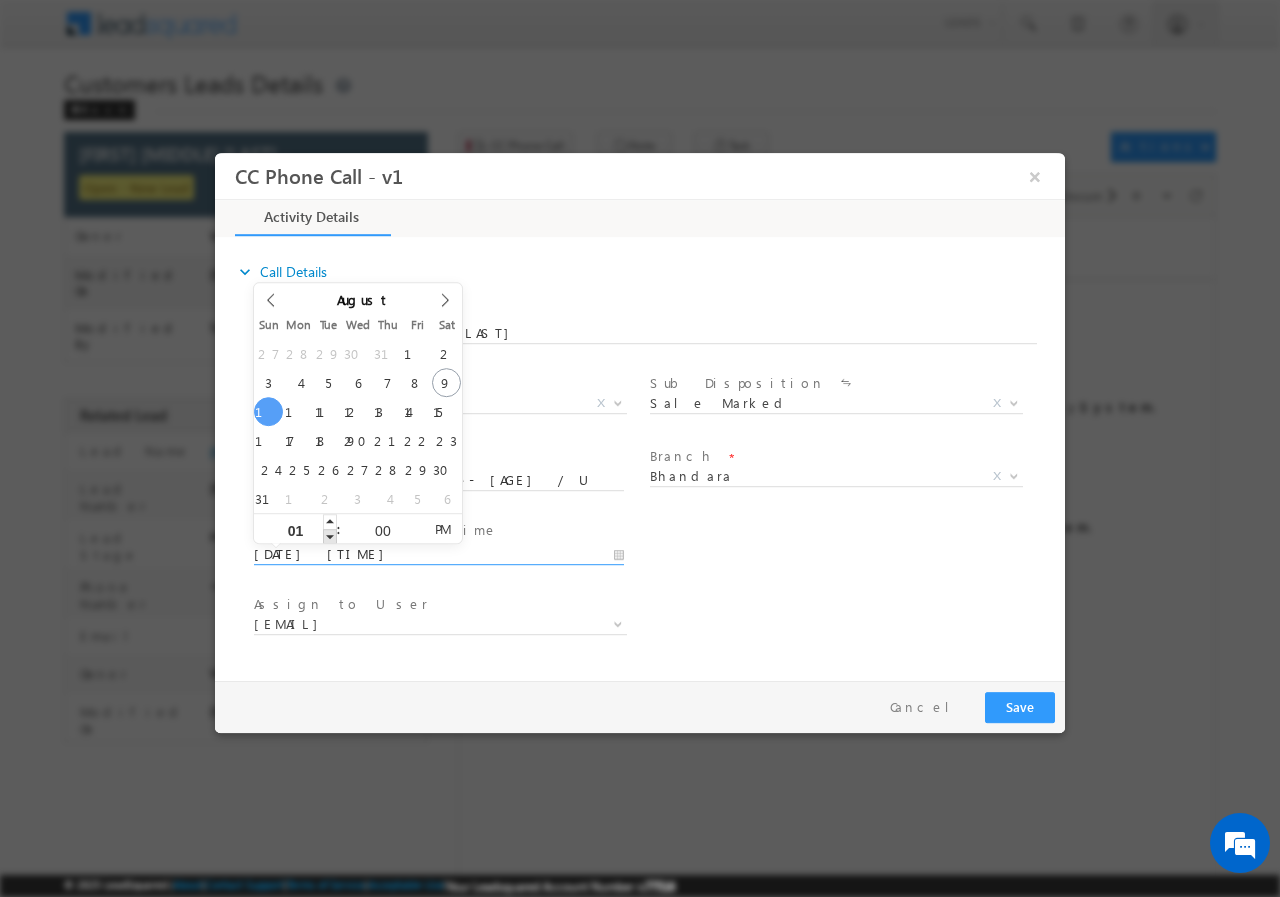 type on "08/10/2025 12:00 PM" 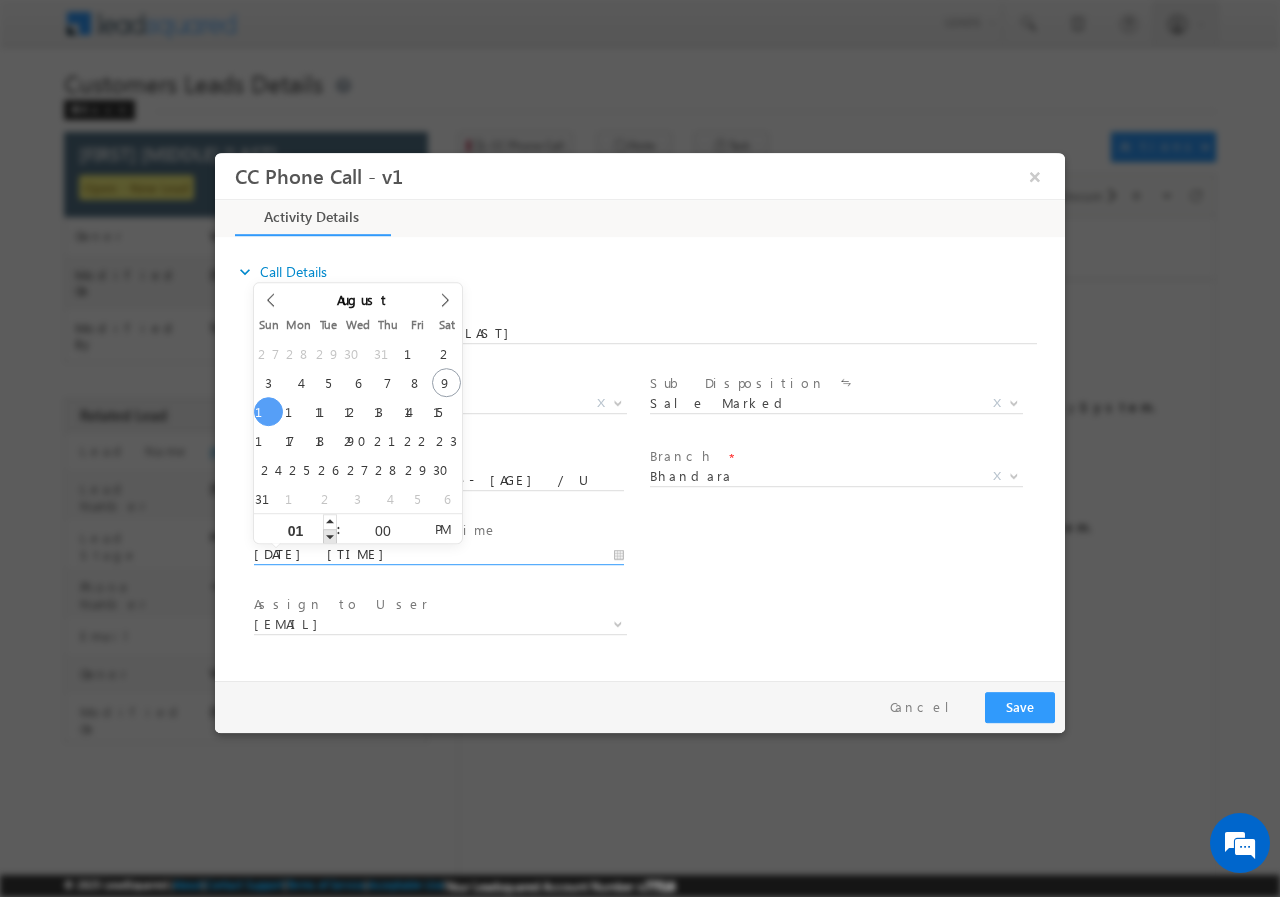 type on "12" 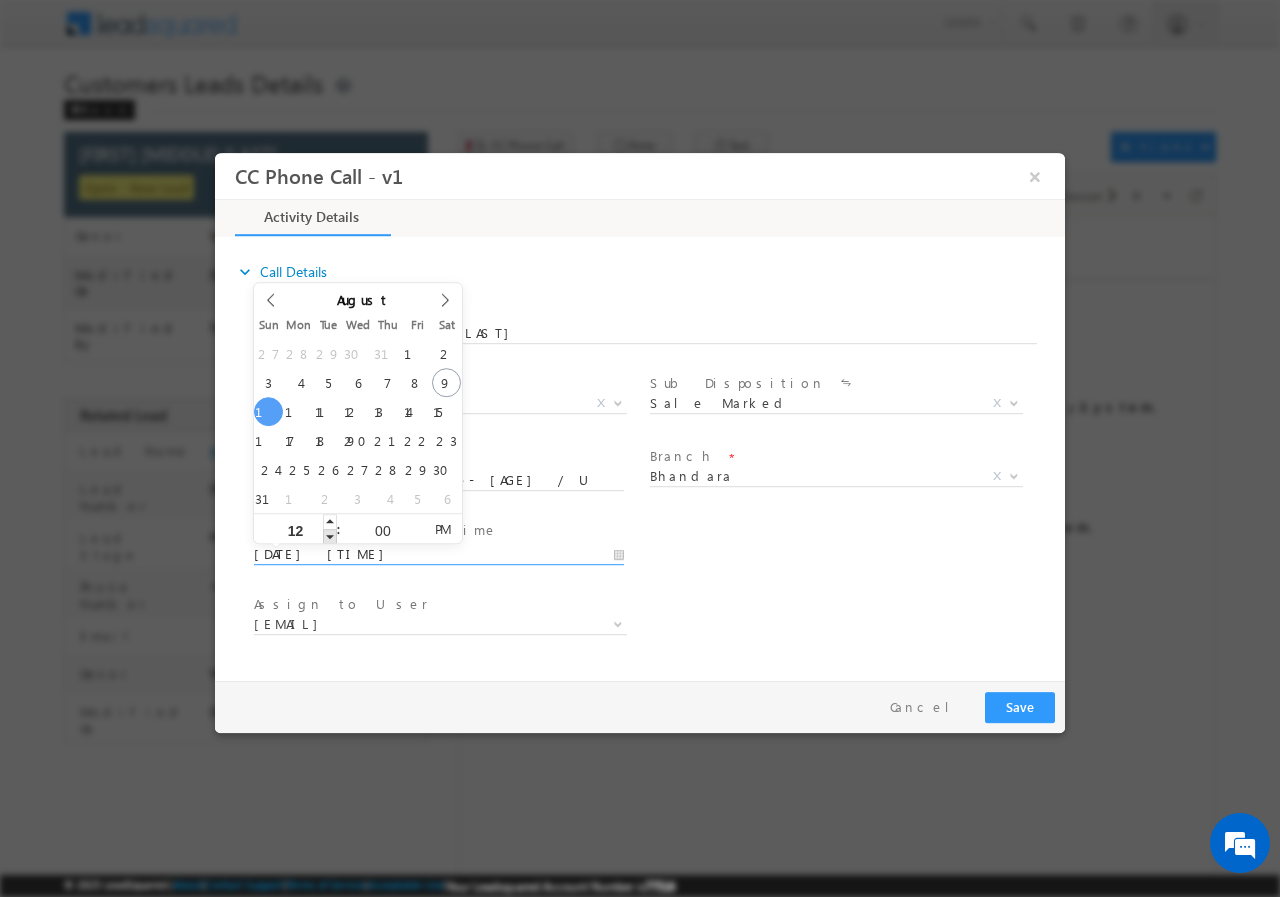 click at bounding box center [330, 535] 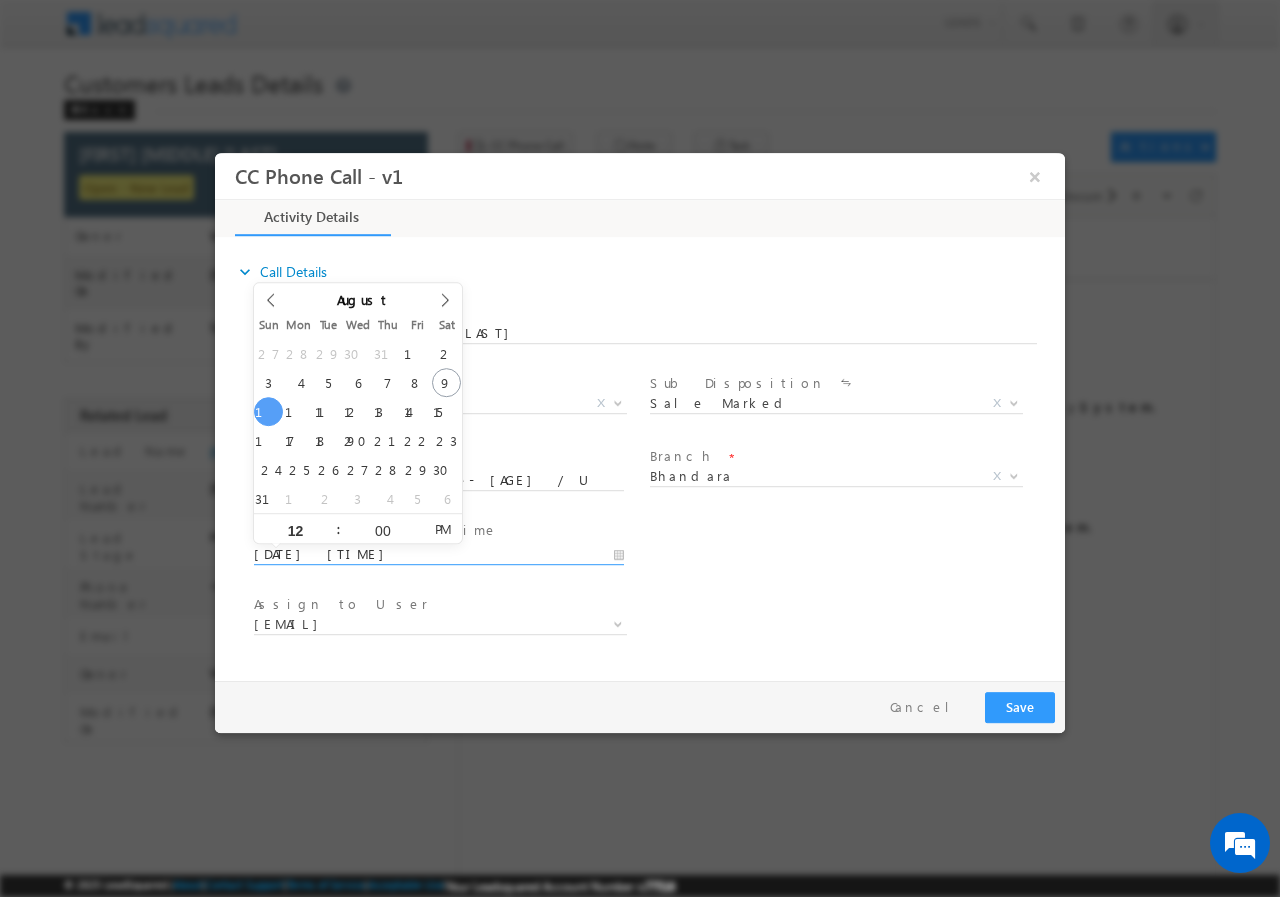 drag, startPoint x: 484, startPoint y: 543, endPoint x: 472, endPoint y: 550, distance: 13.892444 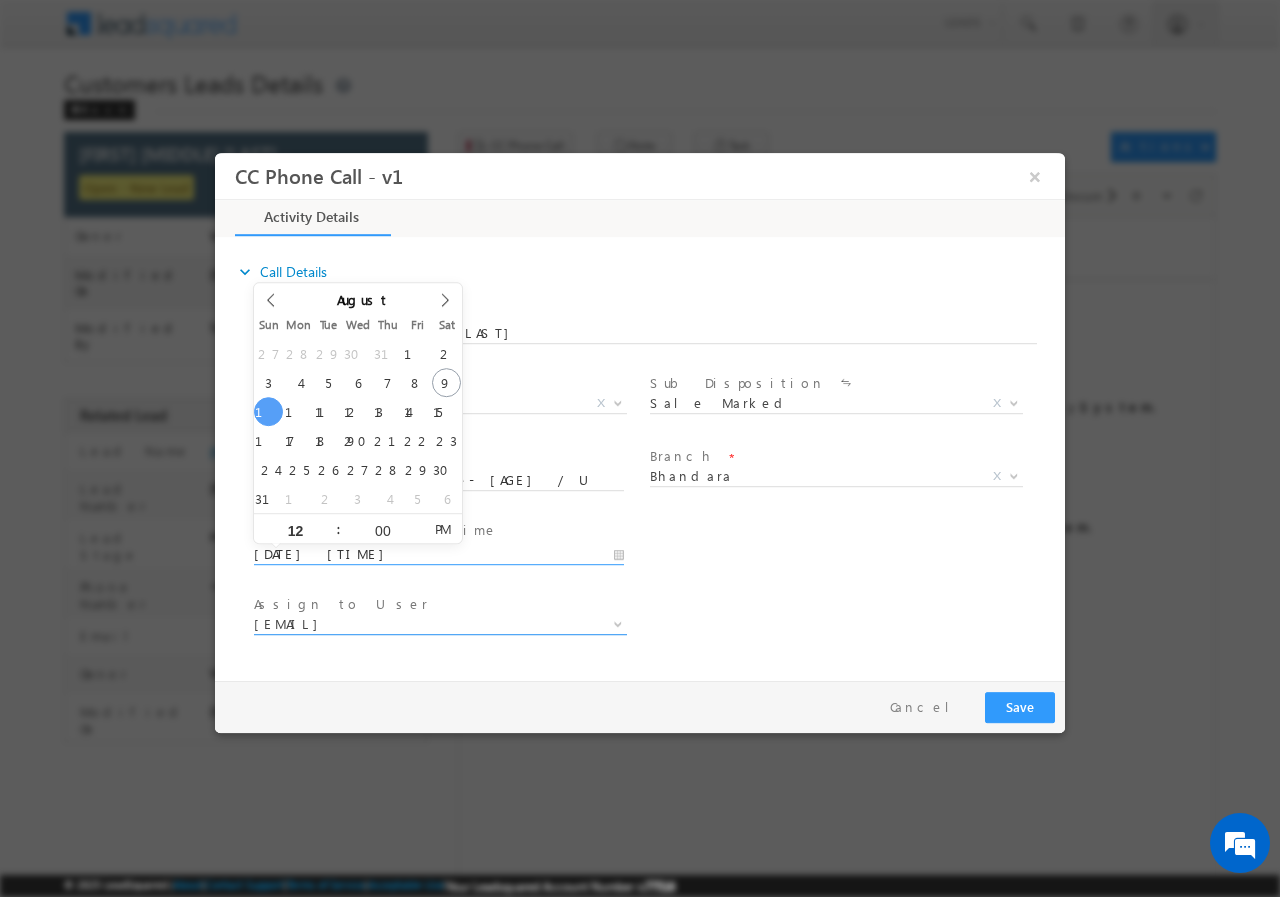 click at bounding box center [616, 623] 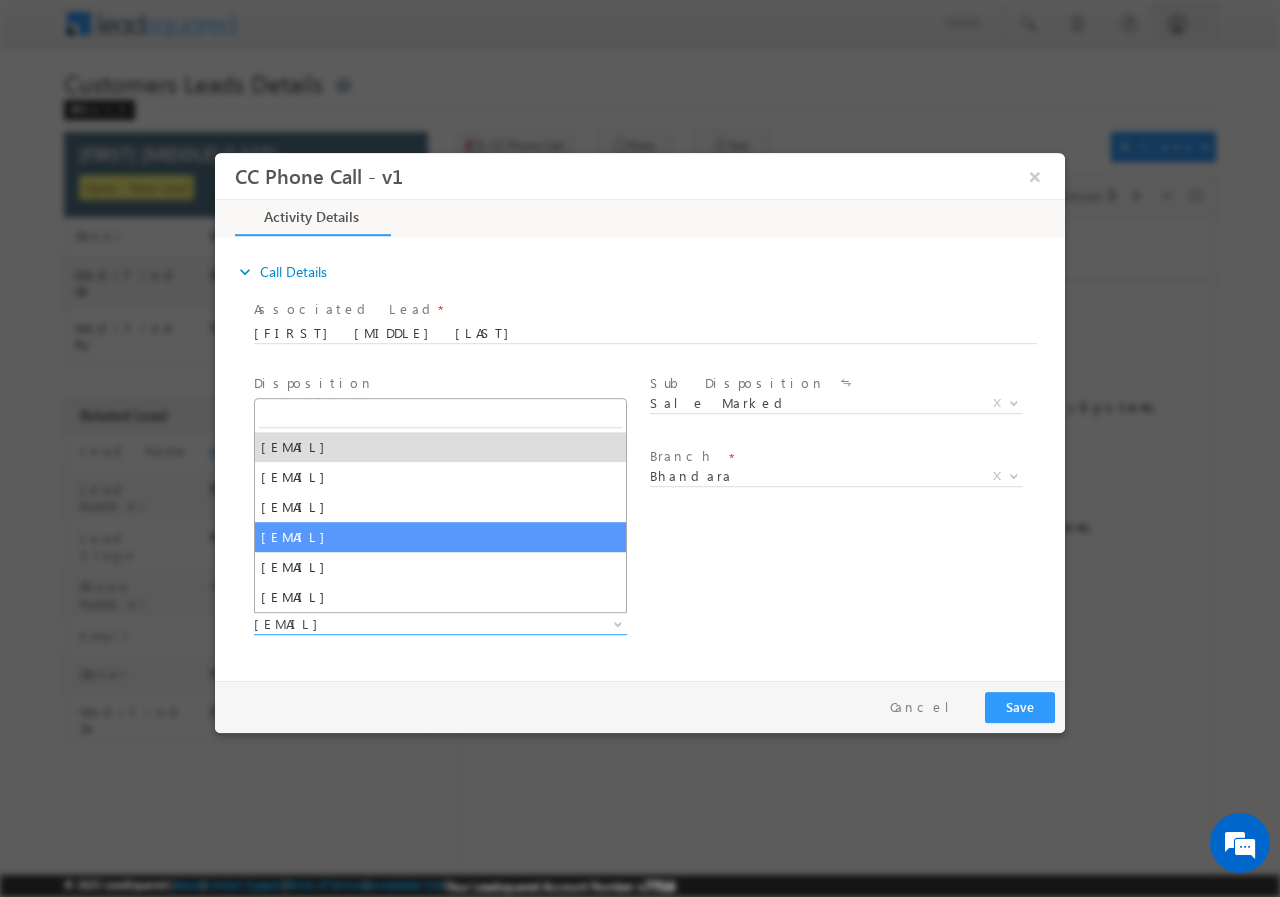 drag, startPoint x: 684, startPoint y: 589, endPoint x: 653, endPoint y: 641, distance: 60.53924 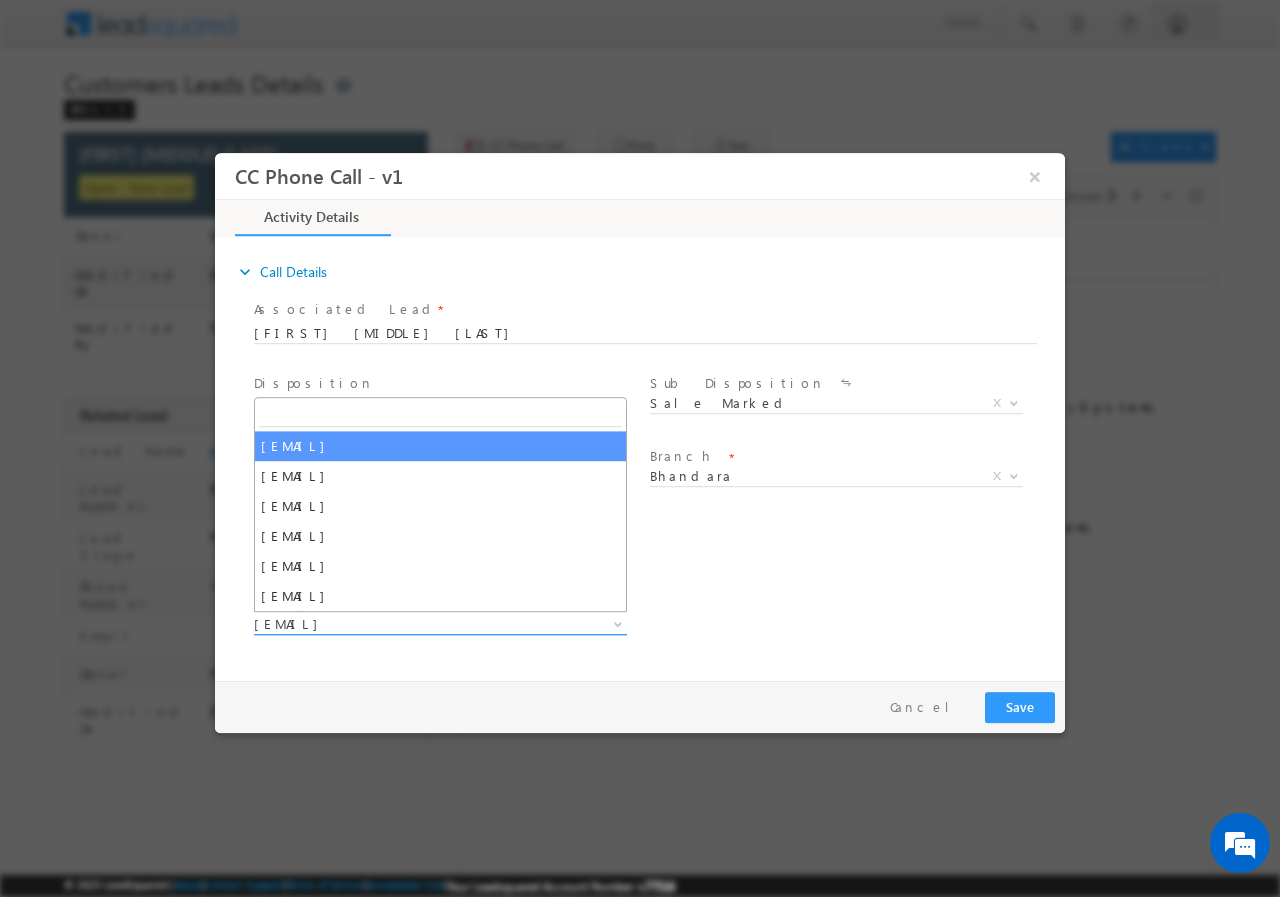 click at bounding box center (618, 622) 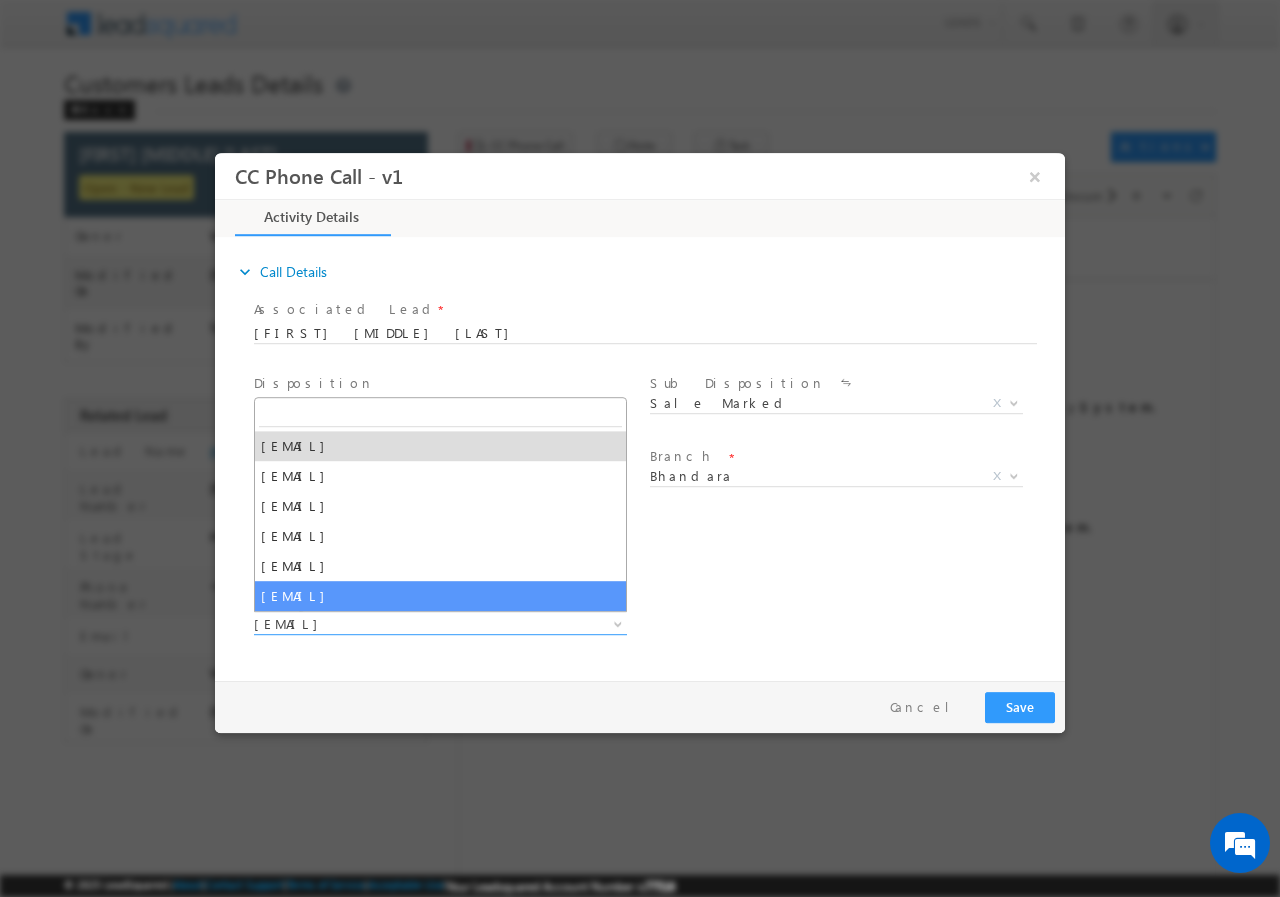 click on "Assign to User
*
kamlesh.dhakate@sgrlimited.in niraj.gondhule@sgrlimited.in prajkta.b@sgrlimited.in priyanka.marwade@sgrlimited.in shyamu.bisen@sgrlimited.in vijay.lute@sgrlimited.in kamlesh.dhakate@sgrlimited.in" at bounding box center (657, 626) 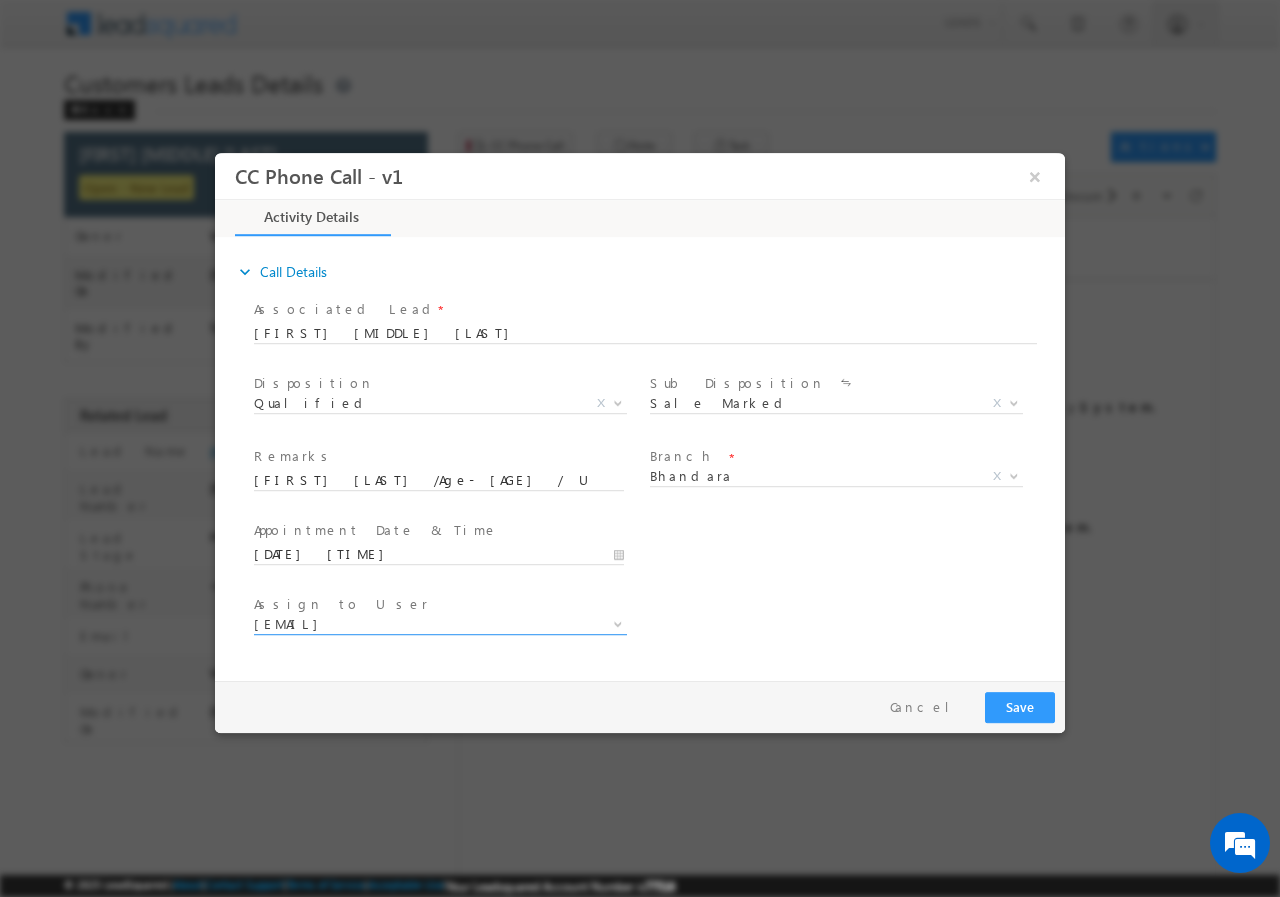 click on "kamlesh.dhakate@sgrlimited.in" at bounding box center (416, 623) 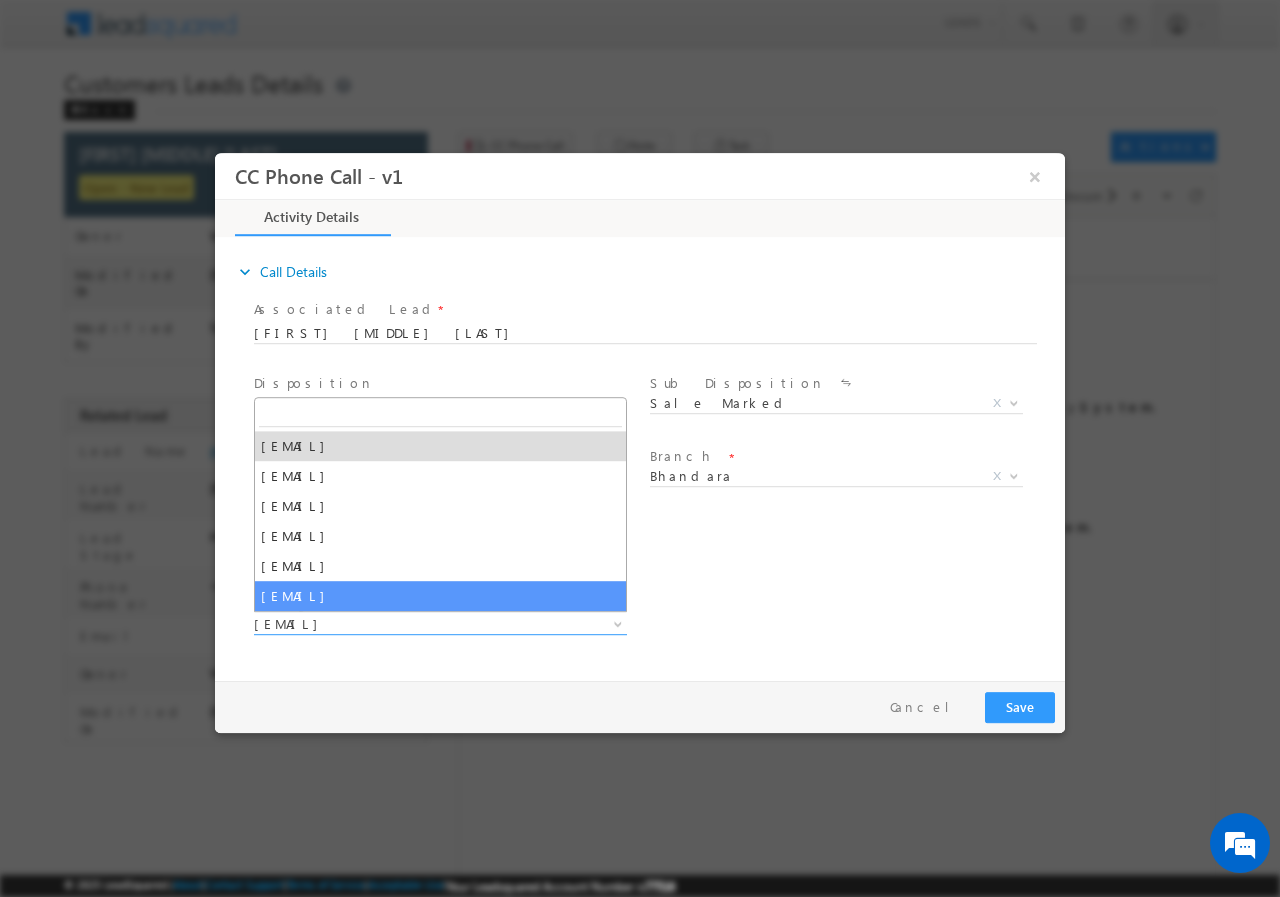 click on "User Branch
*
Appointment Date & Time
*
08/10/2025 12:00 PM" at bounding box center [657, 552] 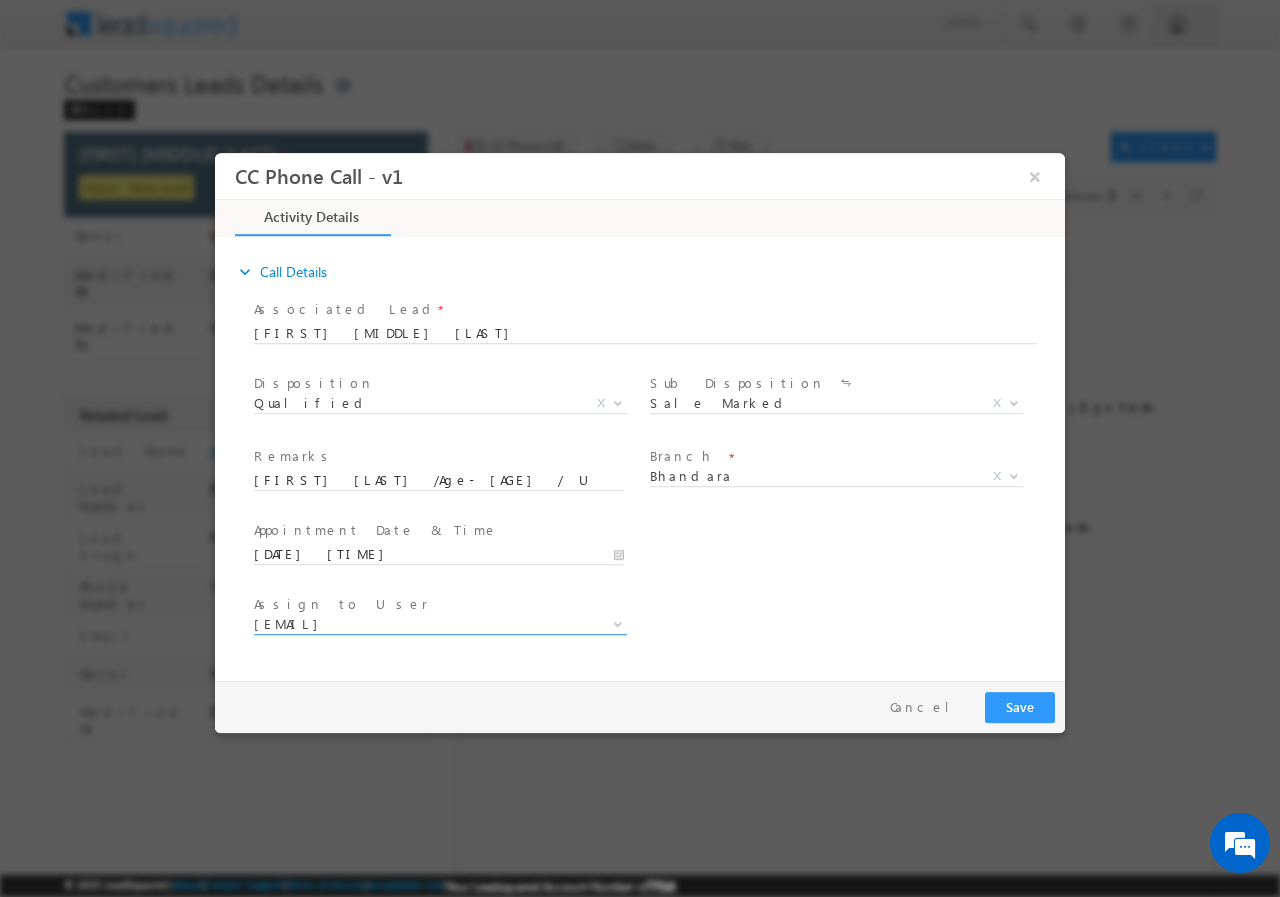 click at bounding box center (618, 622) 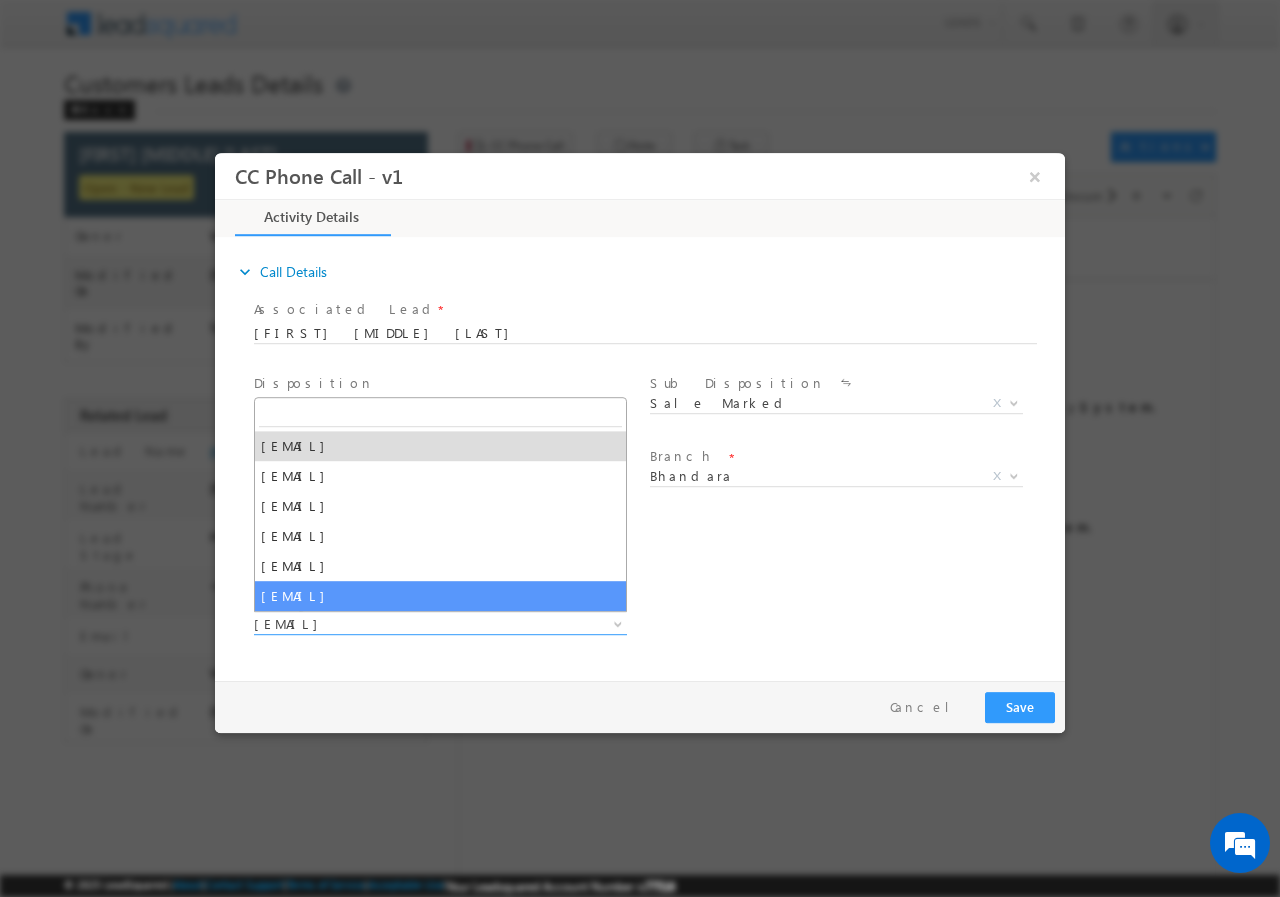 click on "User Branch
*
Appointment Date & Time
*
08/10/2025 12:00 PM" at bounding box center (657, 552) 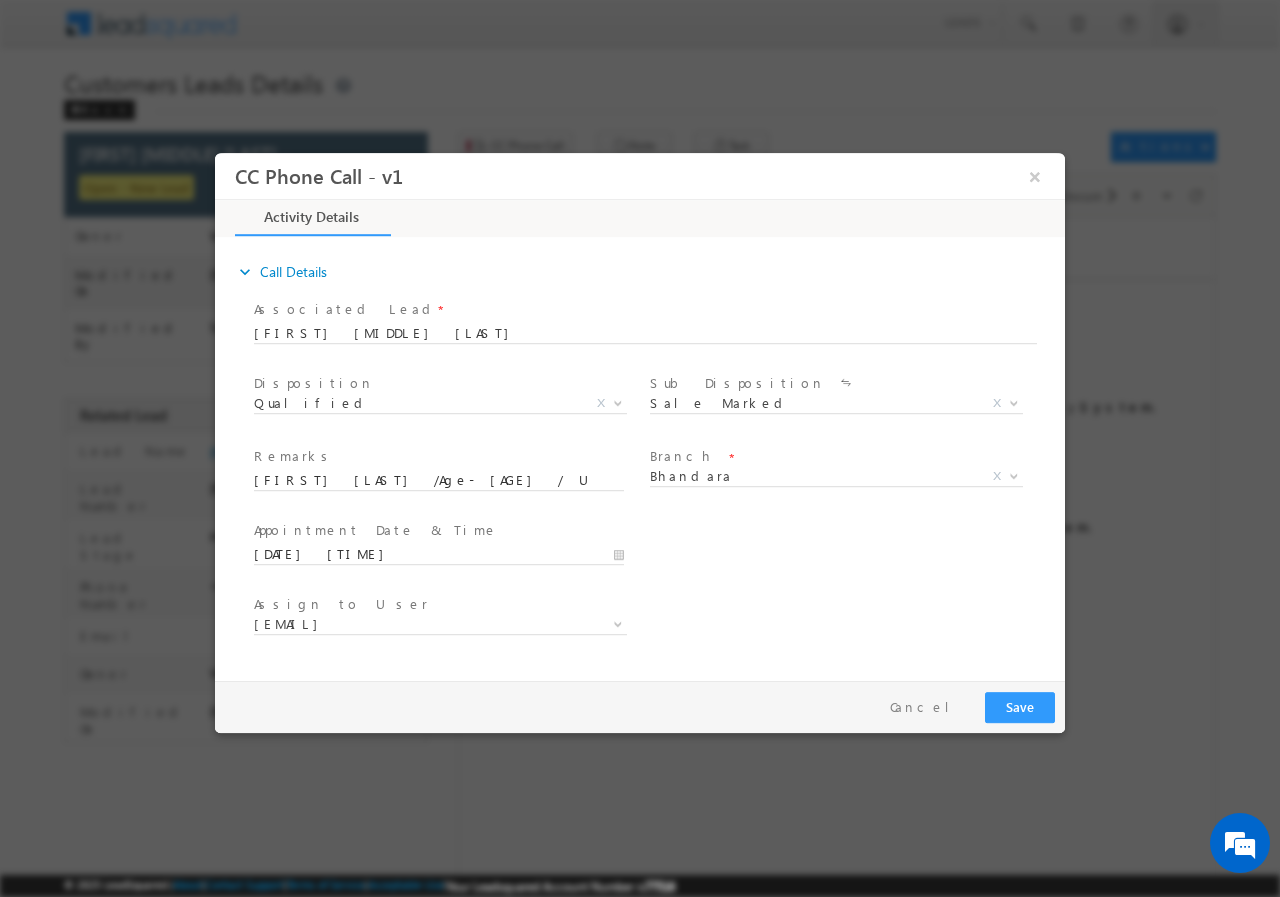 drag, startPoint x: 437, startPoint y: 611, endPoint x: 442, endPoint y: 625, distance: 14.866069 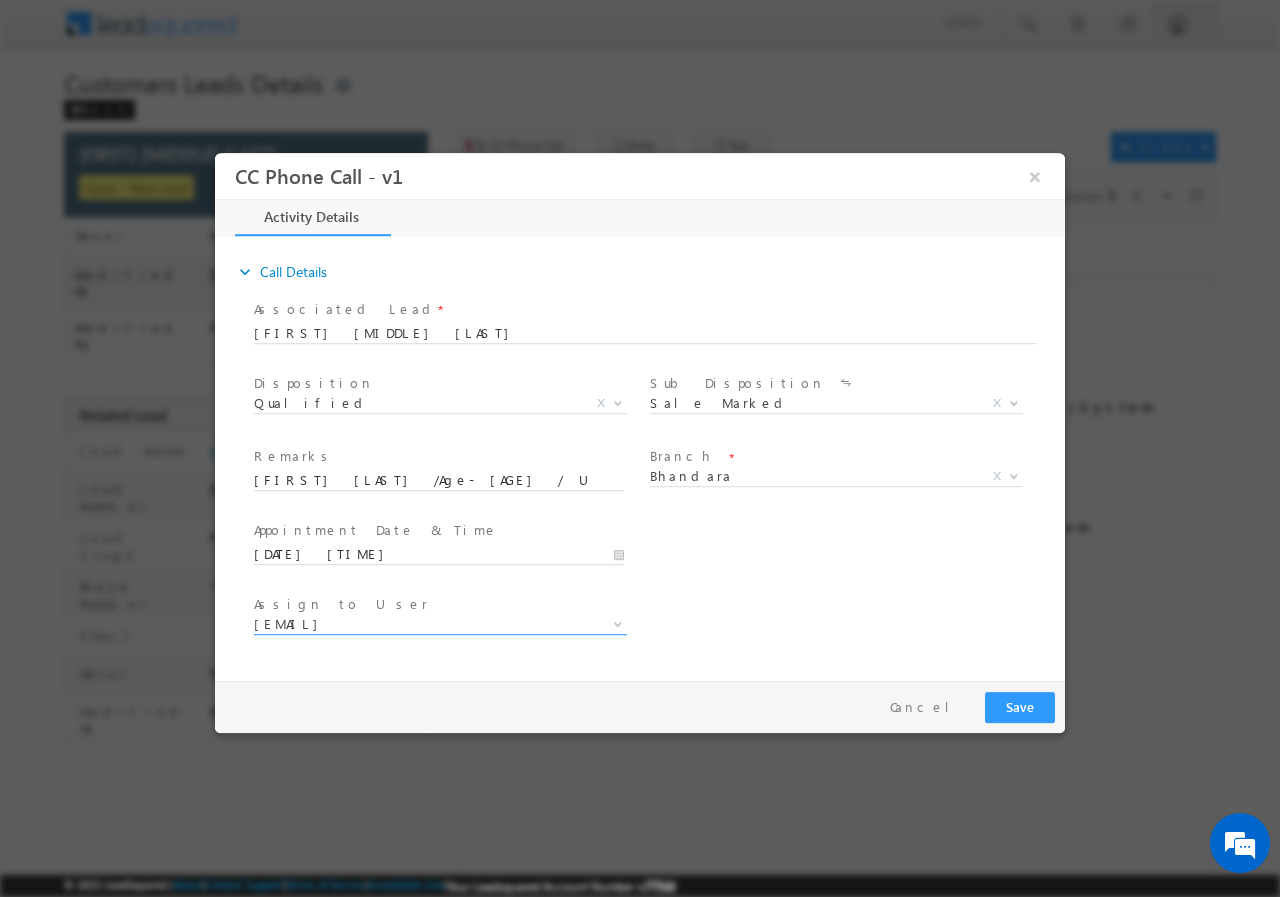 click on "kamlesh.dhakate@sgrlimited.in" at bounding box center (416, 623) 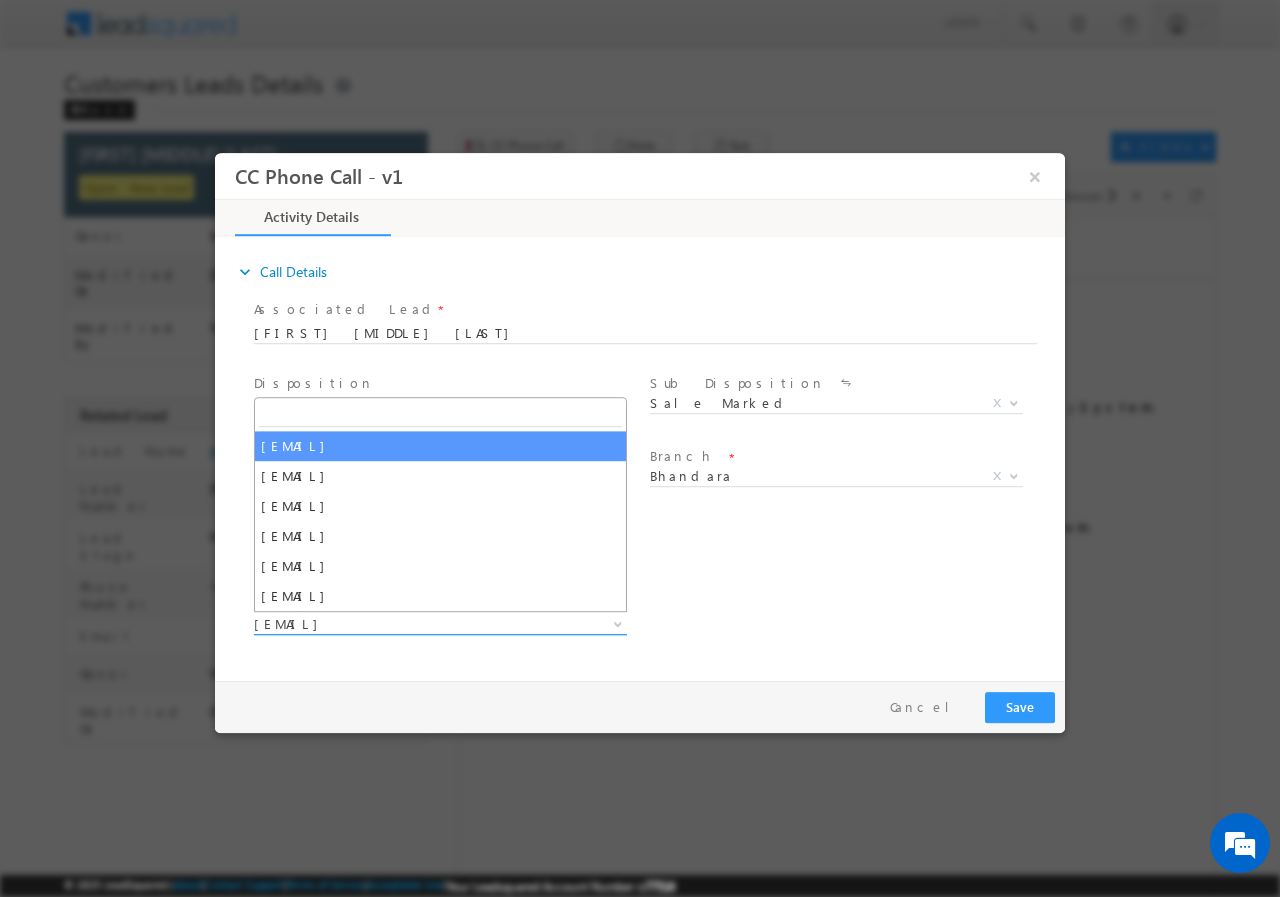 click on "kamlesh.dhakate@sgrlimited.in" at bounding box center (416, 623) 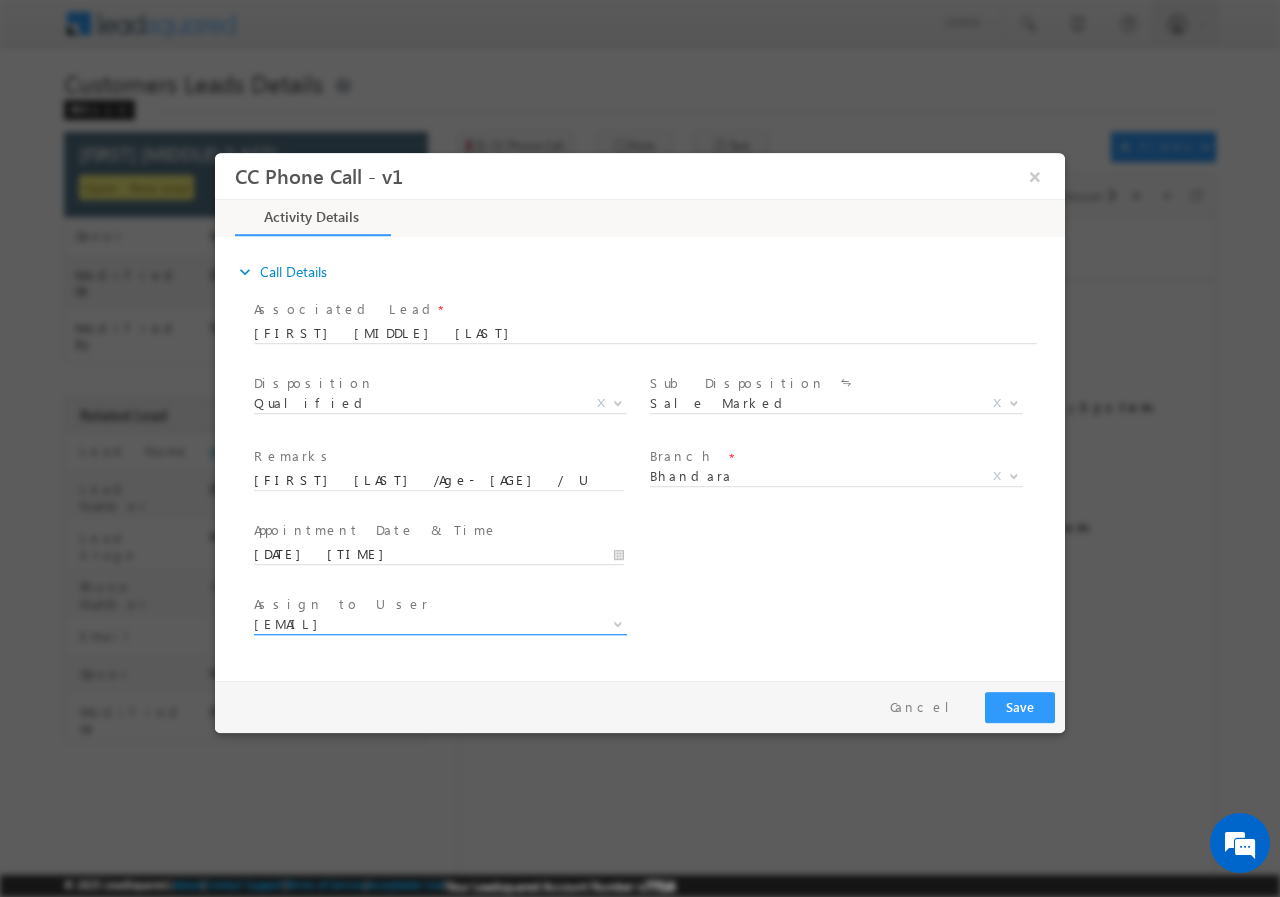 click on "kamlesh.dhakate@sgrlimited.in" at bounding box center [416, 623] 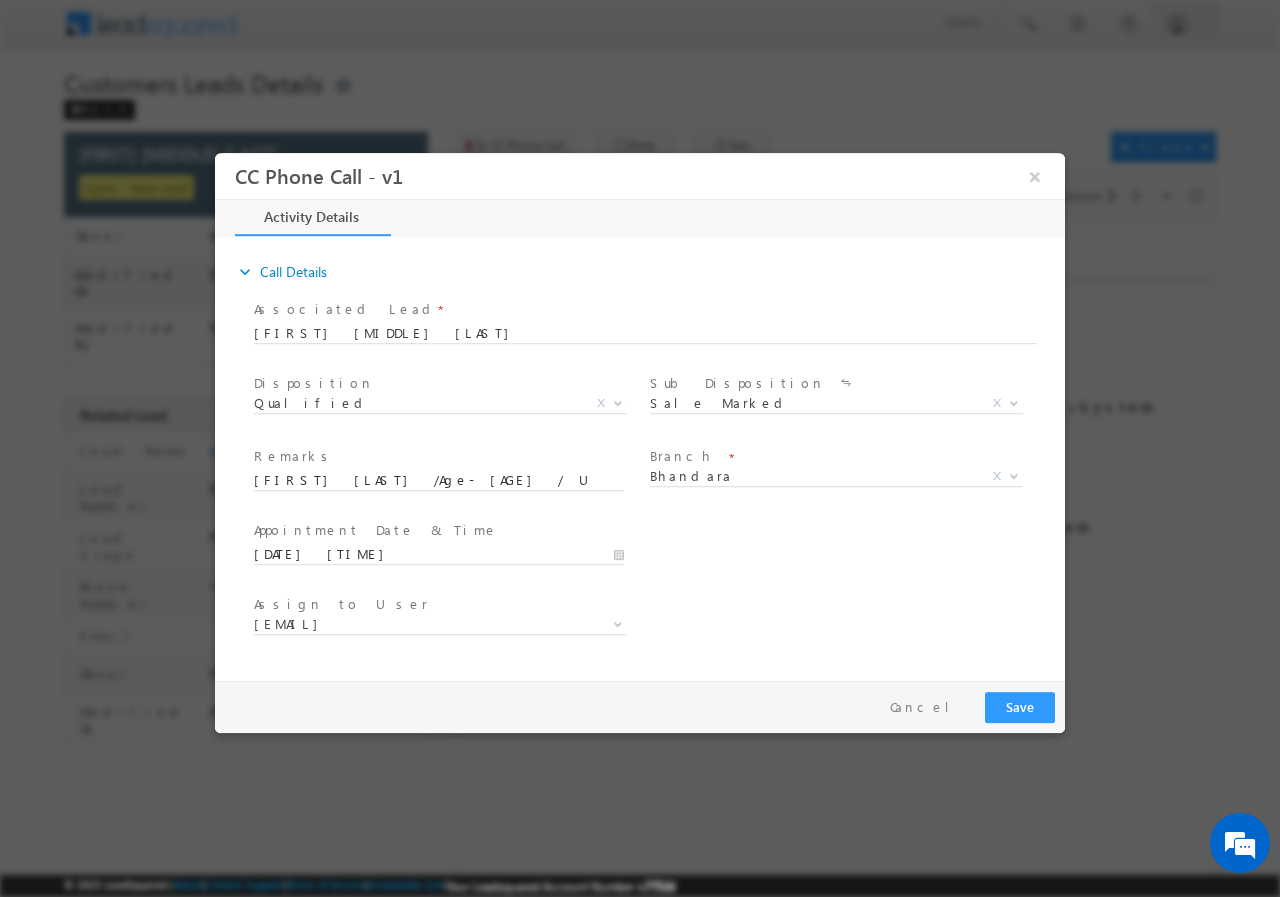 click on "Assign to User
*
kamlesh.dhakate@sgrlimited.in niraj.gondhule@sgrlimited.in prajkta.b@sgrlimited.in priyanka.marwade@sgrlimited.in shyamu.bisen@sgrlimited.in vijay.lute@sgrlimited.in kamlesh.dhakate@sgrlimited.in" at bounding box center [657, 626] 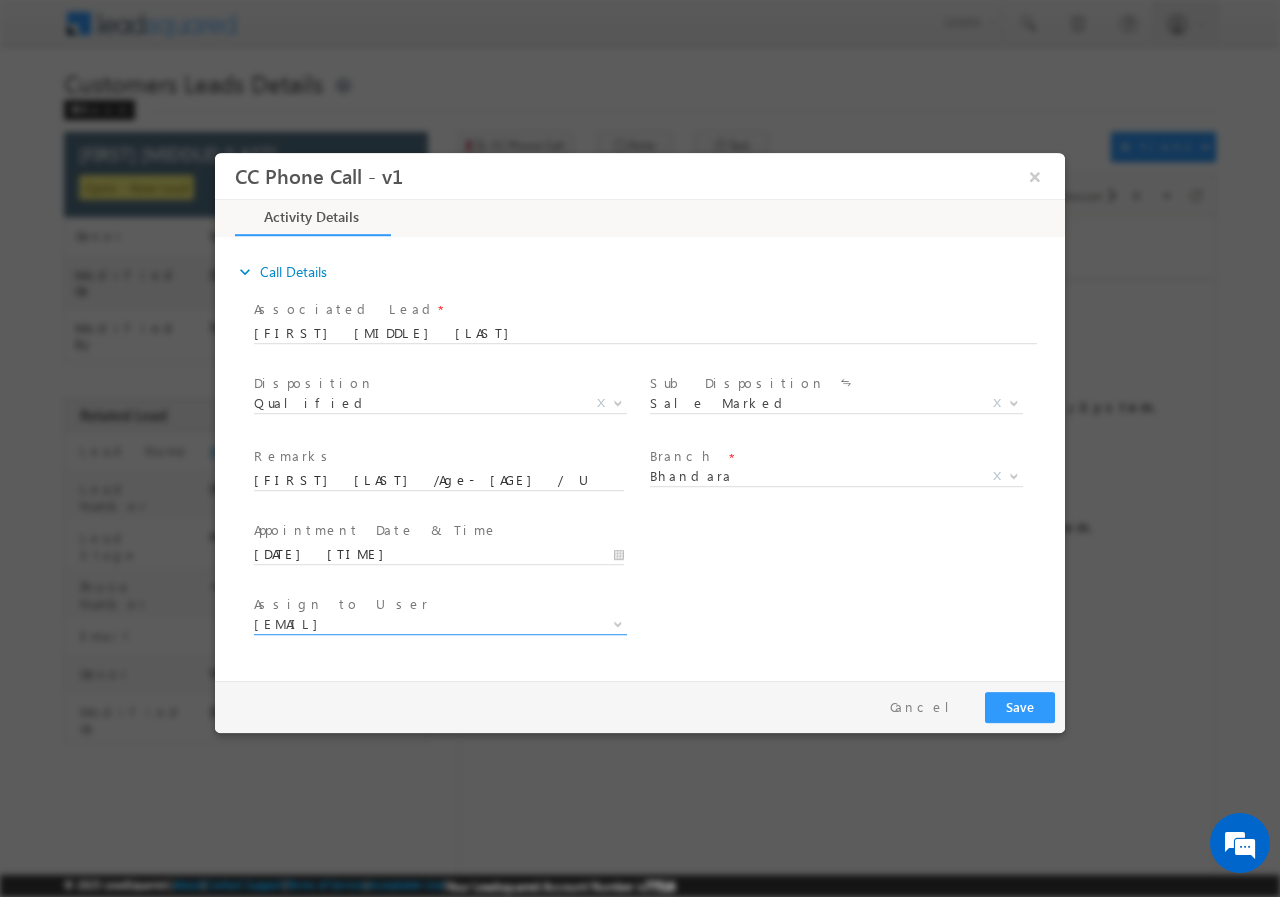 click on "kamlesh.dhakate@sgrlimited.in" at bounding box center (416, 623) 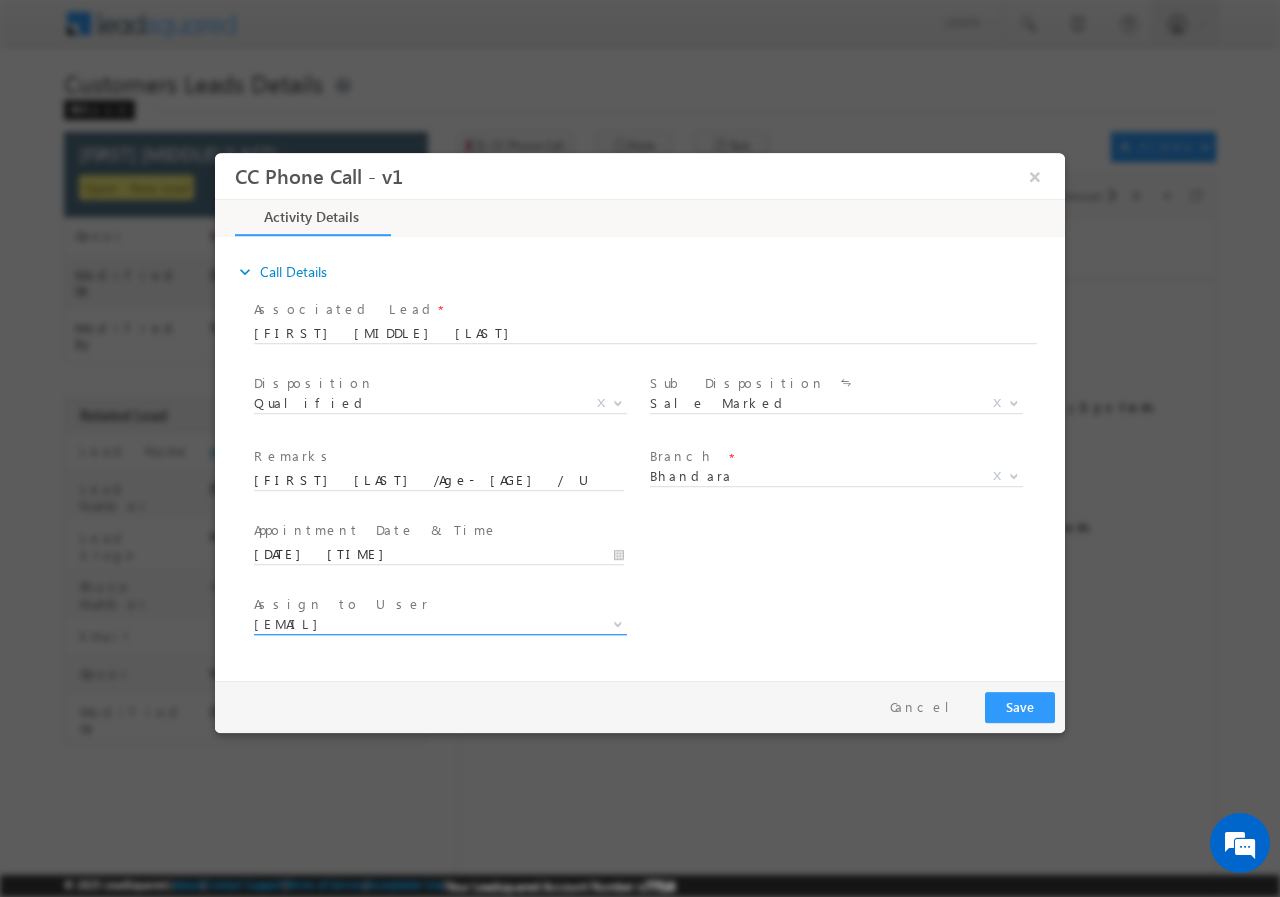 click on "kamlesh.dhakate@sgrlimited.in" at bounding box center (416, 623) 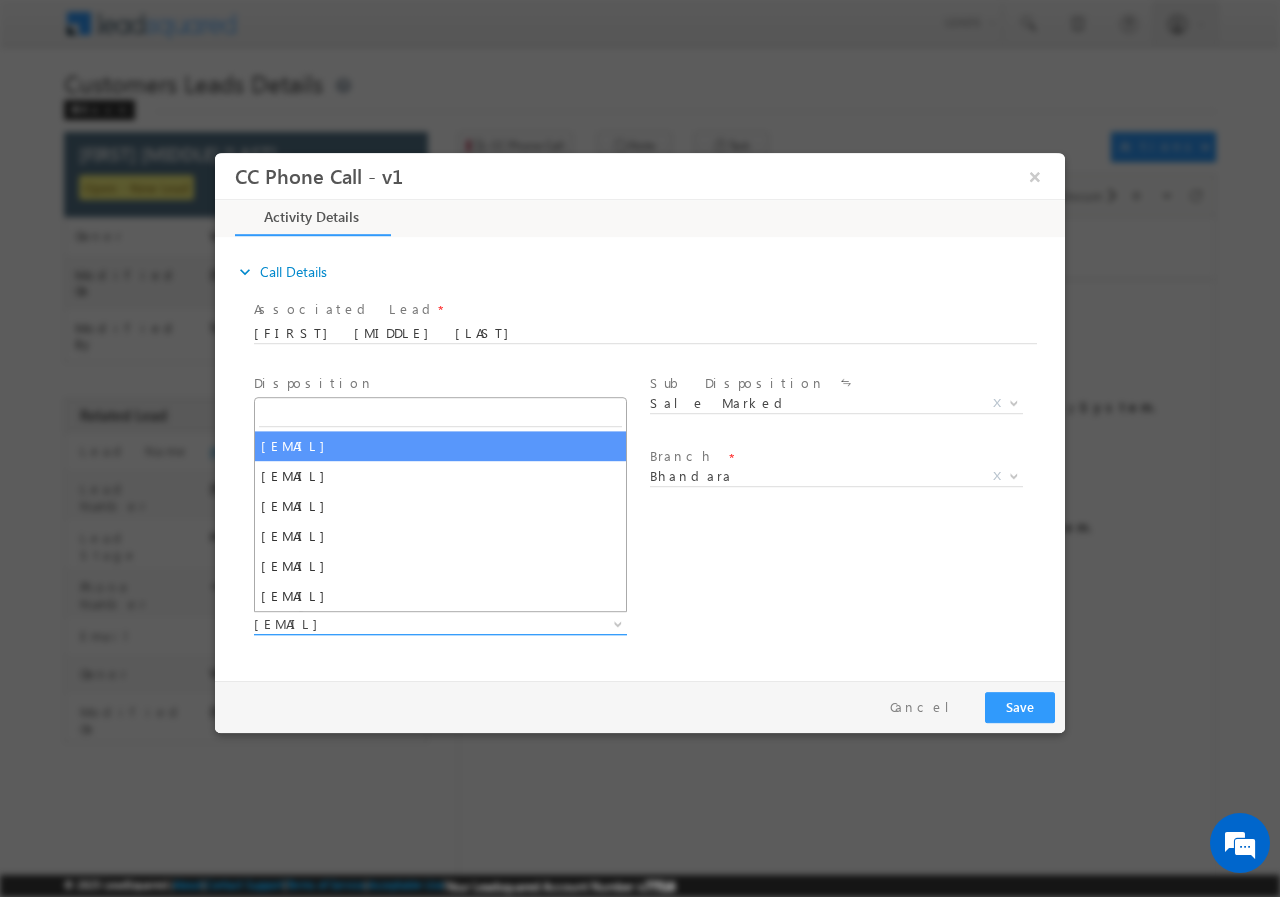 click on "kamlesh.dhakate@sgrlimited.in" at bounding box center (416, 623) 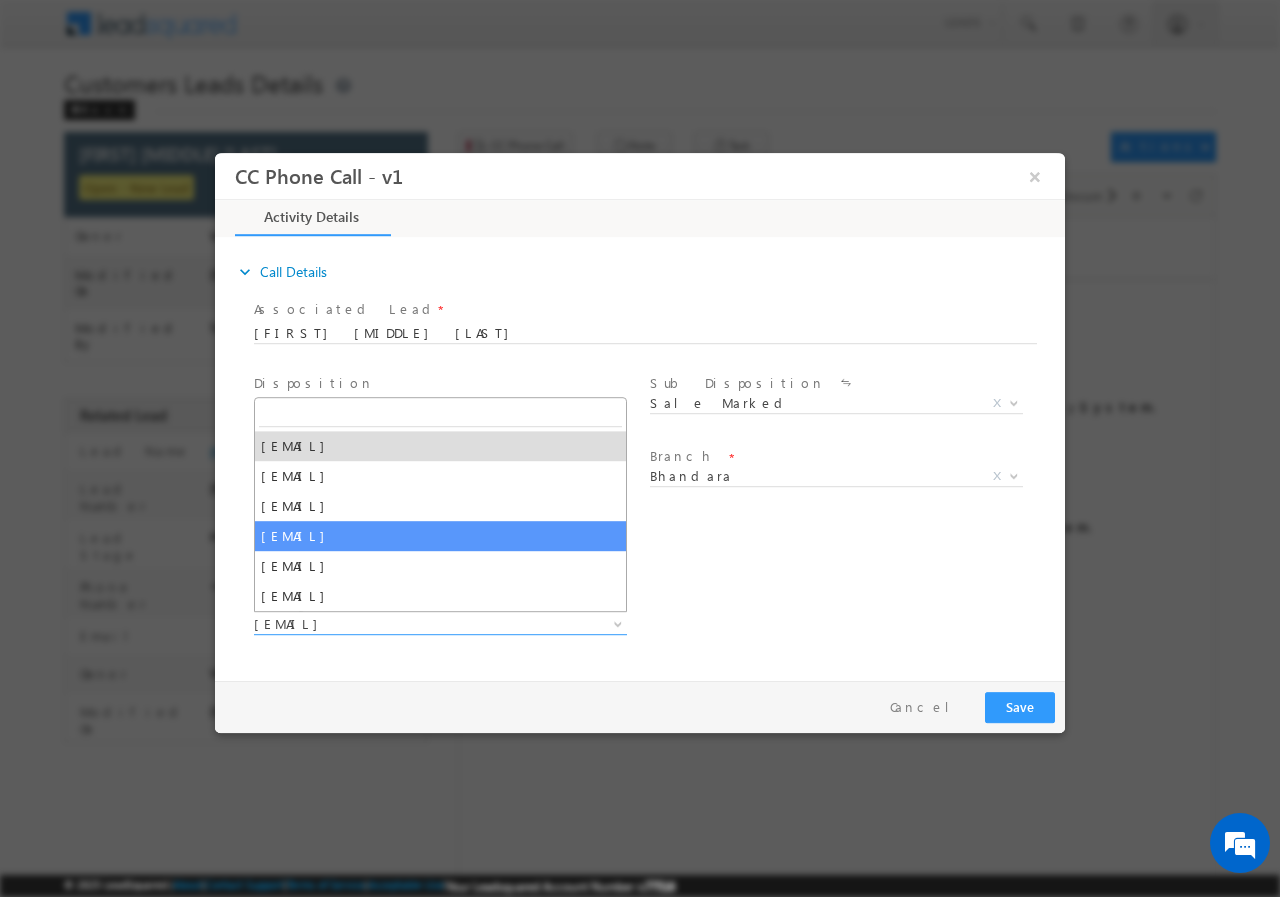 click on "User Branch
*
Appointment Date & Time
*
08/10/2025 12:00 PM" at bounding box center [657, 552] 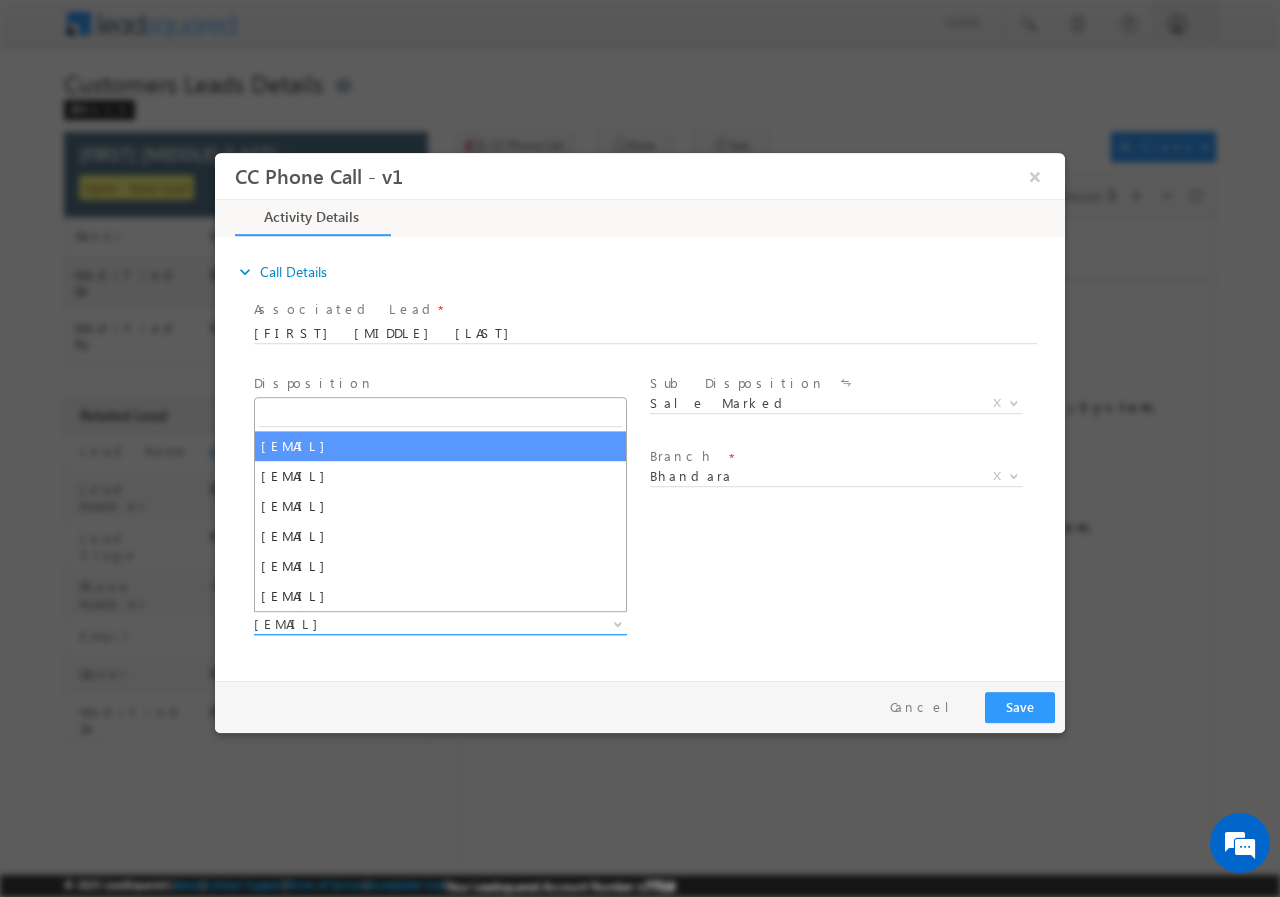 click on "kamlesh.dhakate@sgrlimited.in" at bounding box center [416, 623] 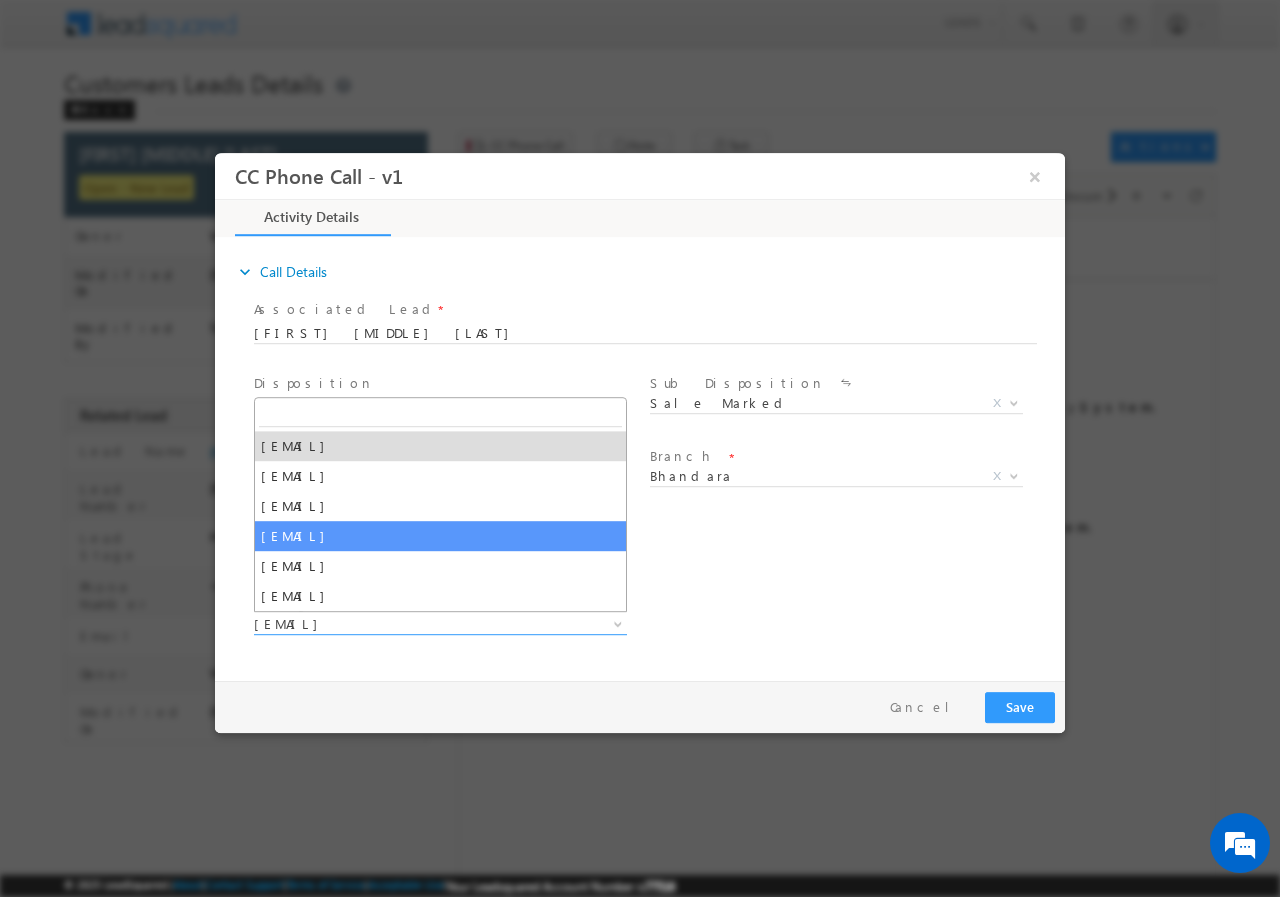 type on "a" 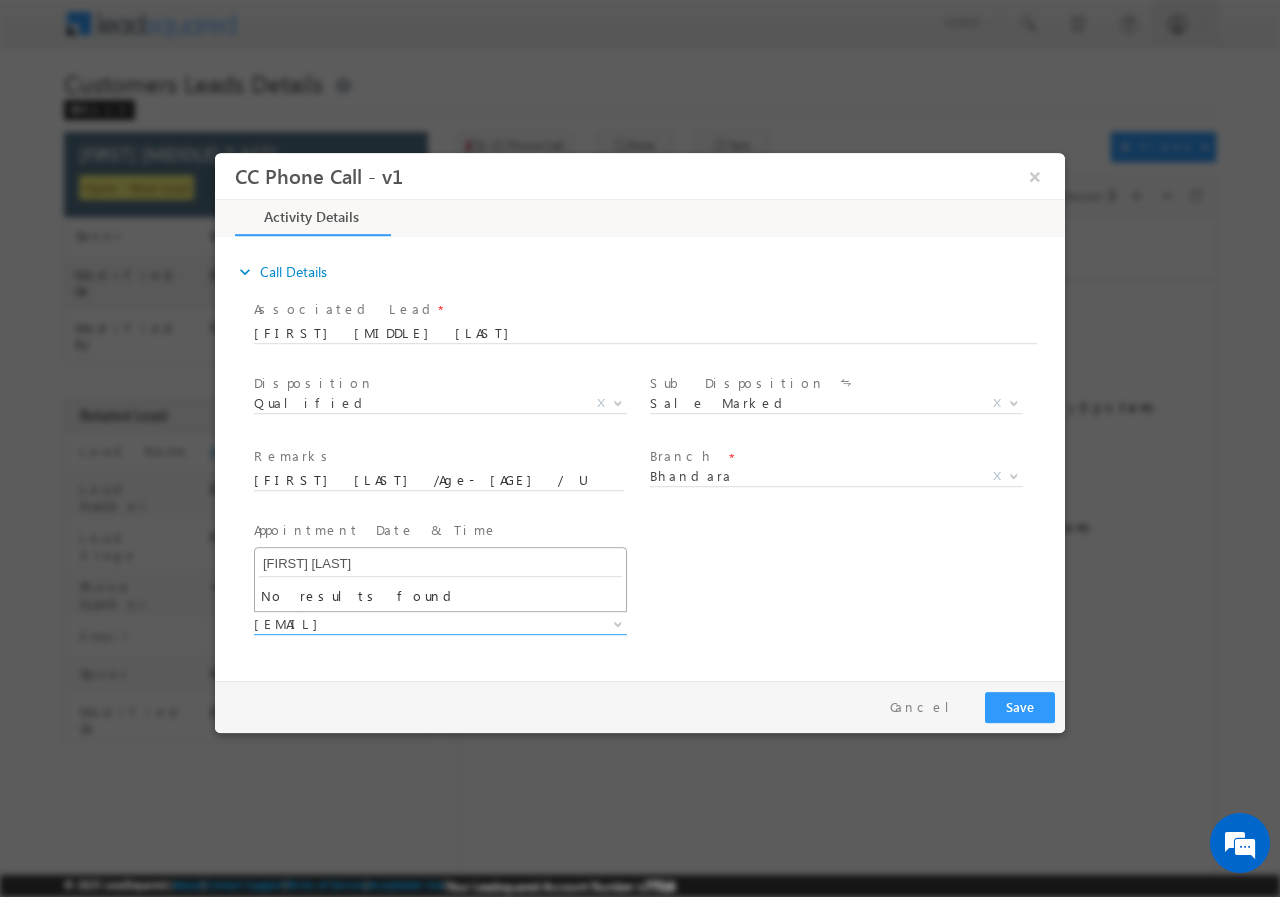 type on "Ashish bhatti" 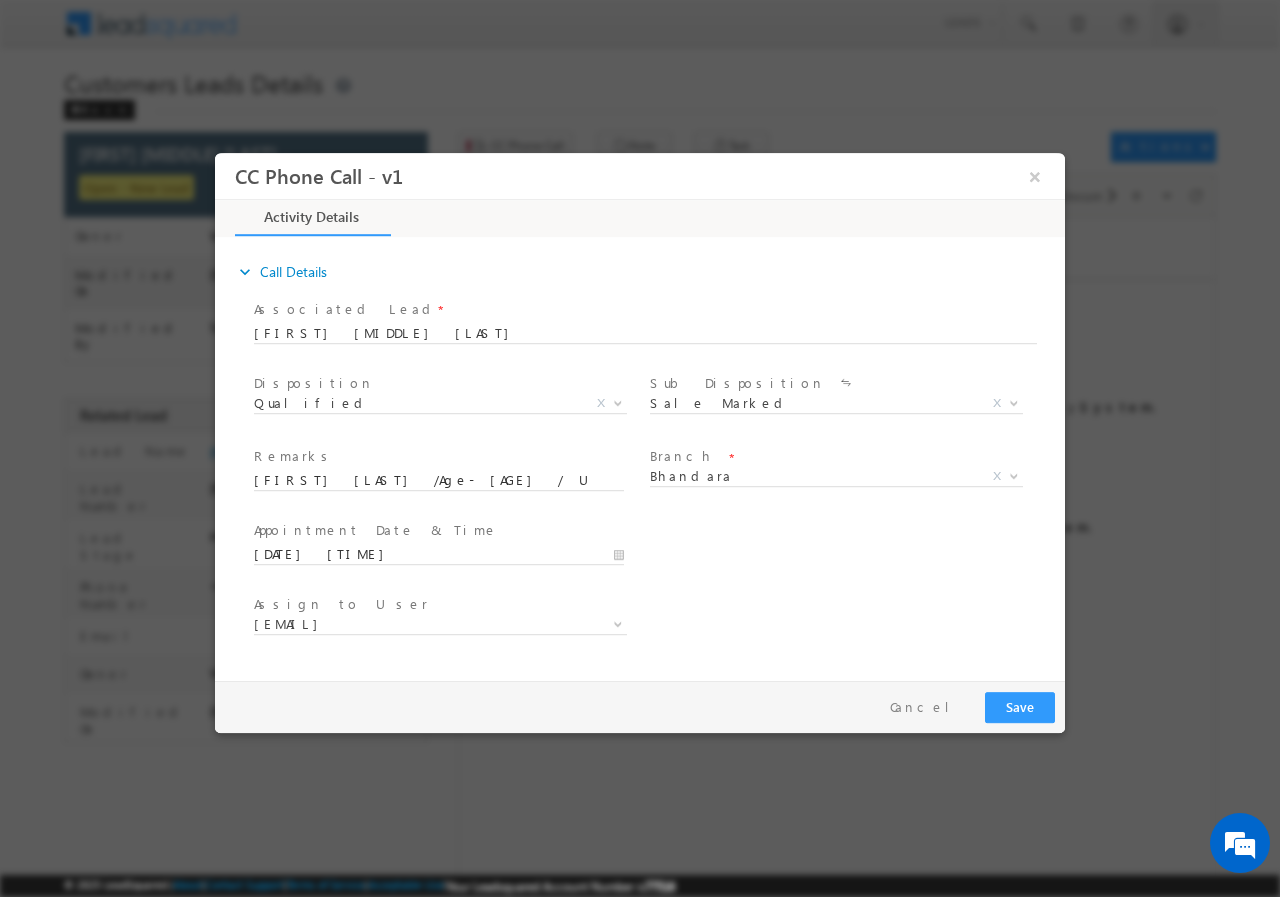 click on "User Branch
*
Appointment Date & Time
*
08/10/2025 12:00 PM" at bounding box center (657, 552) 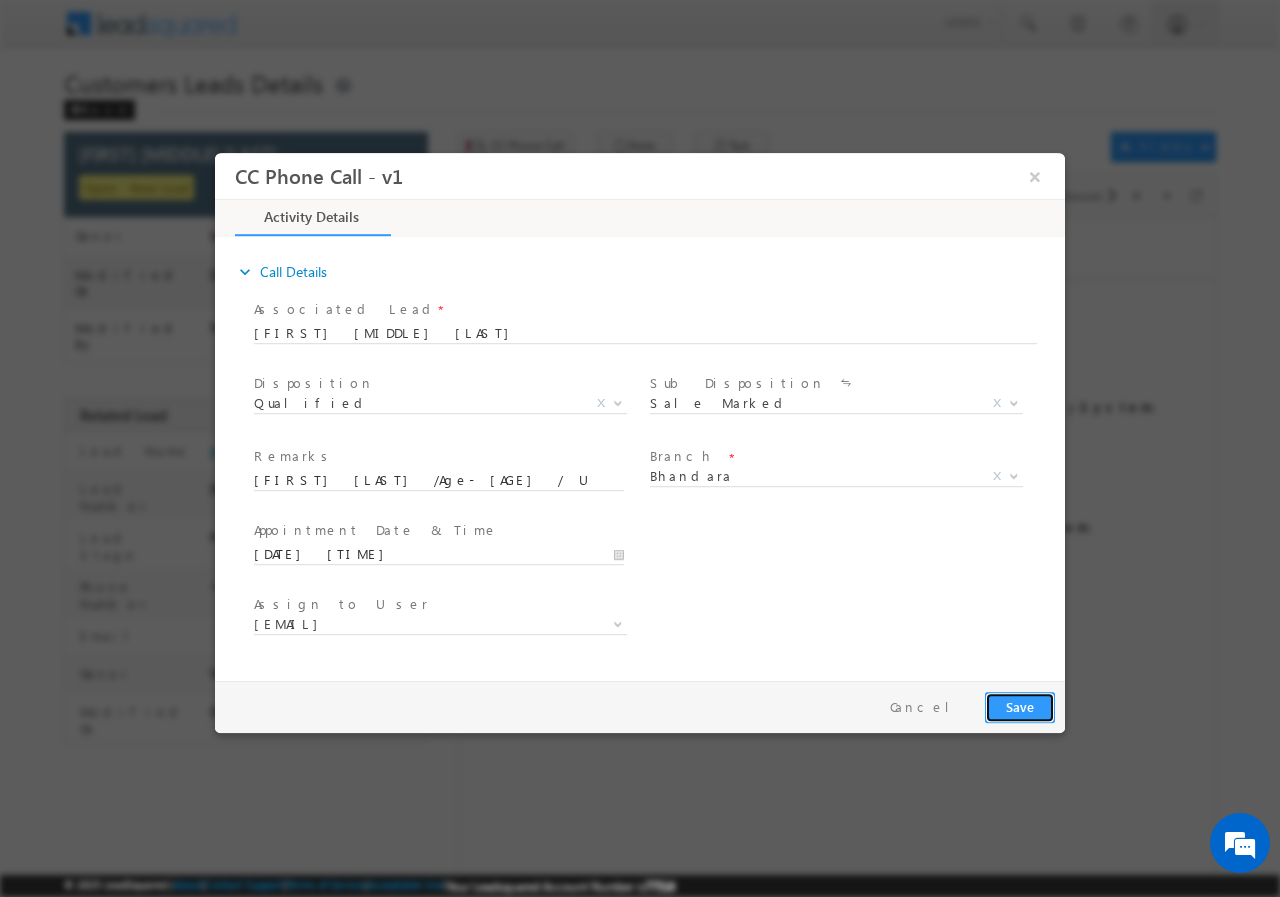 click on "Save" at bounding box center [1020, 706] 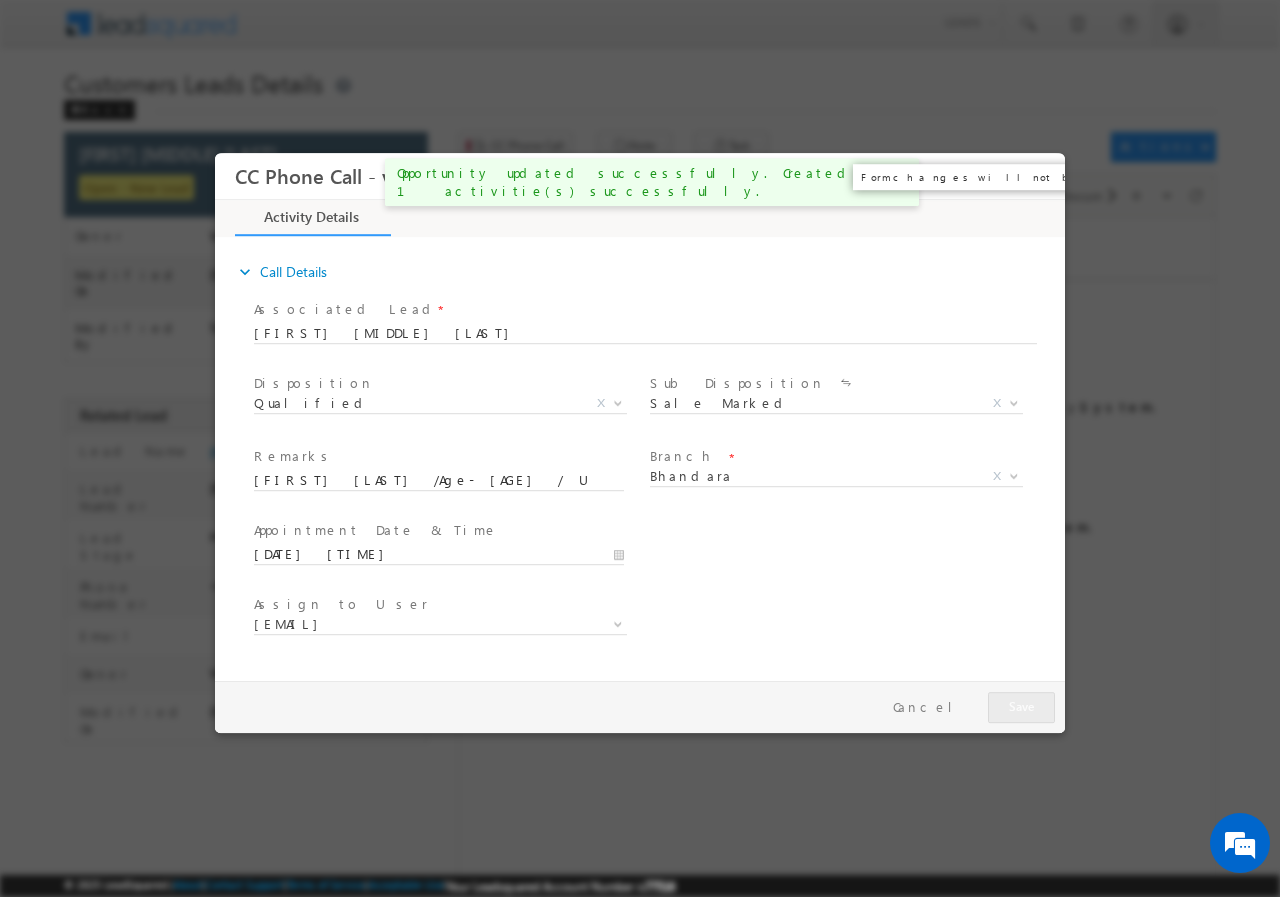 click on "×" at bounding box center (1035, 175) 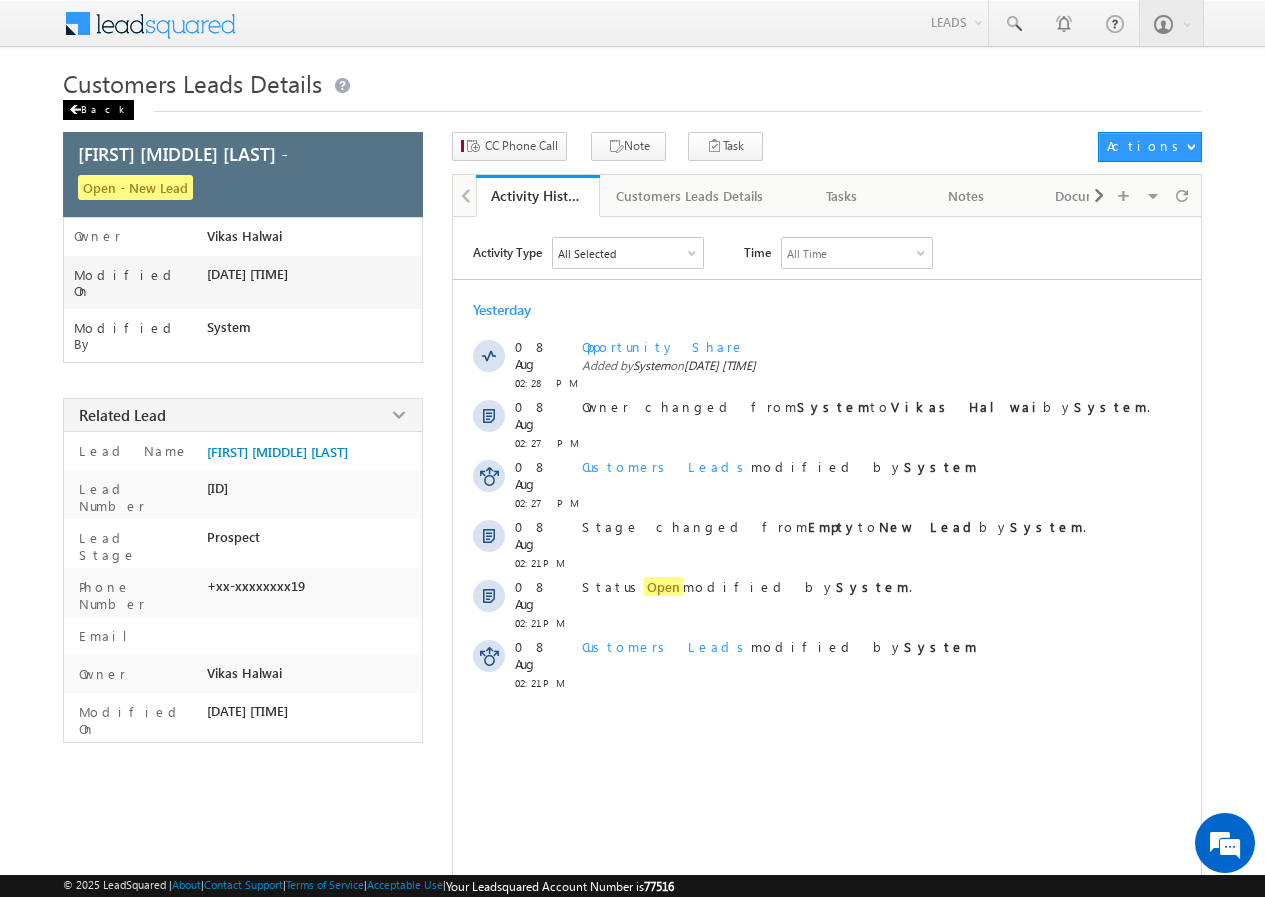 click on "Back" at bounding box center (98, 110) 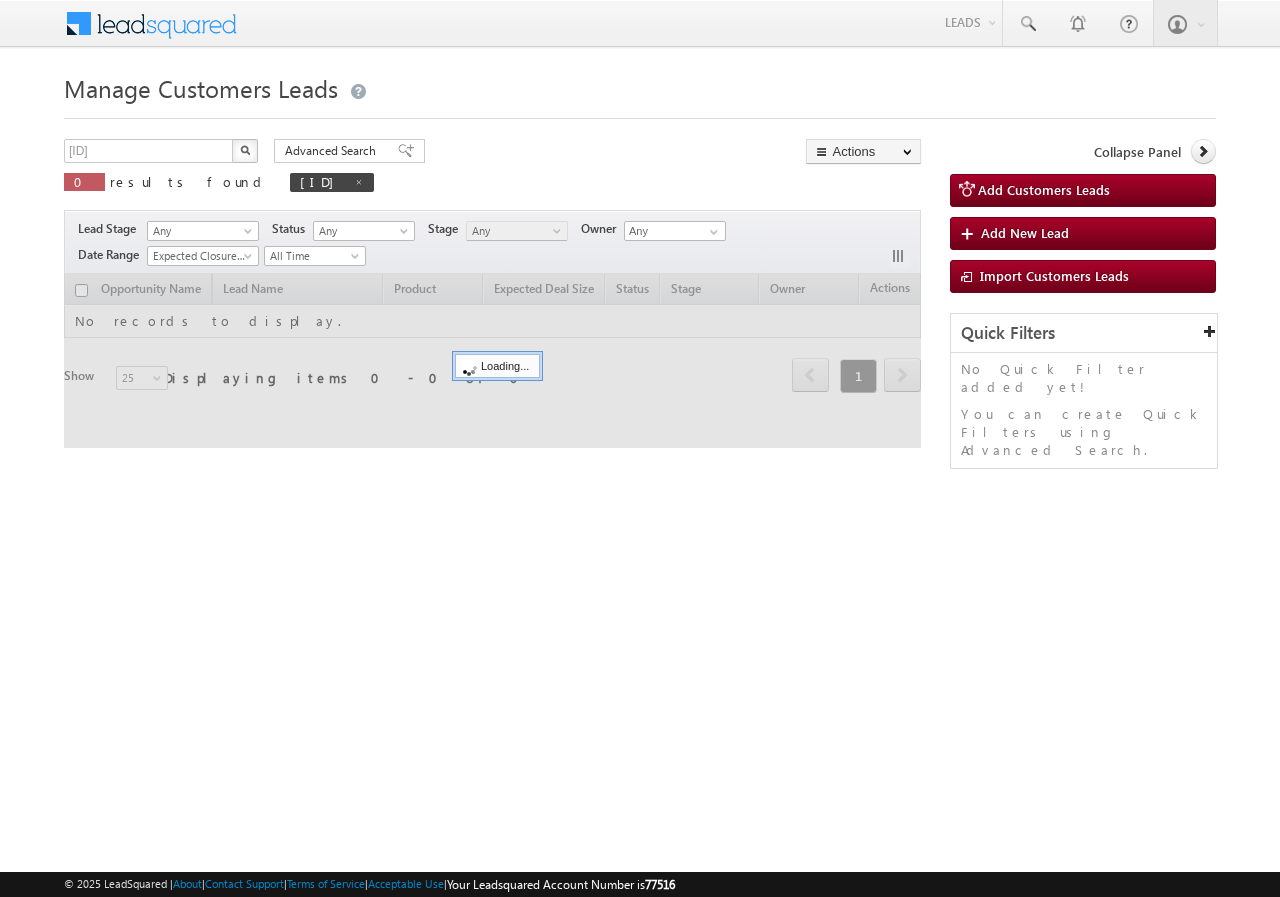 scroll, scrollTop: 0, scrollLeft: 0, axis: both 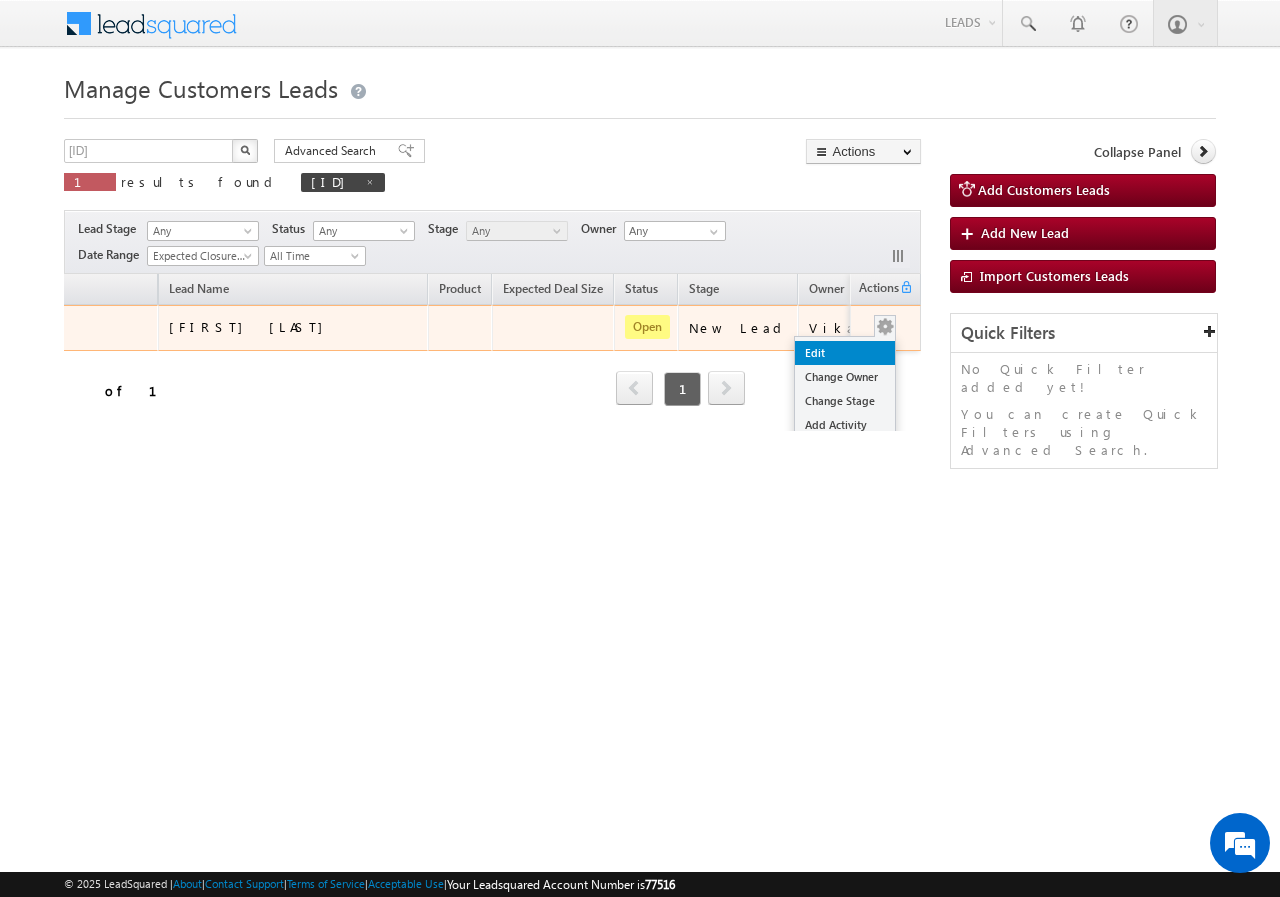 click on "Edit" at bounding box center (845, 353) 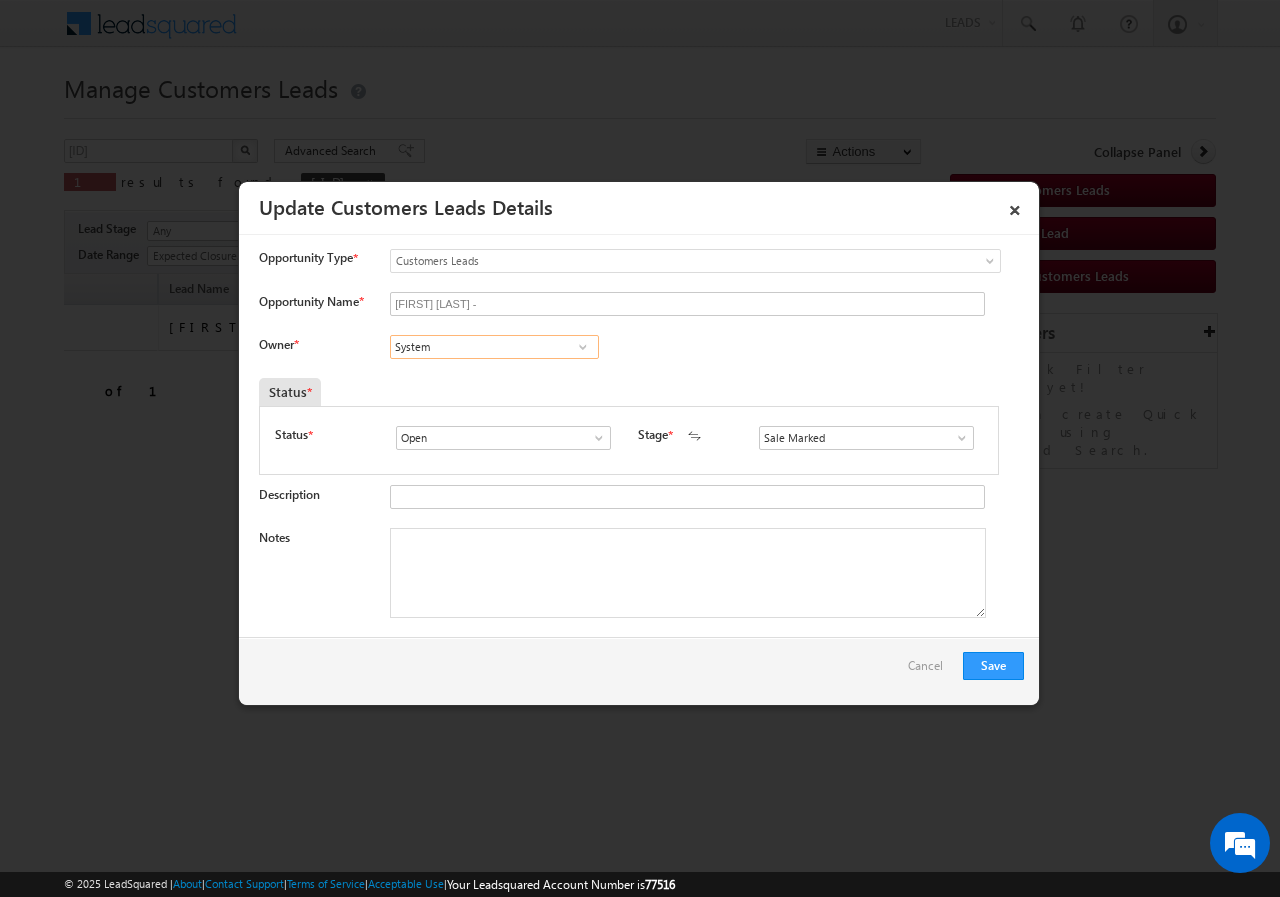 click on "System" at bounding box center (494, 347) 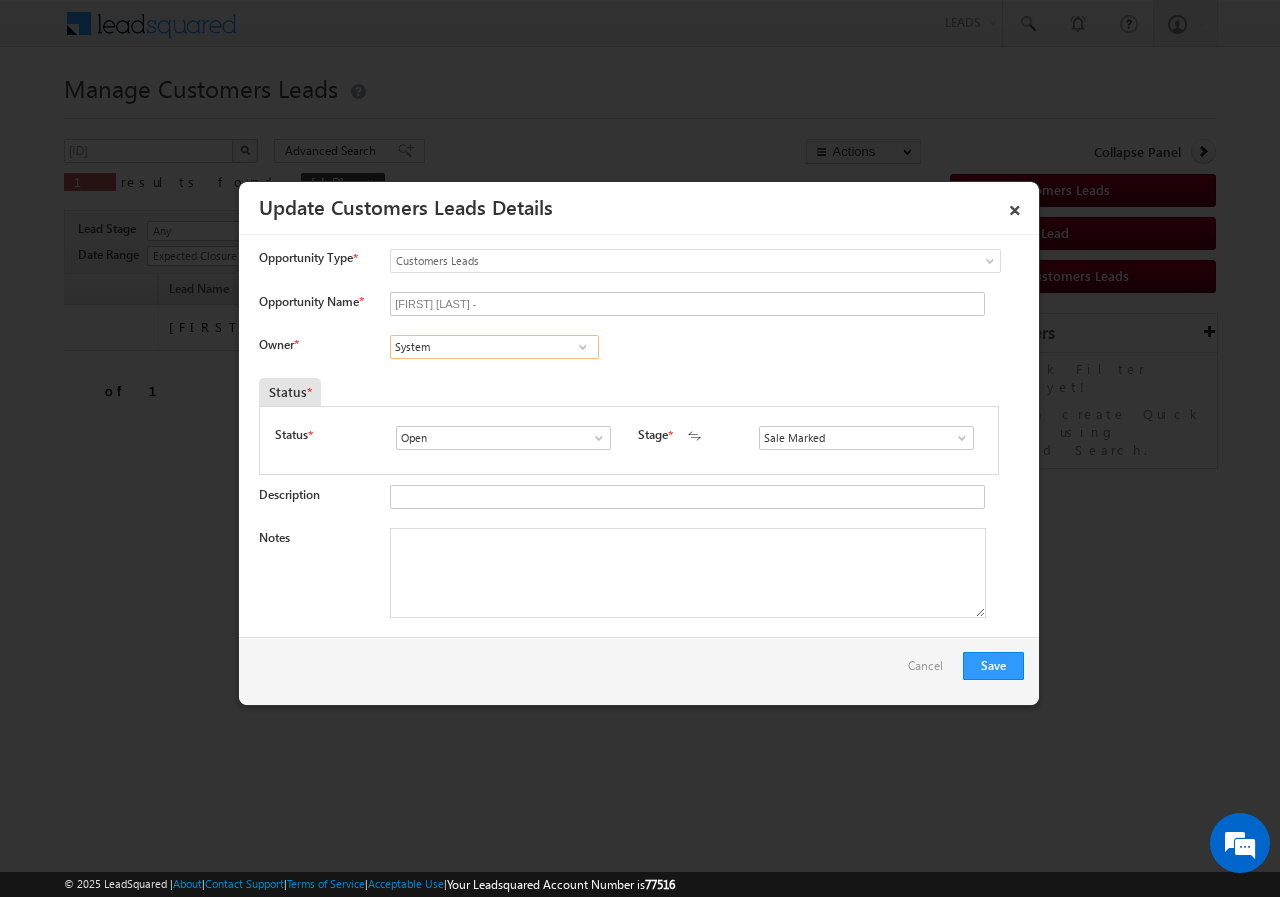 type on "a" 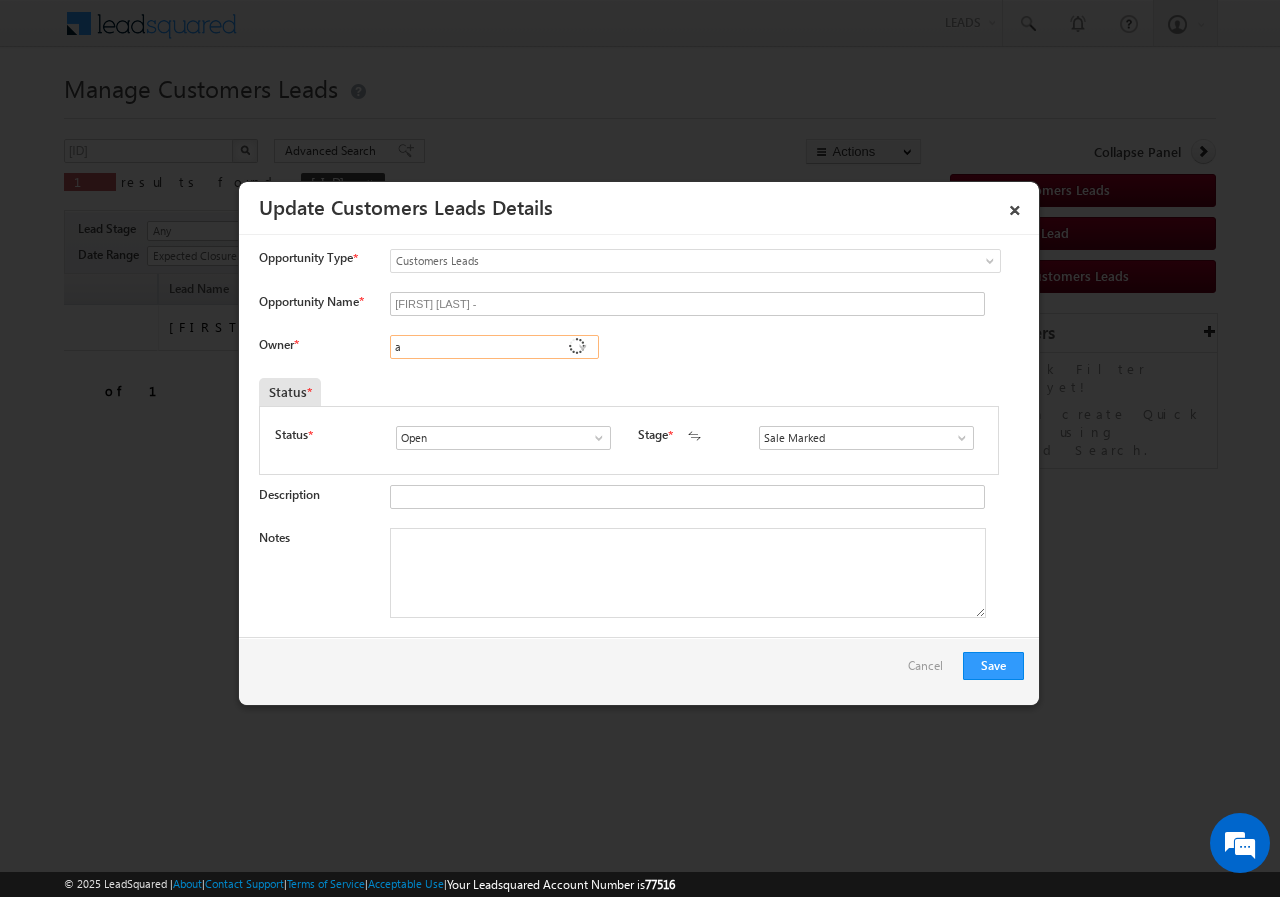 scroll, scrollTop: 0, scrollLeft: 0, axis: both 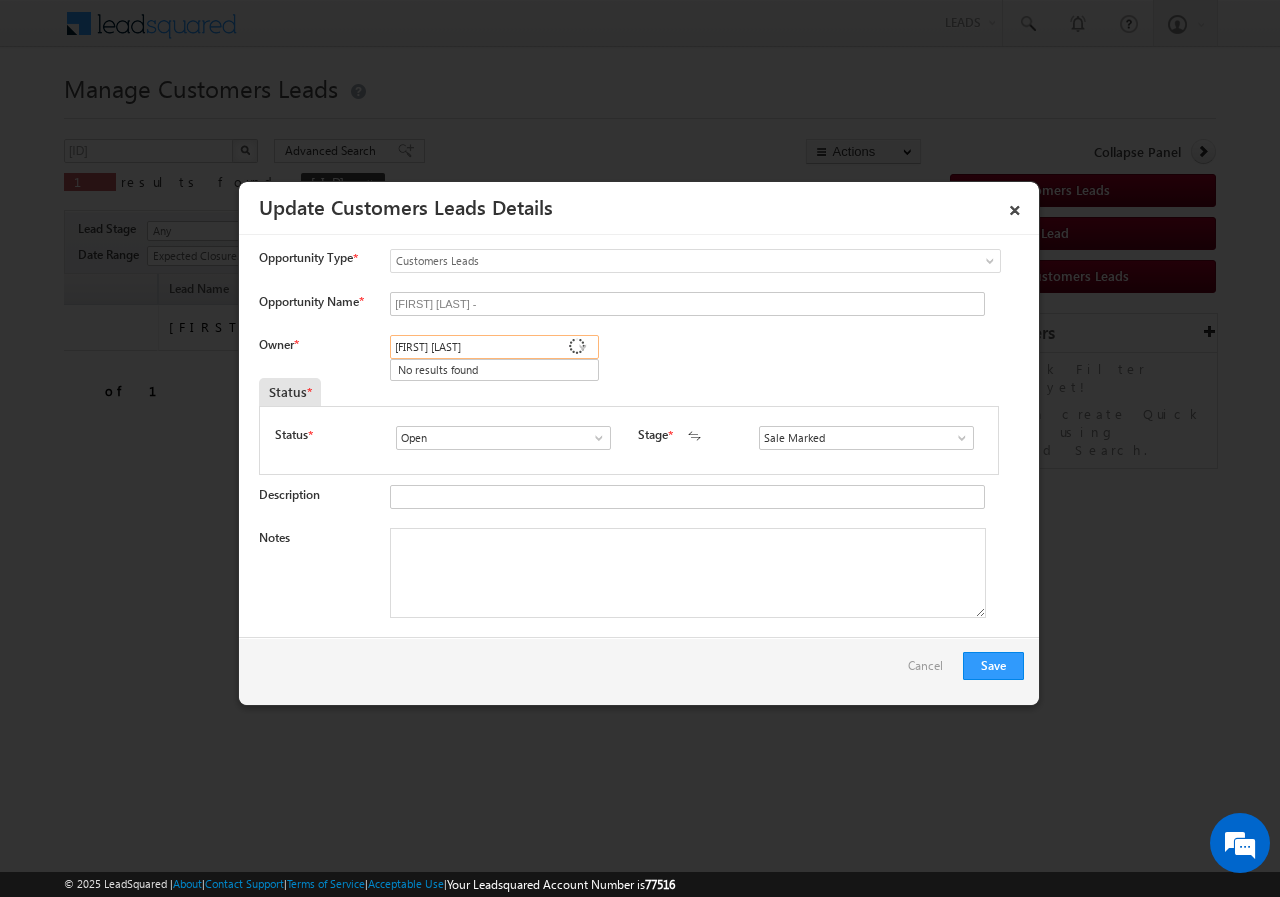 type on "batti" 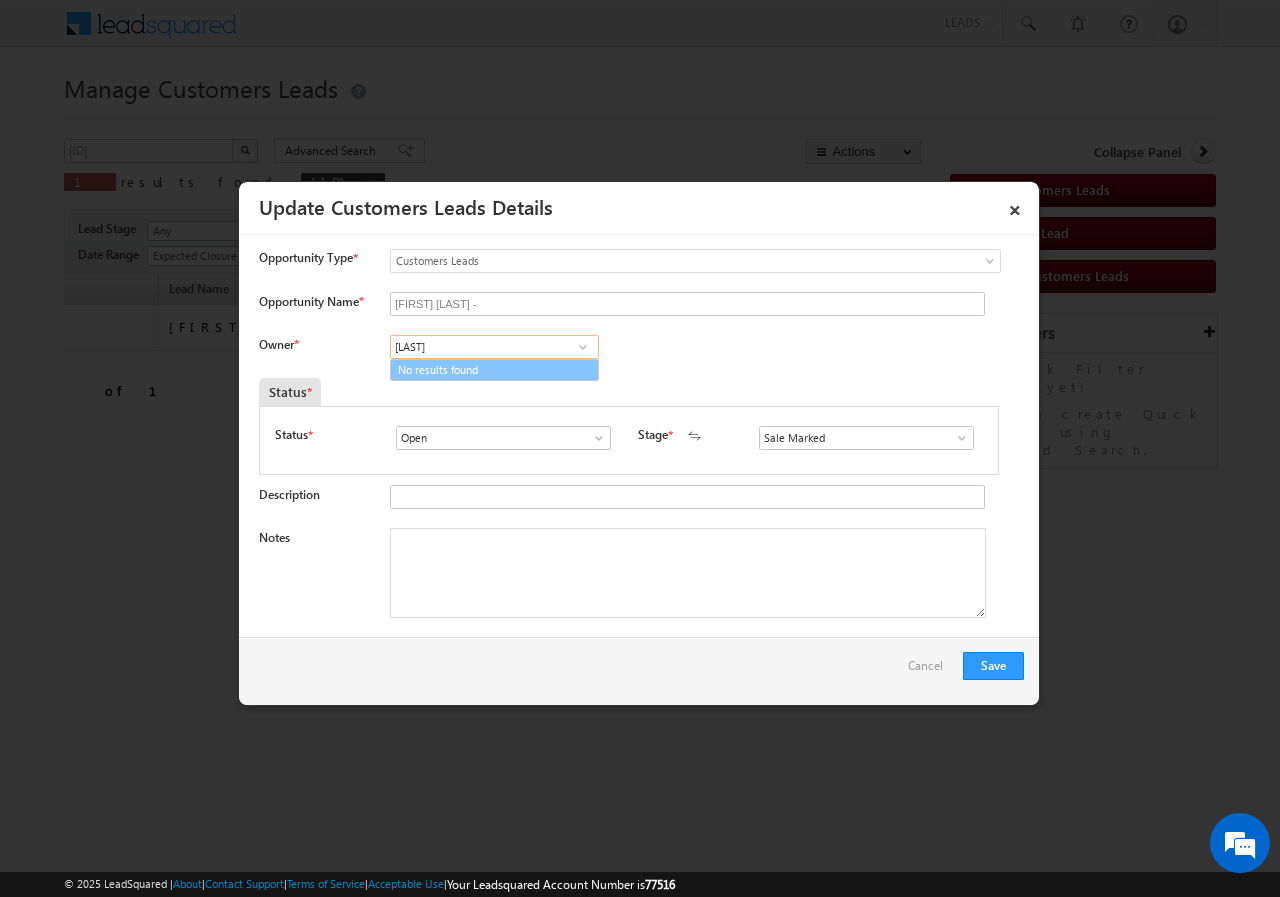 click on "batti" at bounding box center [494, 347] 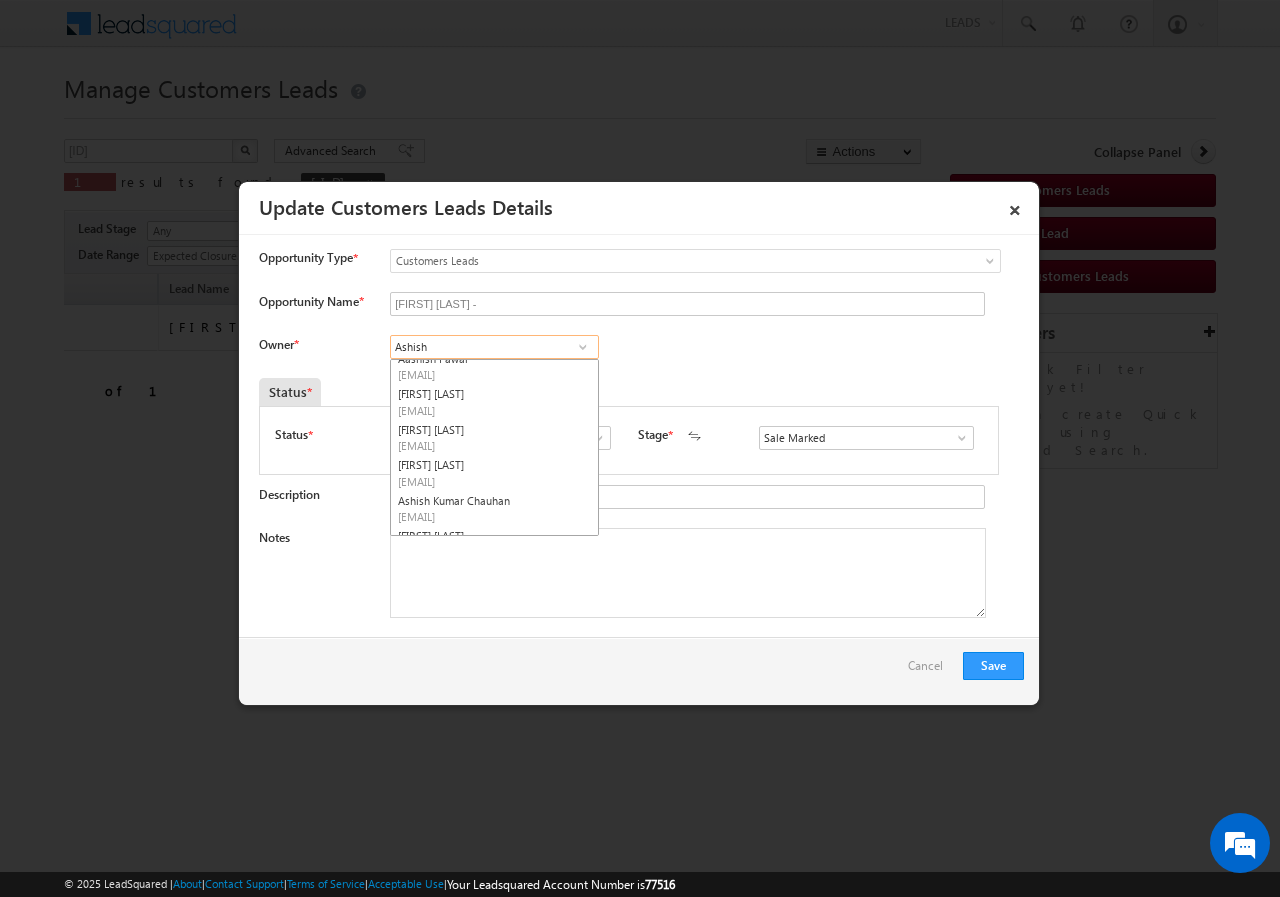scroll, scrollTop: 0, scrollLeft: 0, axis: both 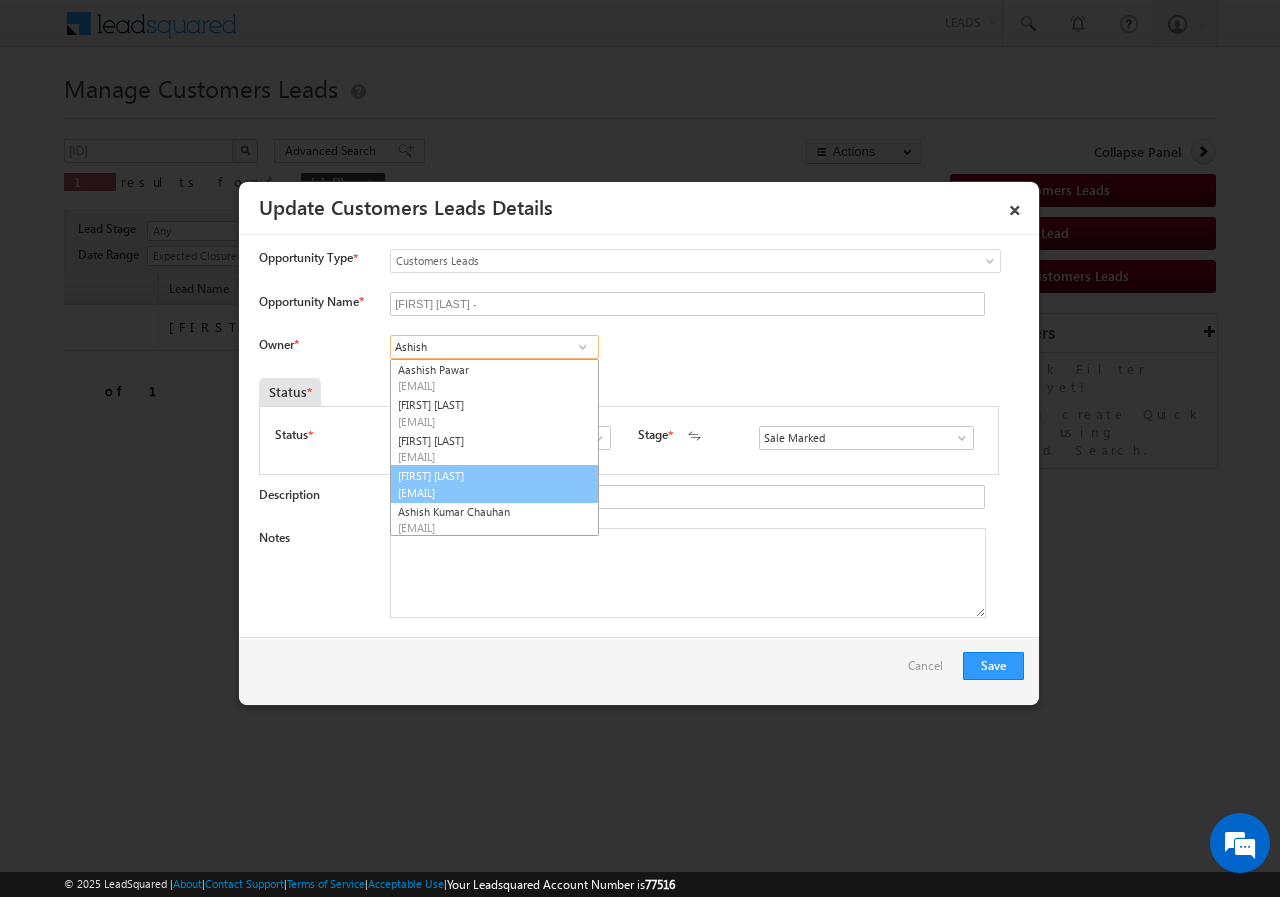 click on "Ashish Kailash Bhati   ashish.bhati@sgrlimited.in" at bounding box center (494, 484) 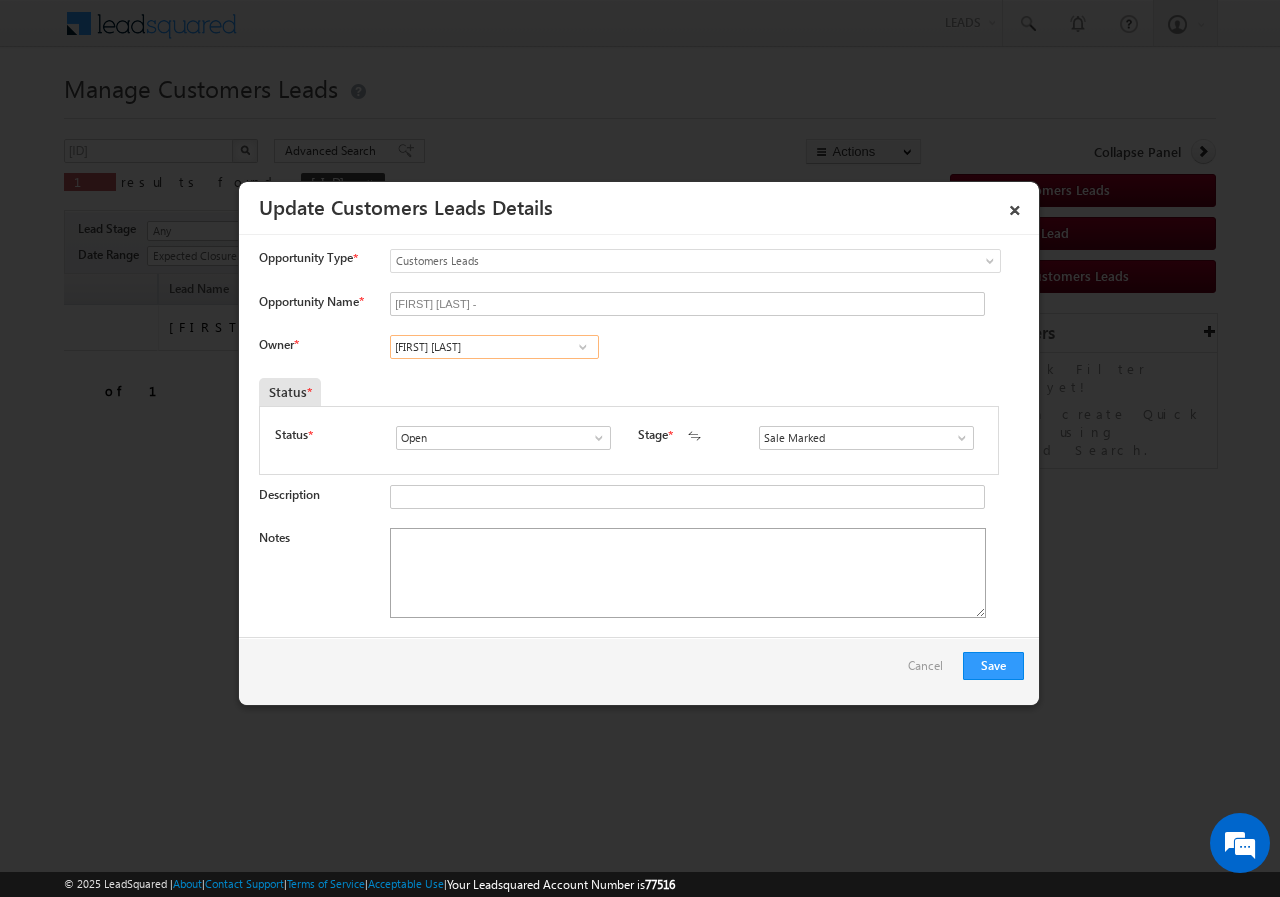 type on "[FIRST] [LAST]" 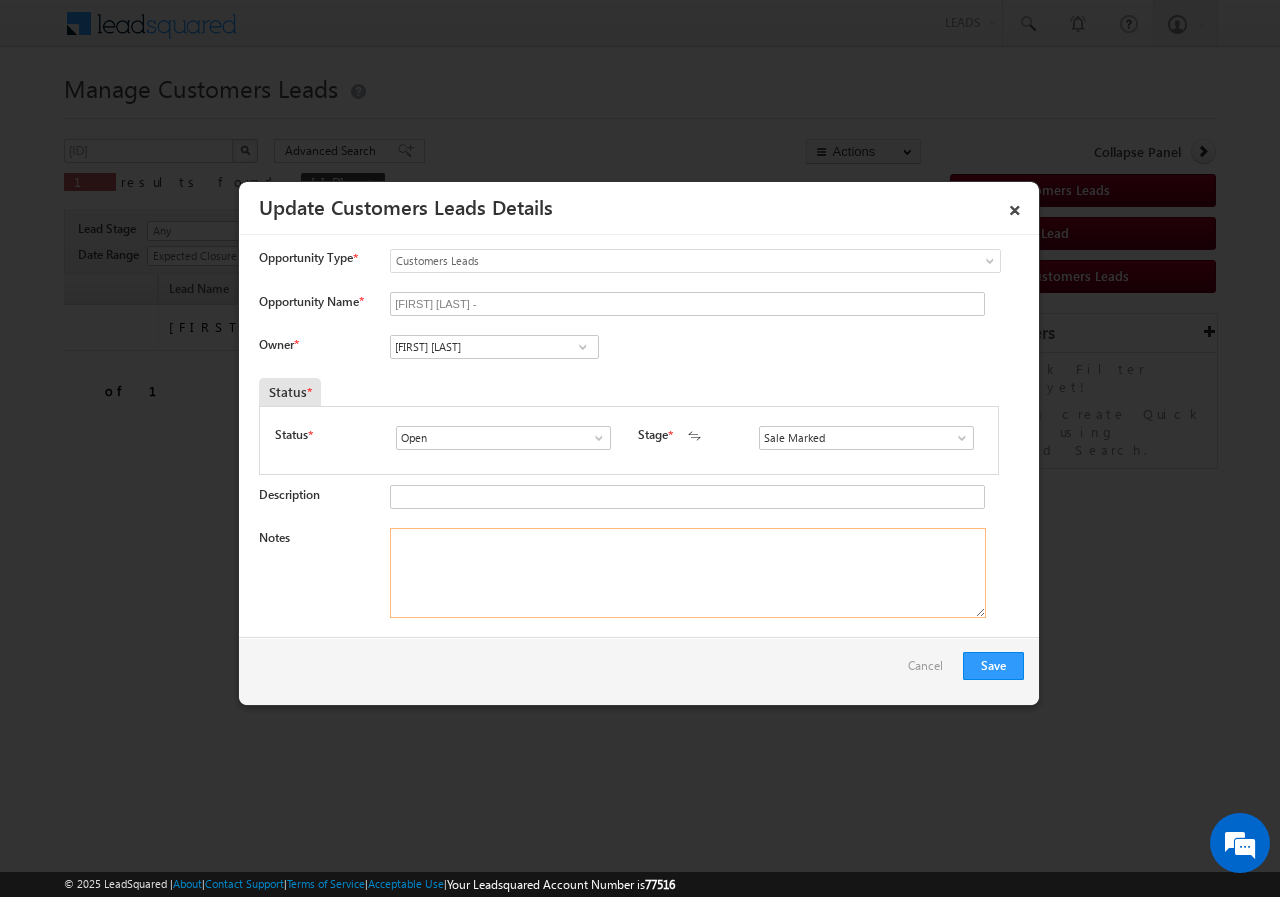 click on "Notes" at bounding box center [688, 573] 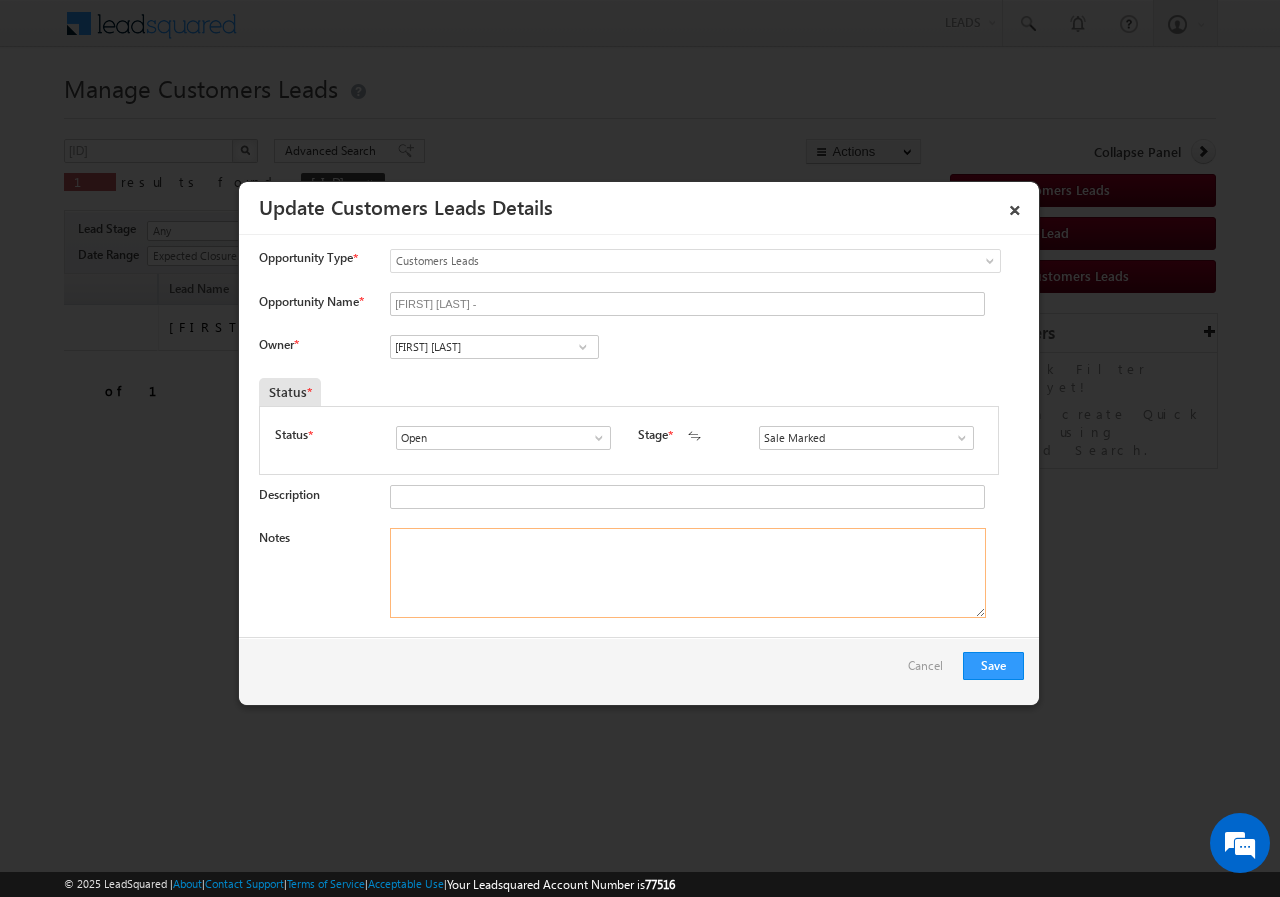 paste on "Dhanraj Chaware /Age- 48 / Unique ID-743135 / Campaign - VB_Interested /Mob -9420616619 / Bhandara- 441924 / loan req - 10 L / Extentions / M income -30 k self biss /P-REGISTY / GP / PV - 70 L / Visit Date - 10/08/2025/12:00 pm" 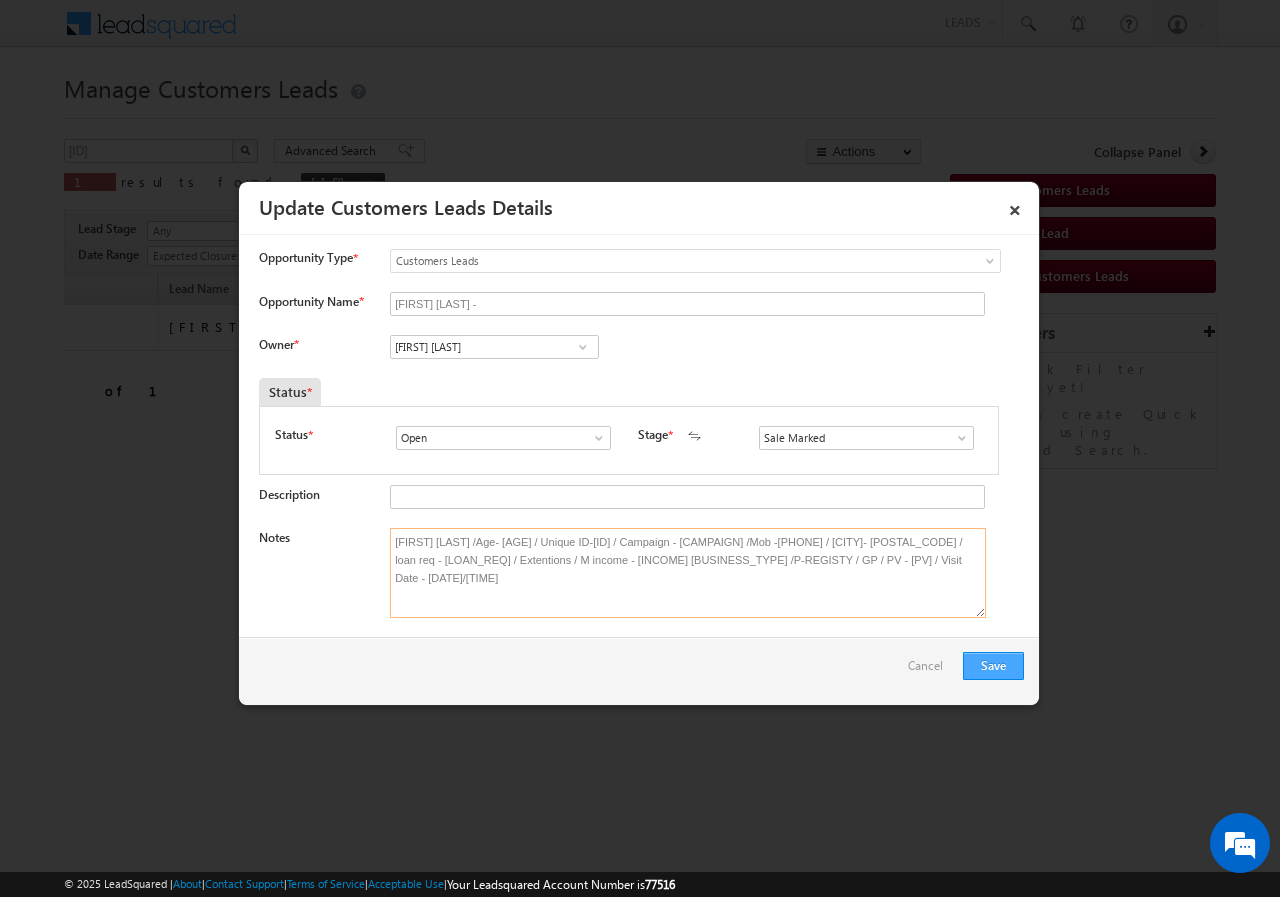 type on "Dhanraj Chaware /Age- 48 / Unique ID-743135 / Campaign - VB_Interested /Mob -9420616619 / Bhandara- 441924 / loan req - 10 L / Extentions / M income -30 k self biss /P-REGISTY / GP / PV - 70 L / Visit Date - 10/08/2025/12:00 pm" 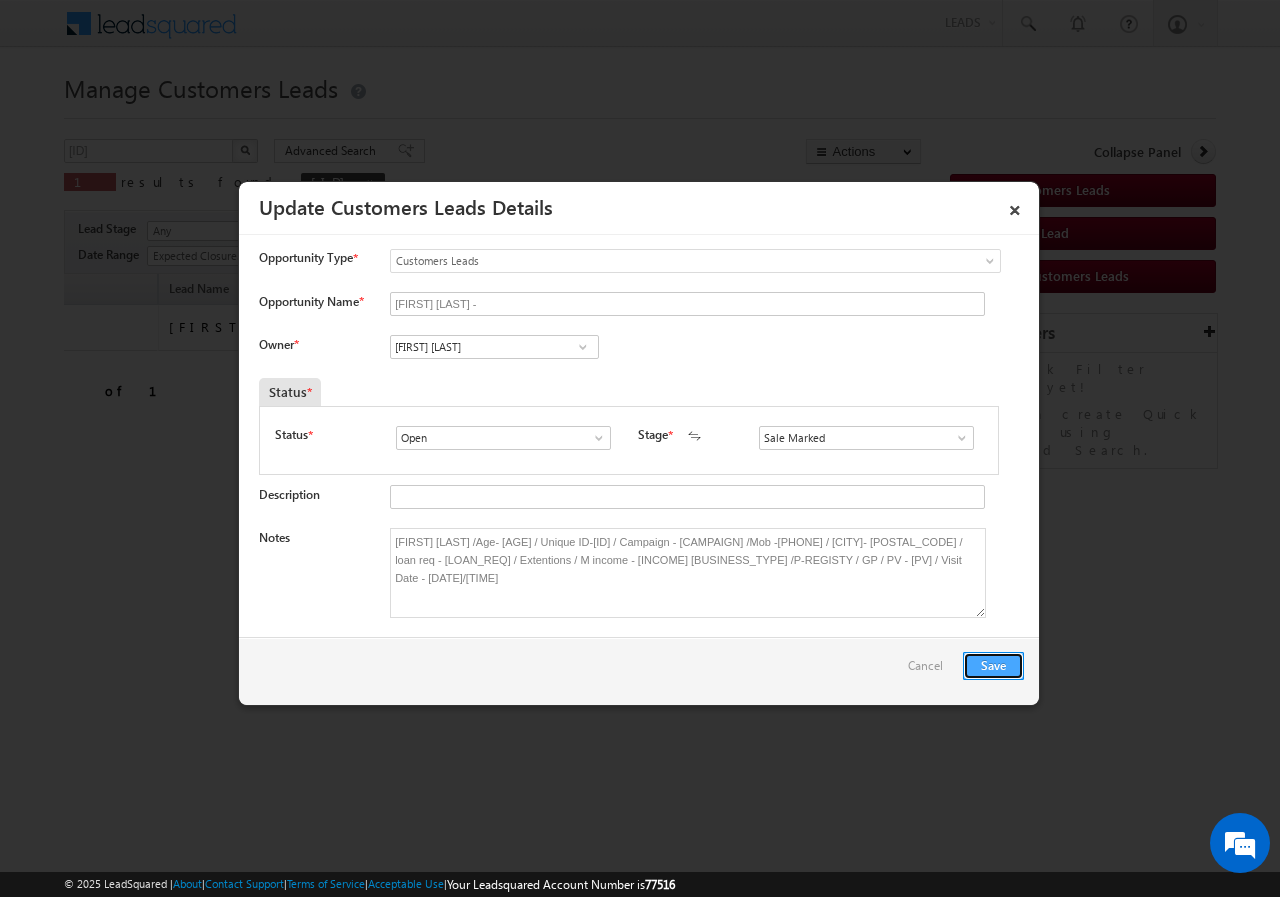 click on "Save" at bounding box center [993, 666] 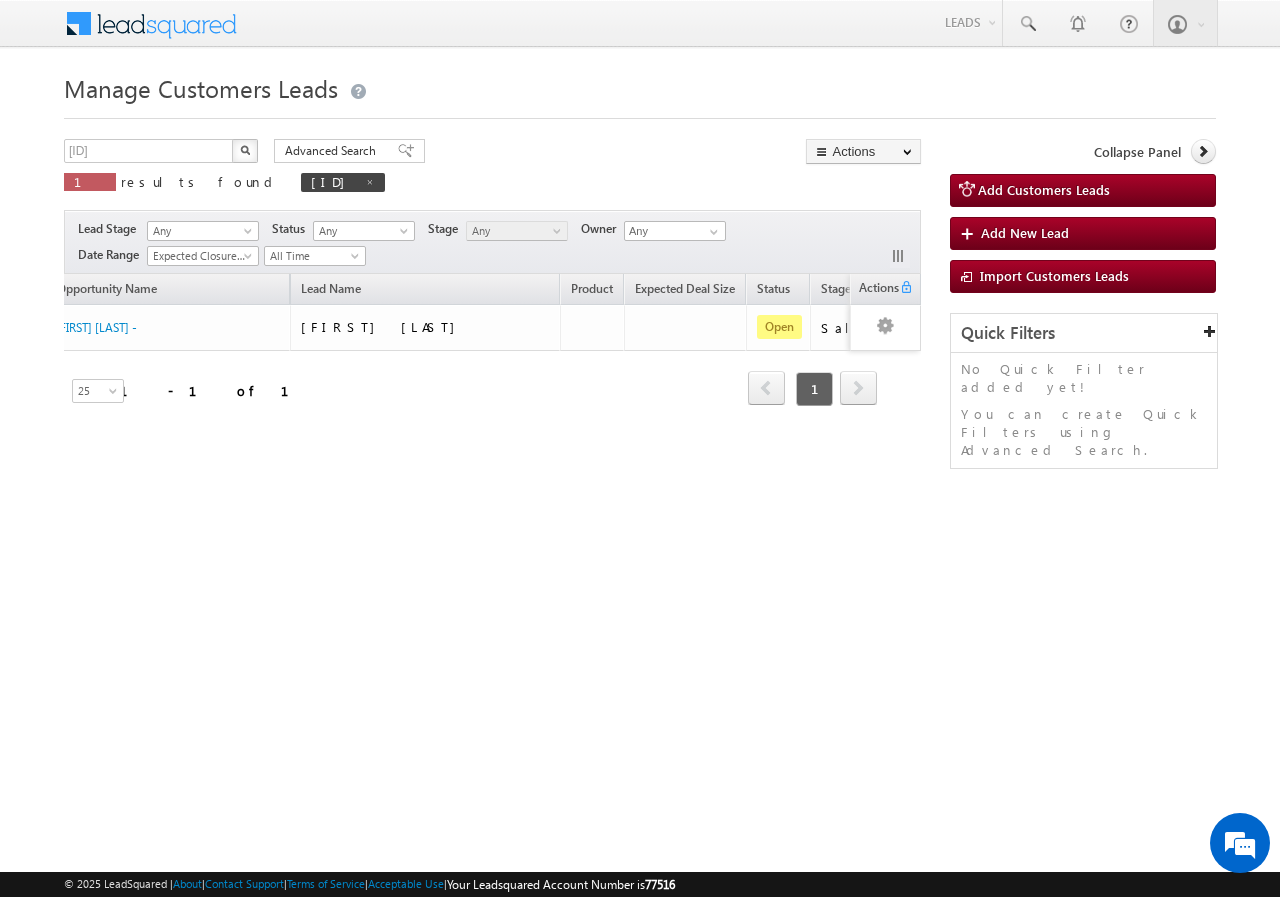 scroll, scrollTop: 0, scrollLeft: 2, axis: horizontal 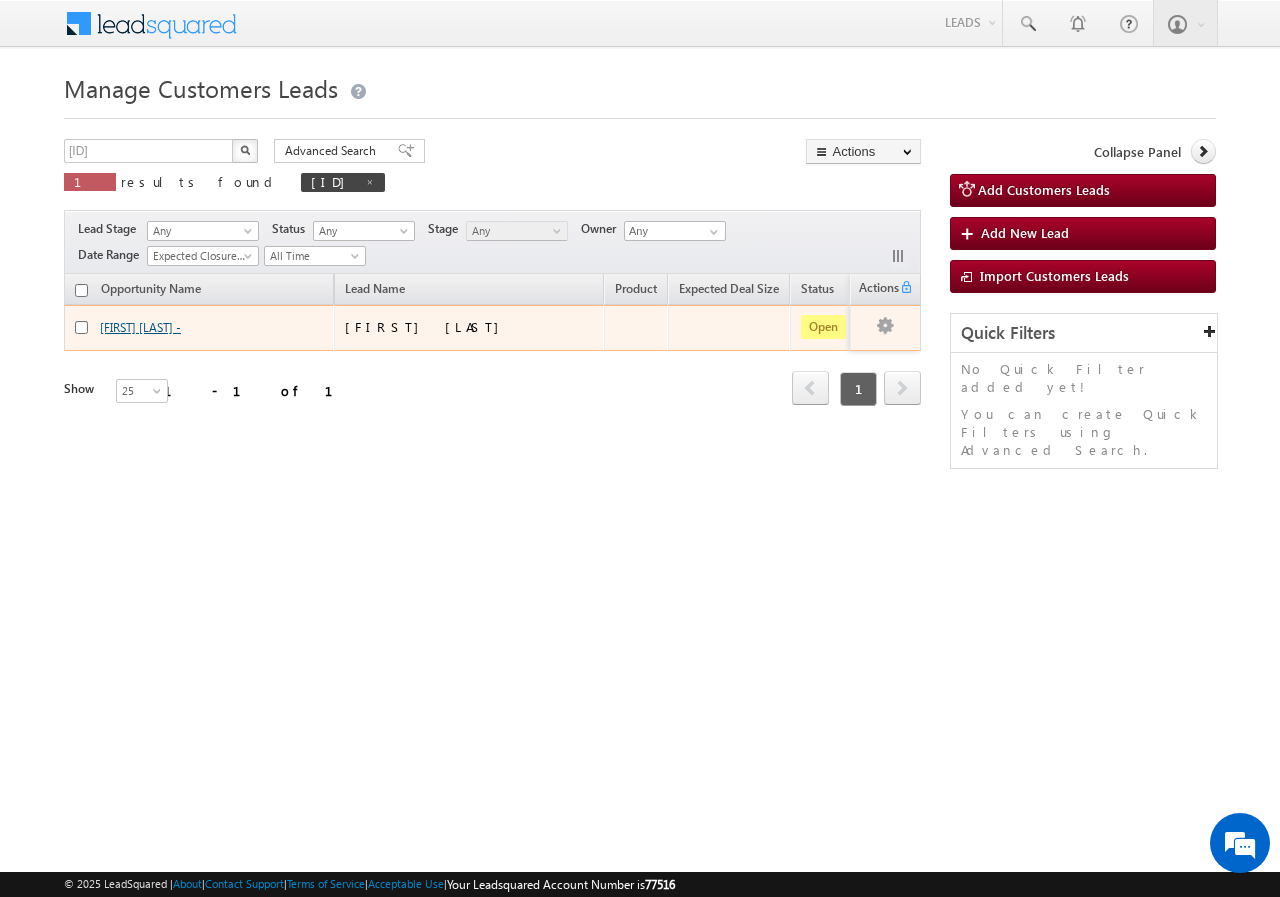 click on "[FIRST] [MIDDLE] [LAST]  -" at bounding box center [140, 327] 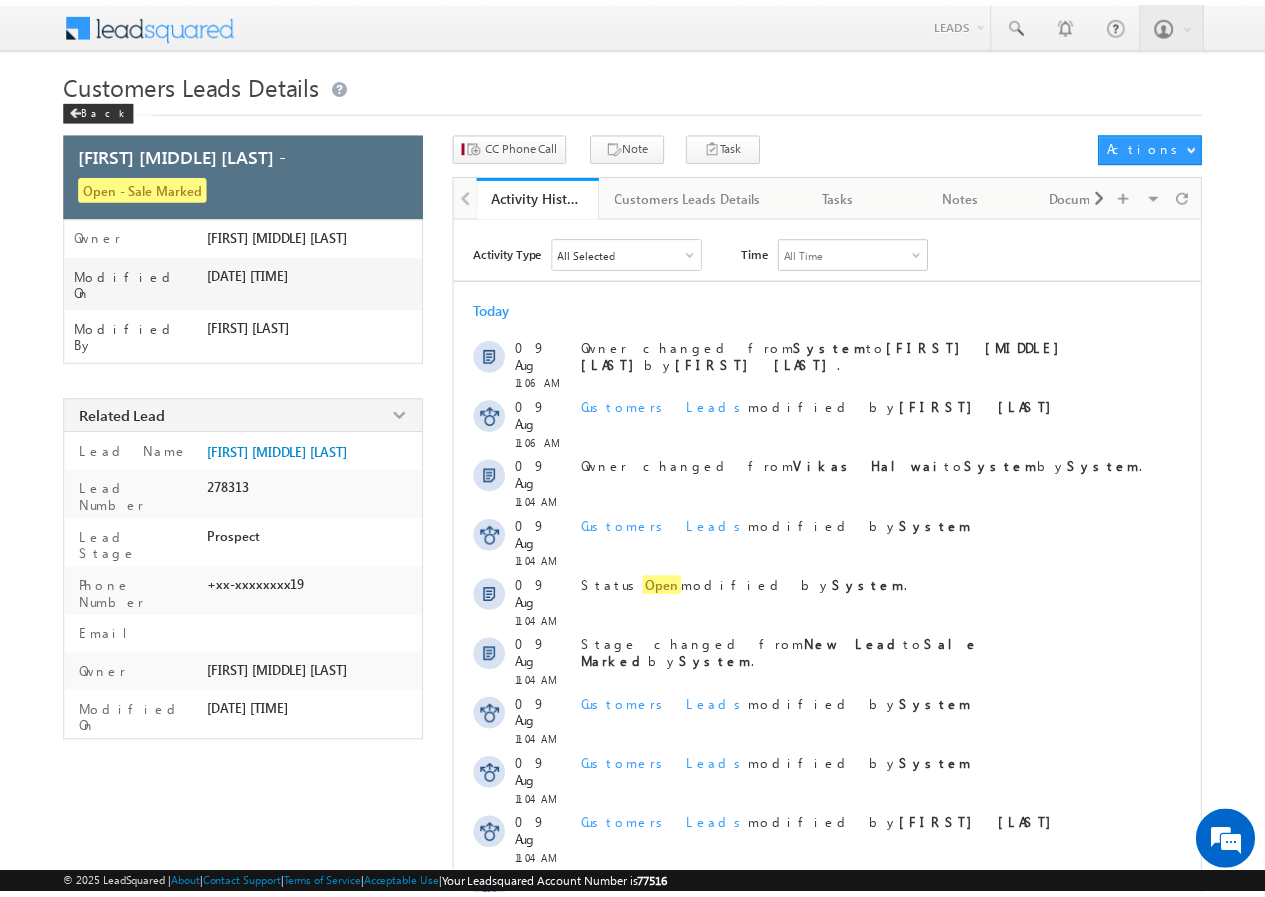 scroll, scrollTop: 0, scrollLeft: 0, axis: both 